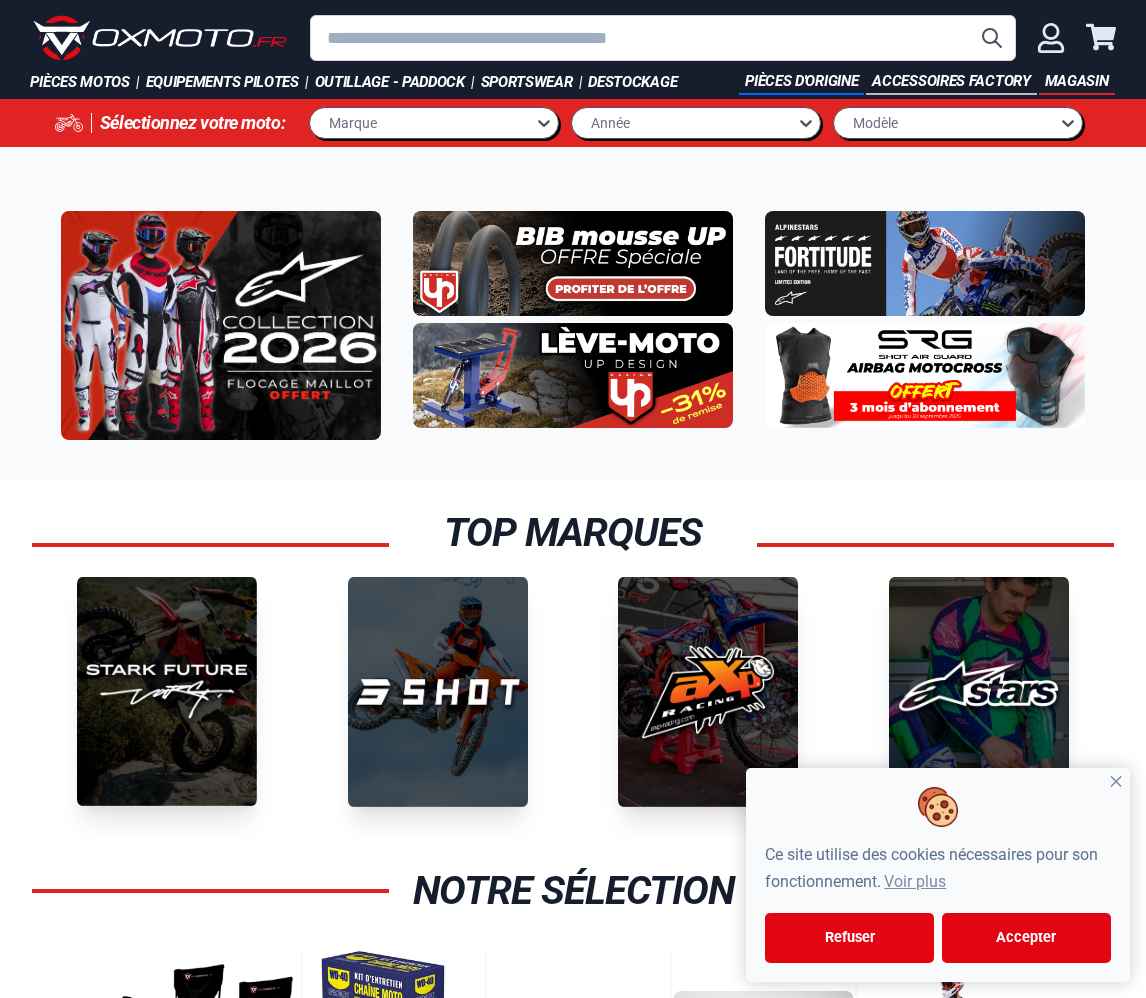 scroll, scrollTop: 11, scrollLeft: 0, axis: vertical 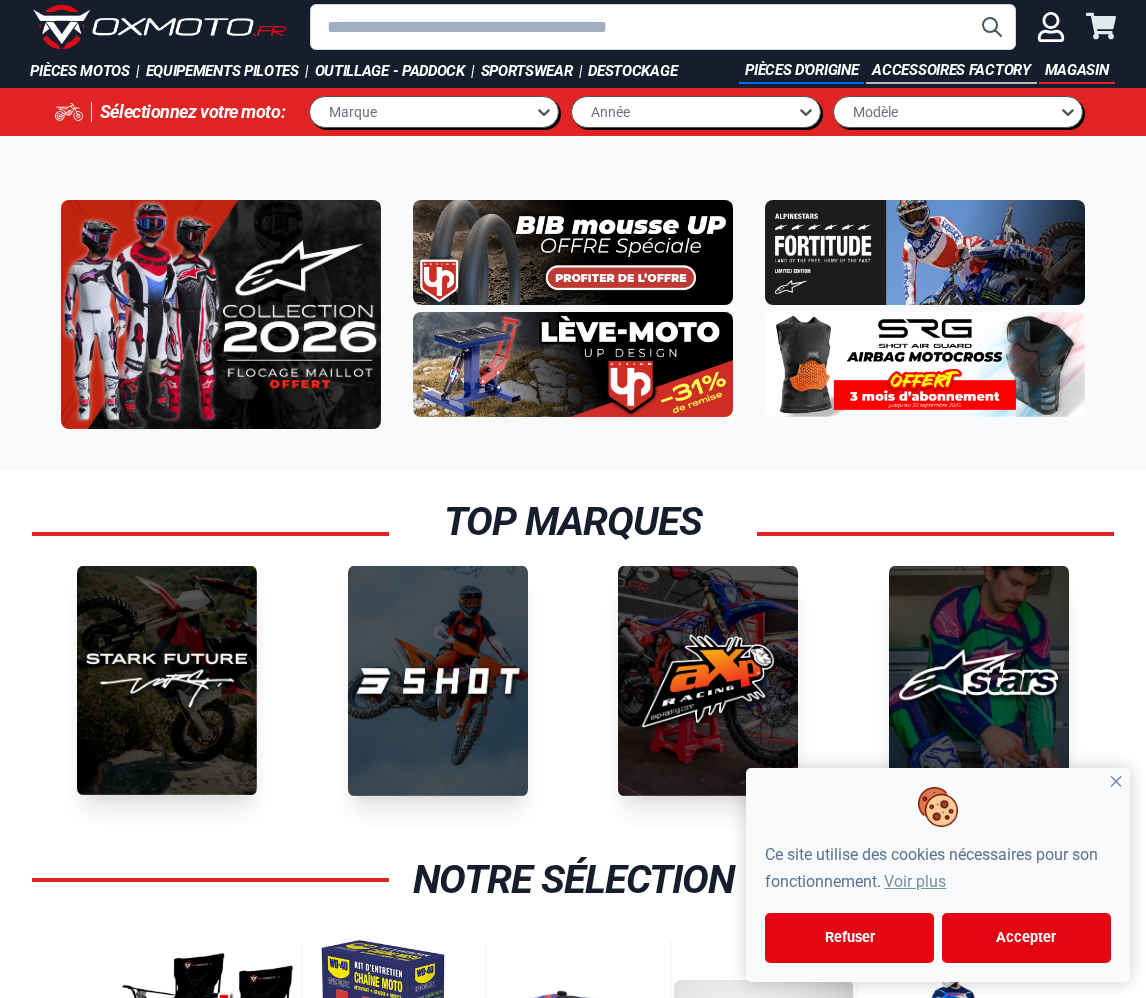 click 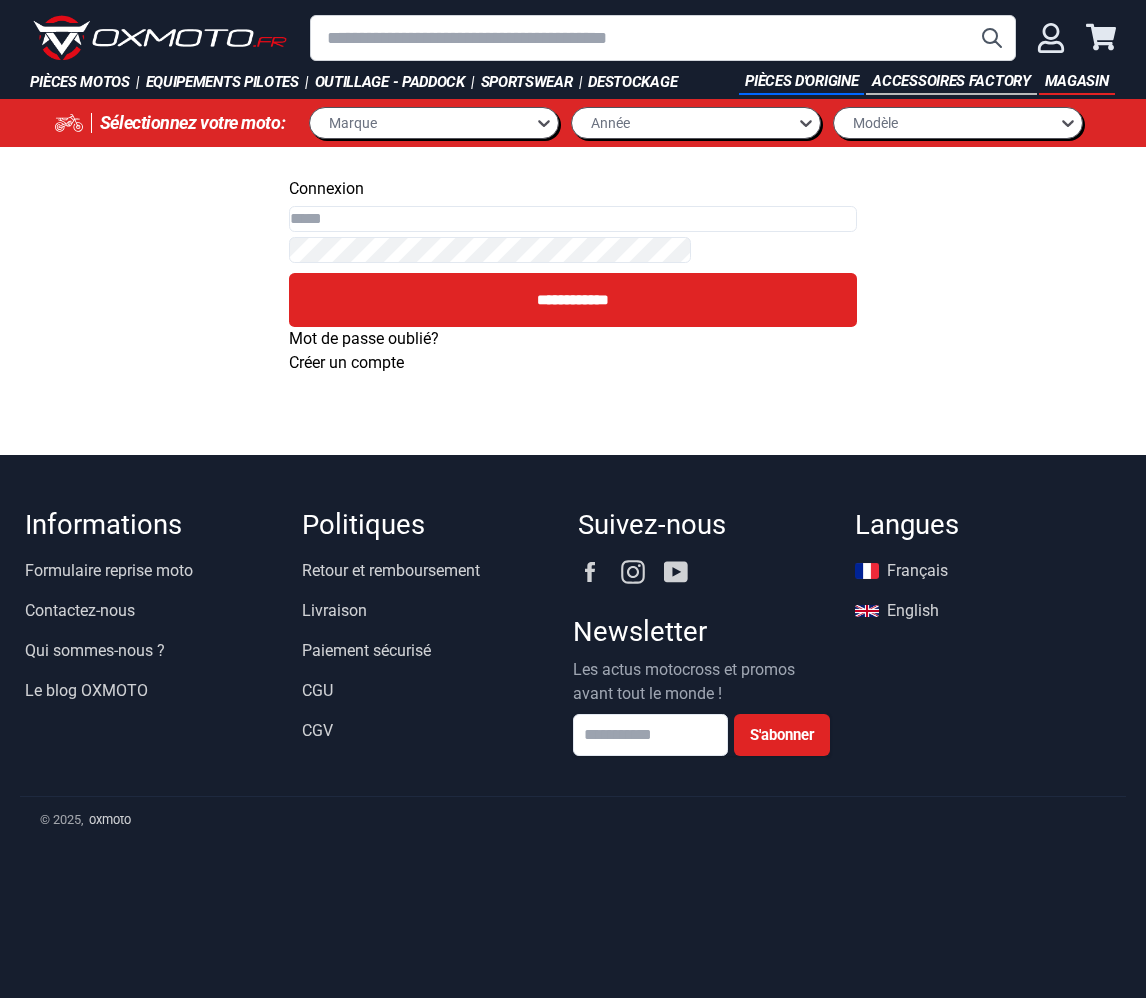 scroll, scrollTop: 0, scrollLeft: 0, axis: both 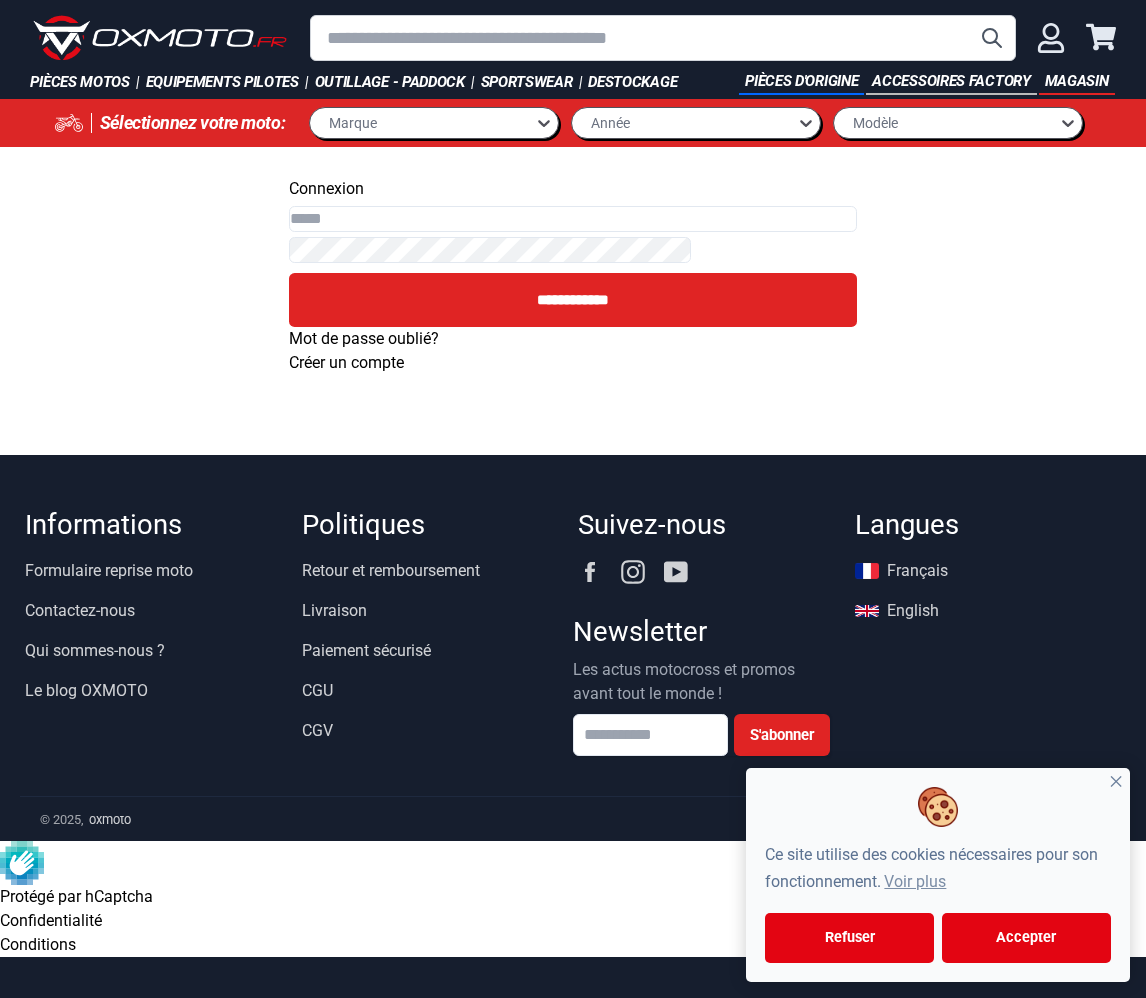 click on "Email" at bounding box center [573, 219] 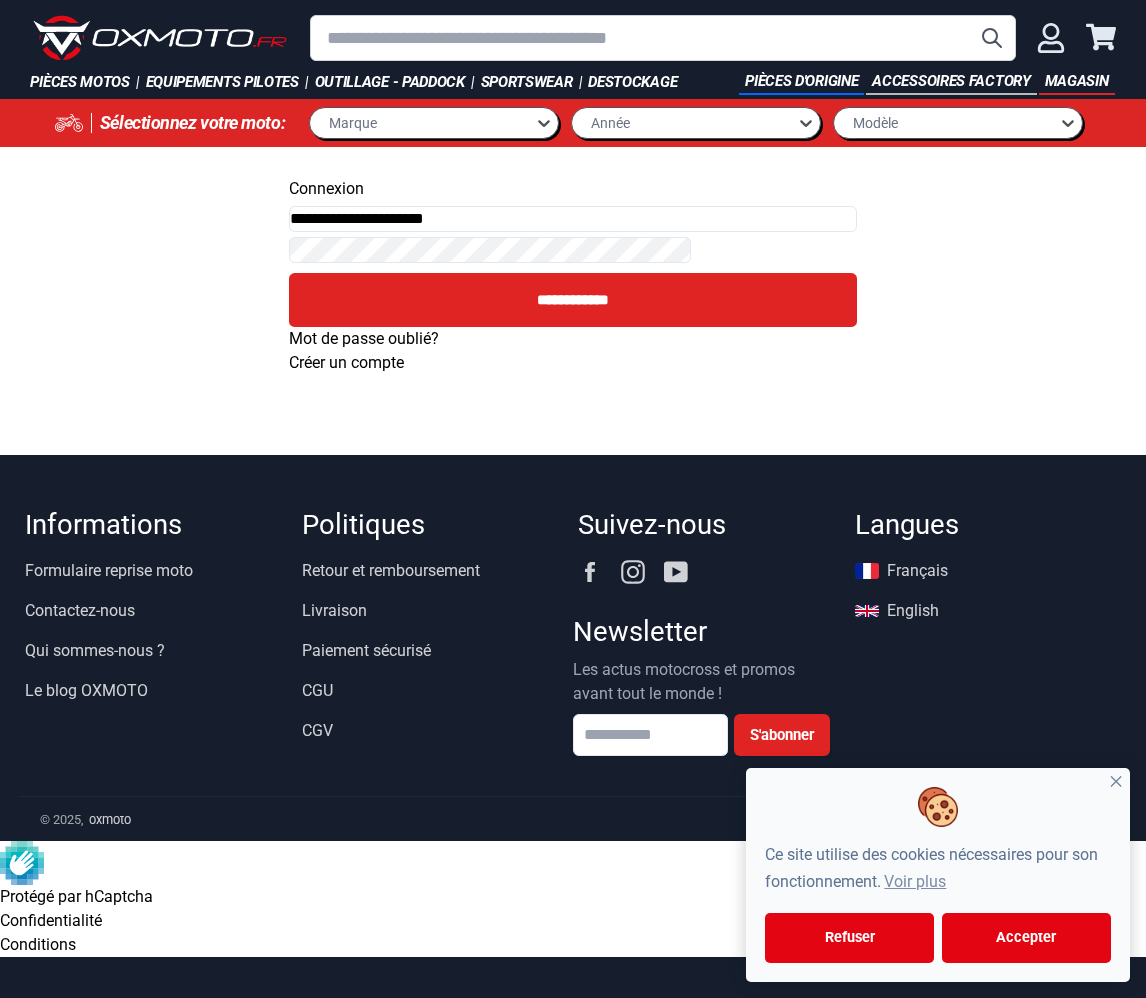 type on "**********" 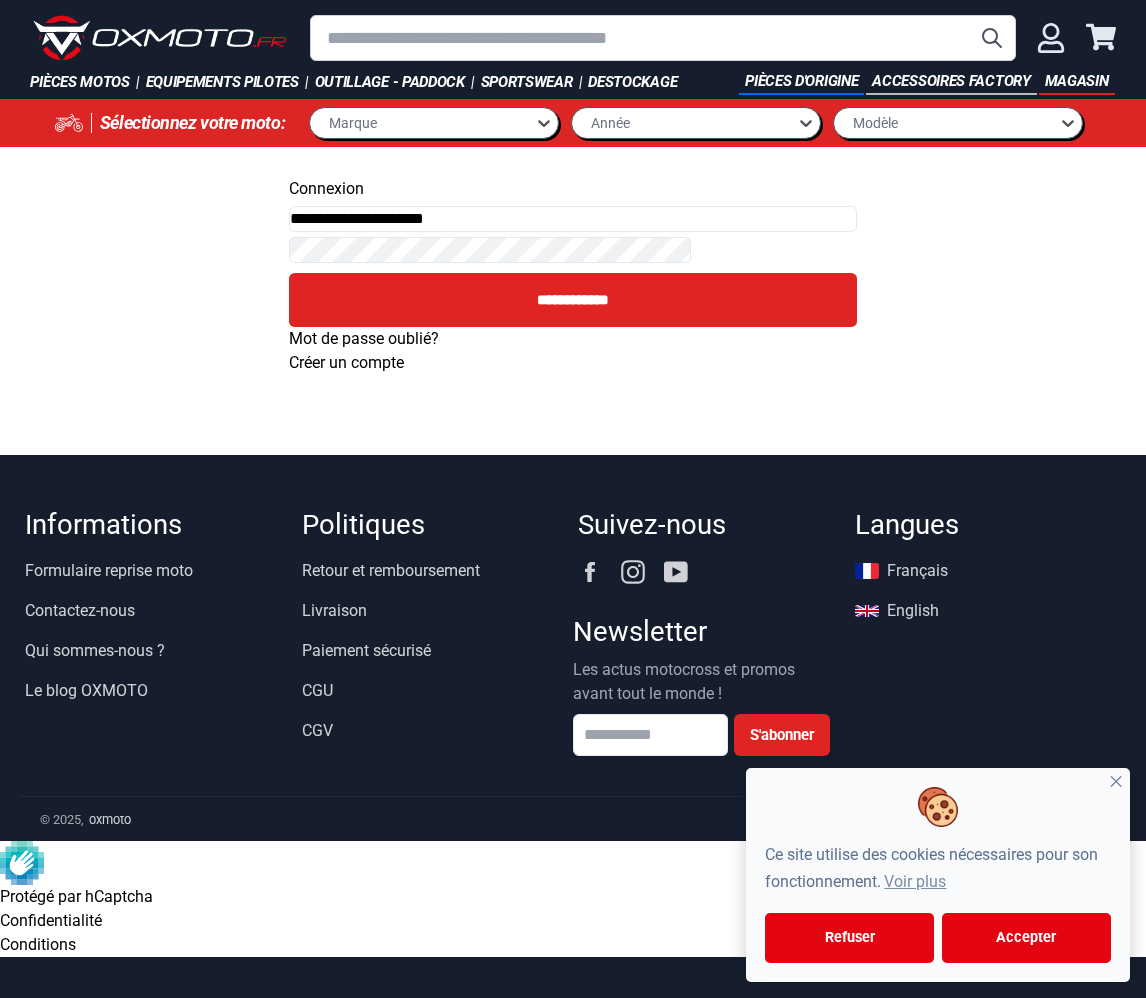 click on "**********" at bounding box center (573, 300) 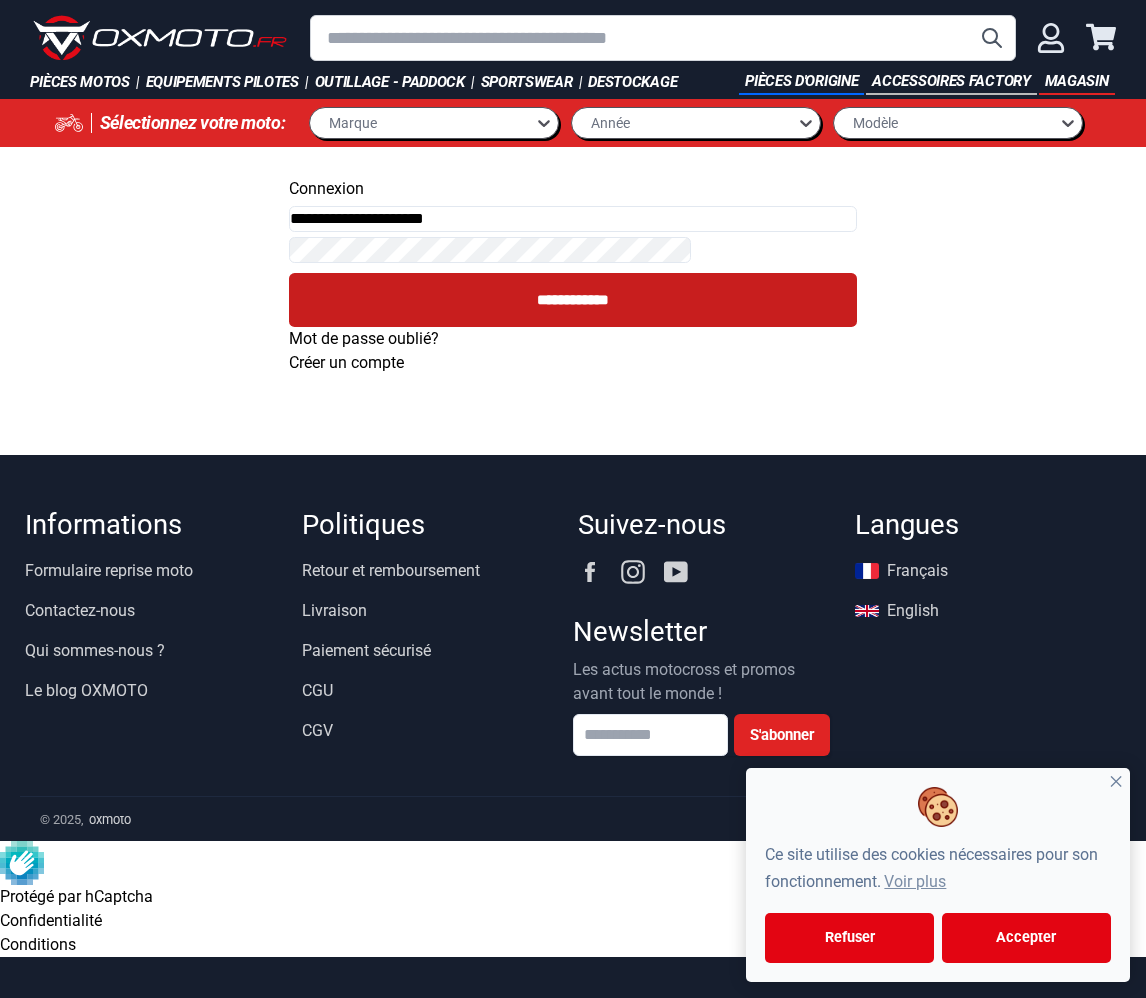 click on "**********" at bounding box center (573, 300) 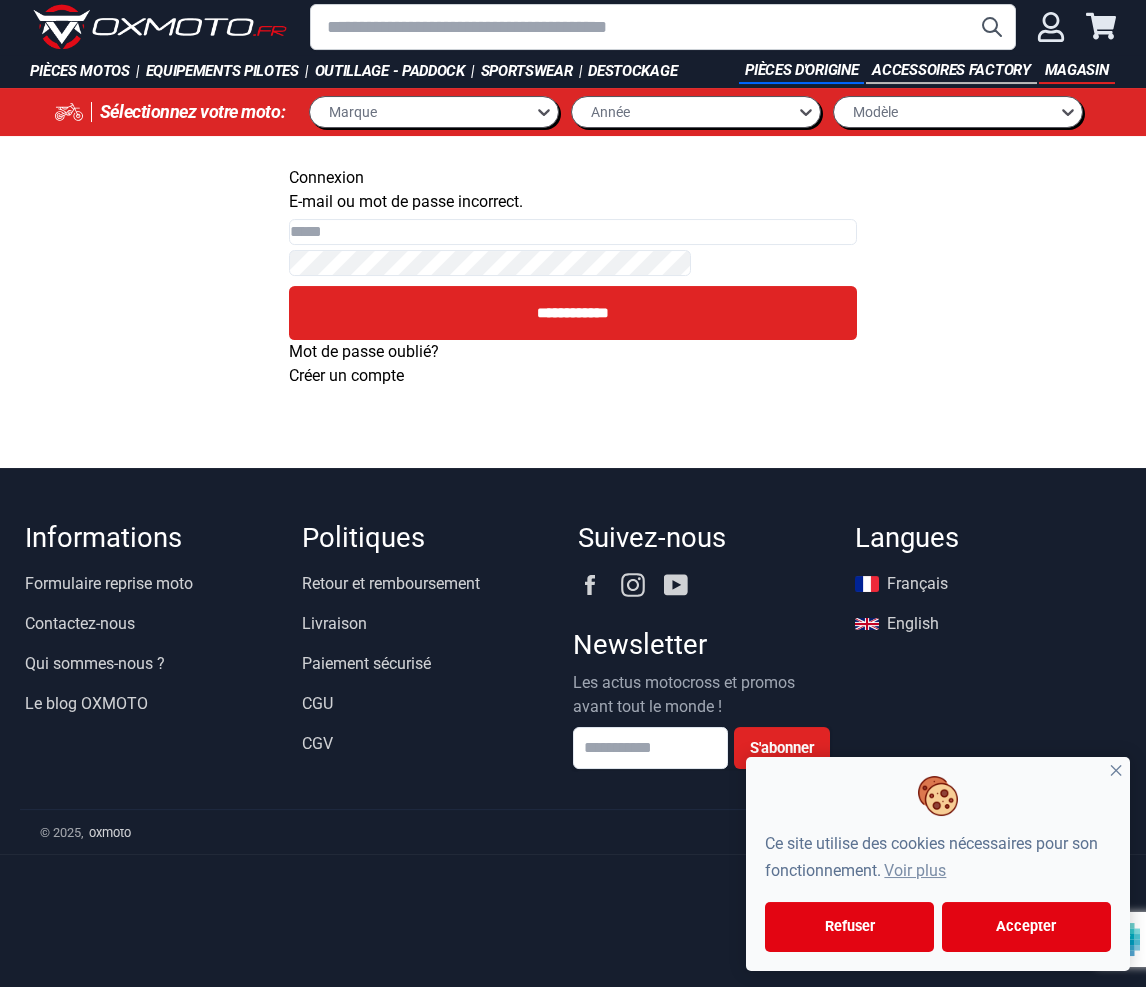 scroll, scrollTop: 11, scrollLeft: 0, axis: vertical 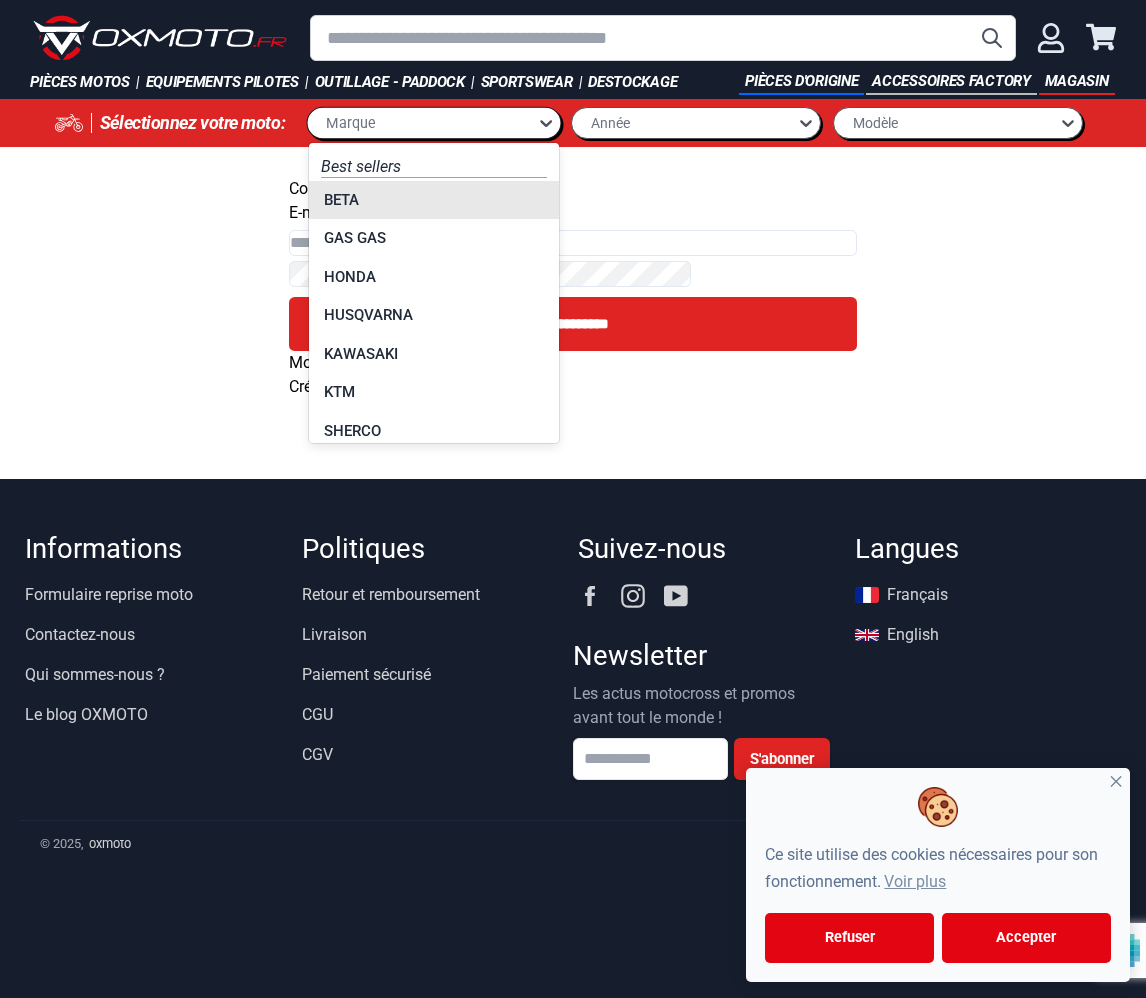click on "BETA" at bounding box center [434, 200] 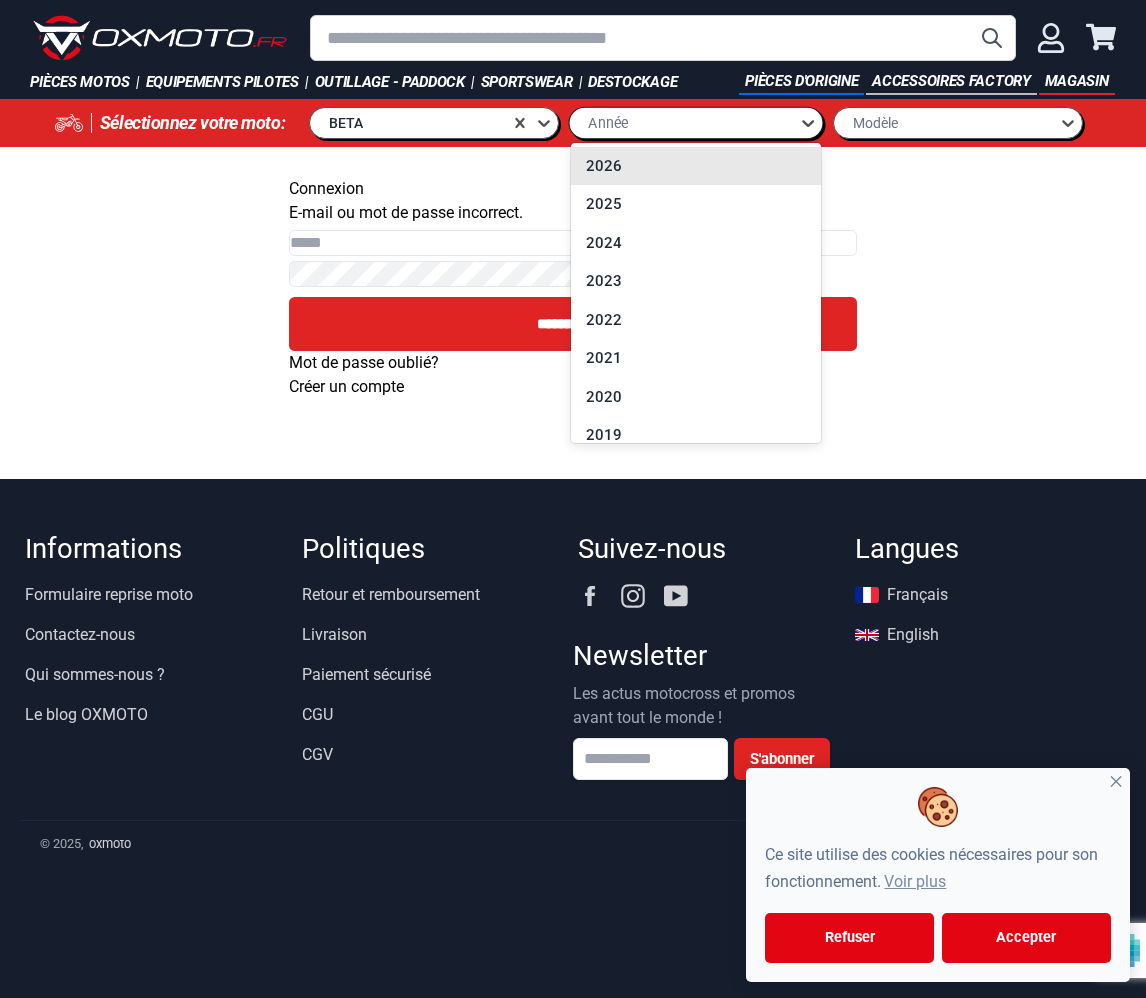 click on "2023" at bounding box center (696, 281) 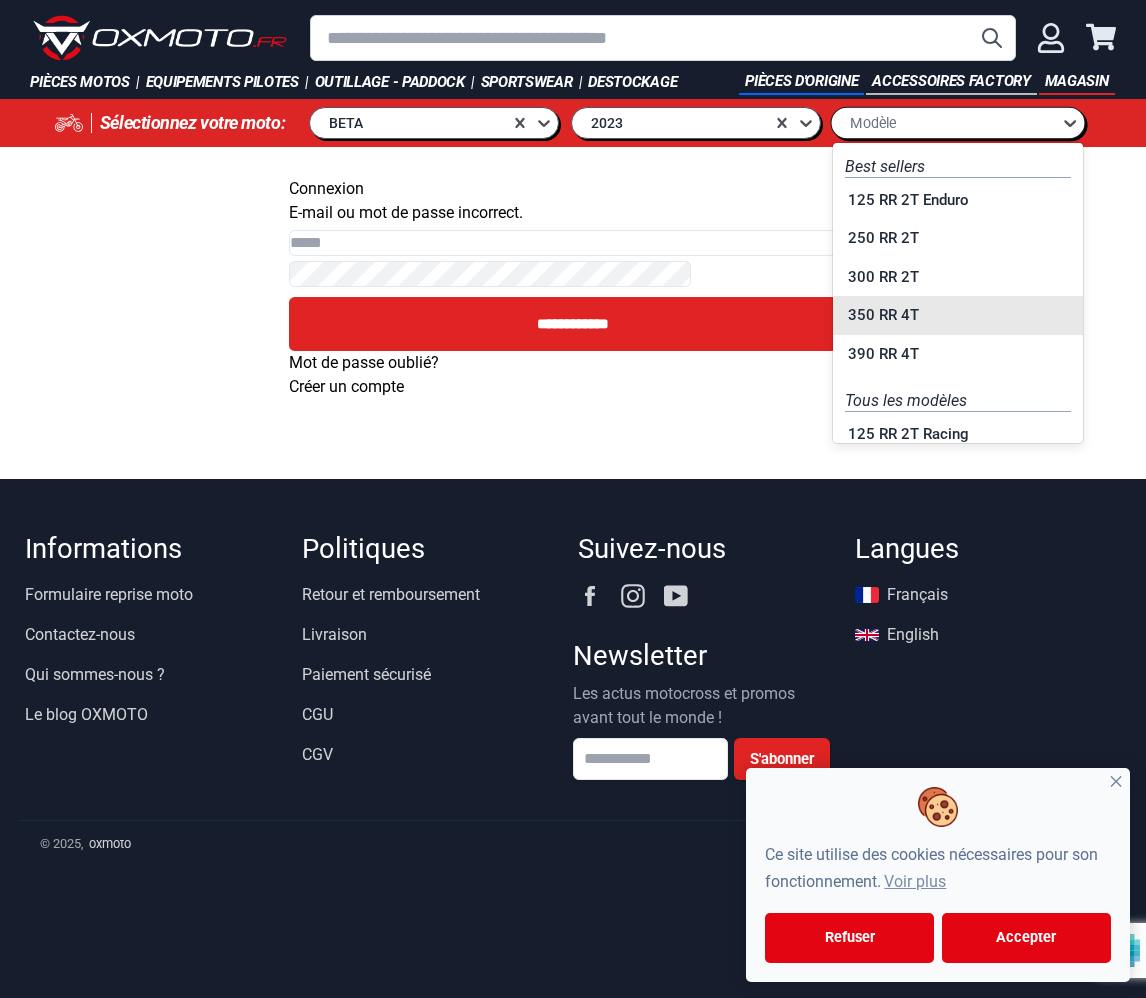 click on "350 RR 4T" at bounding box center [958, 315] 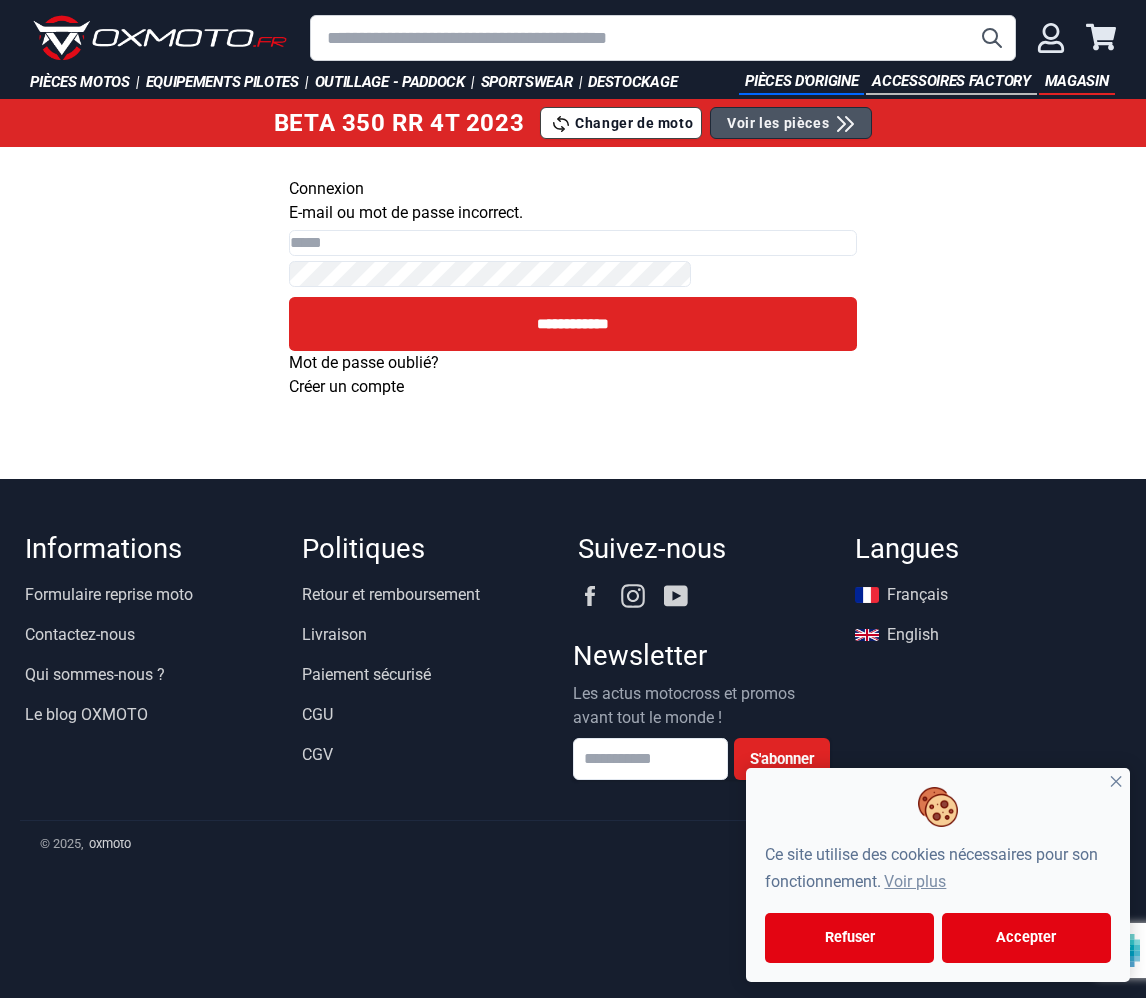 click on "Voir les pièces" at bounding box center (778, 123) 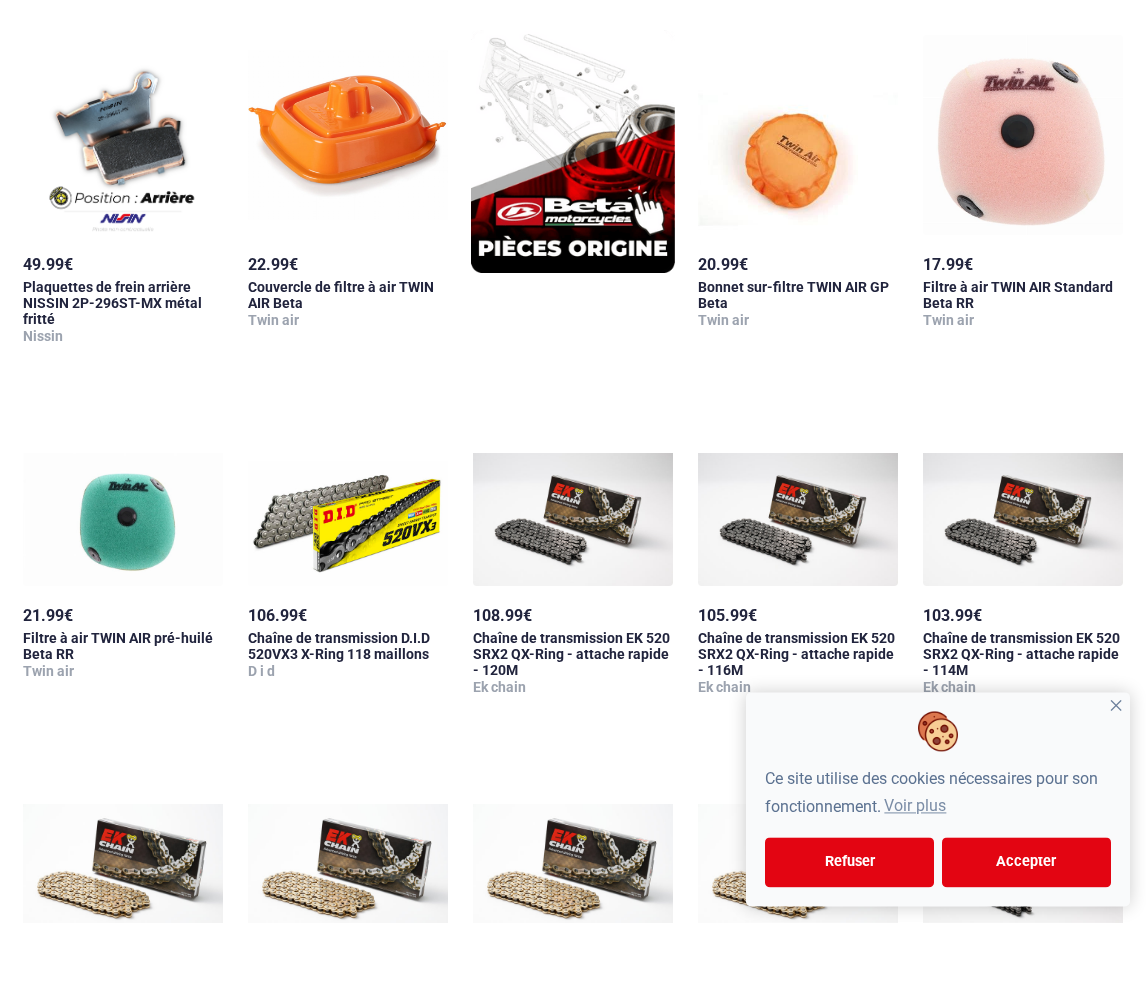 scroll, scrollTop: 393, scrollLeft: 0, axis: vertical 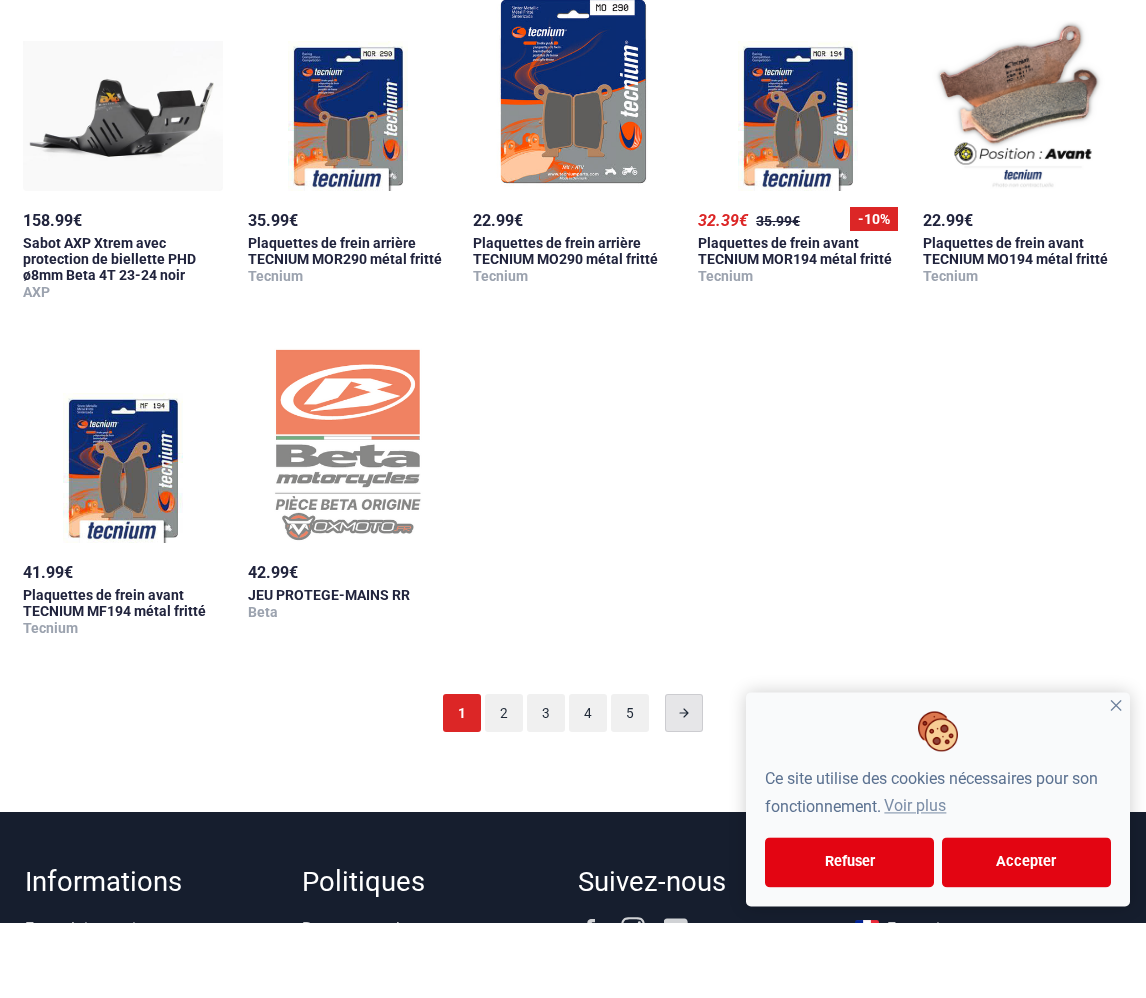 click at bounding box center [684, 789] 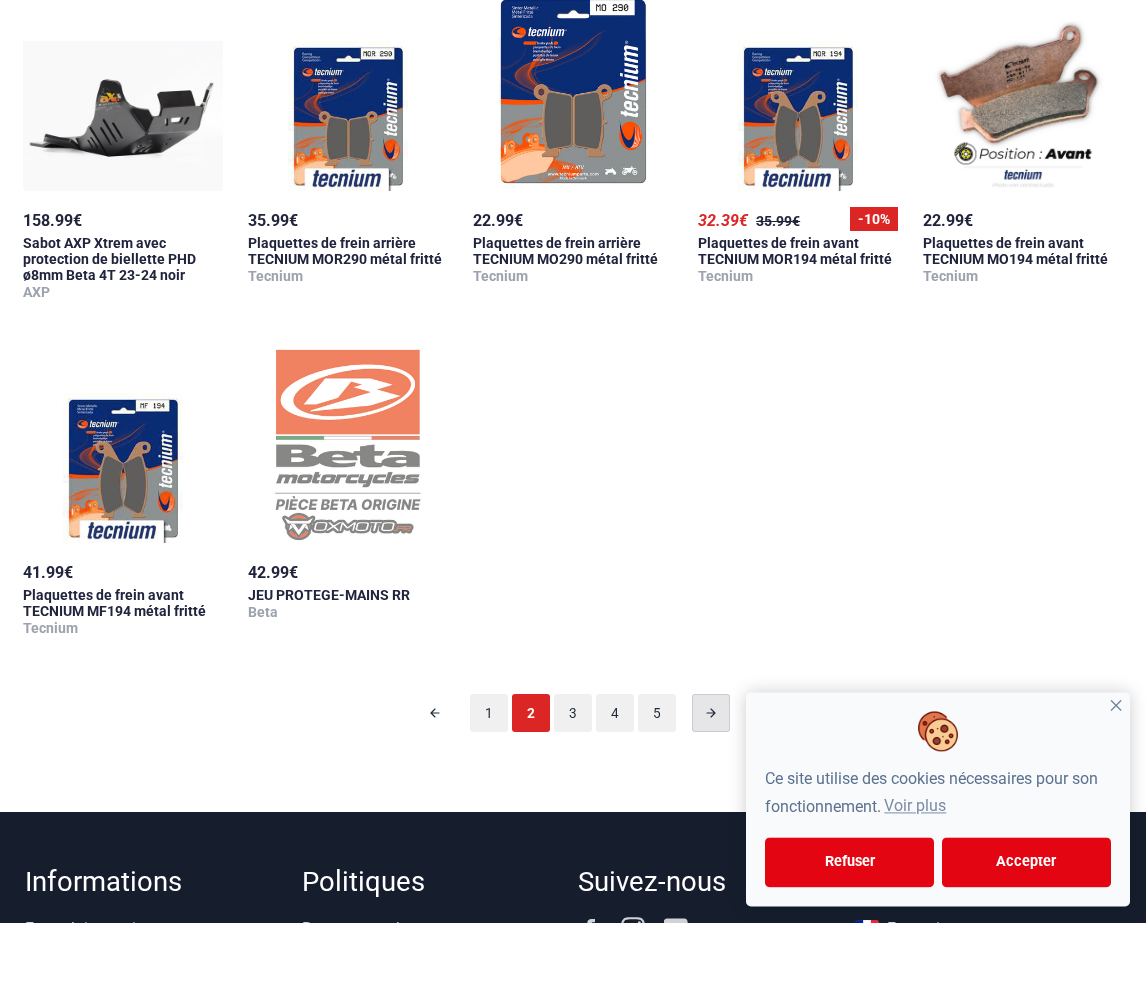 scroll, scrollTop: 98, scrollLeft: 0, axis: vertical 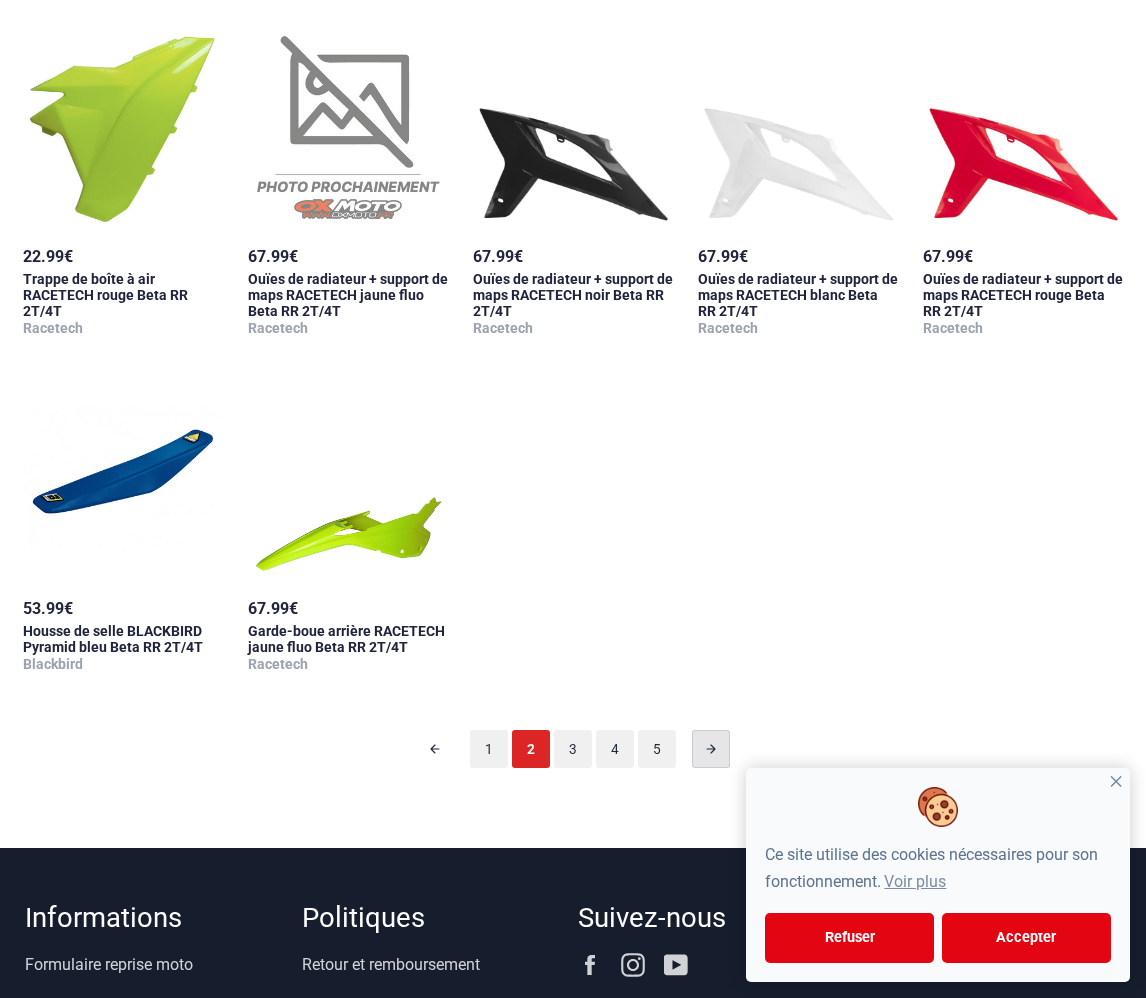 click 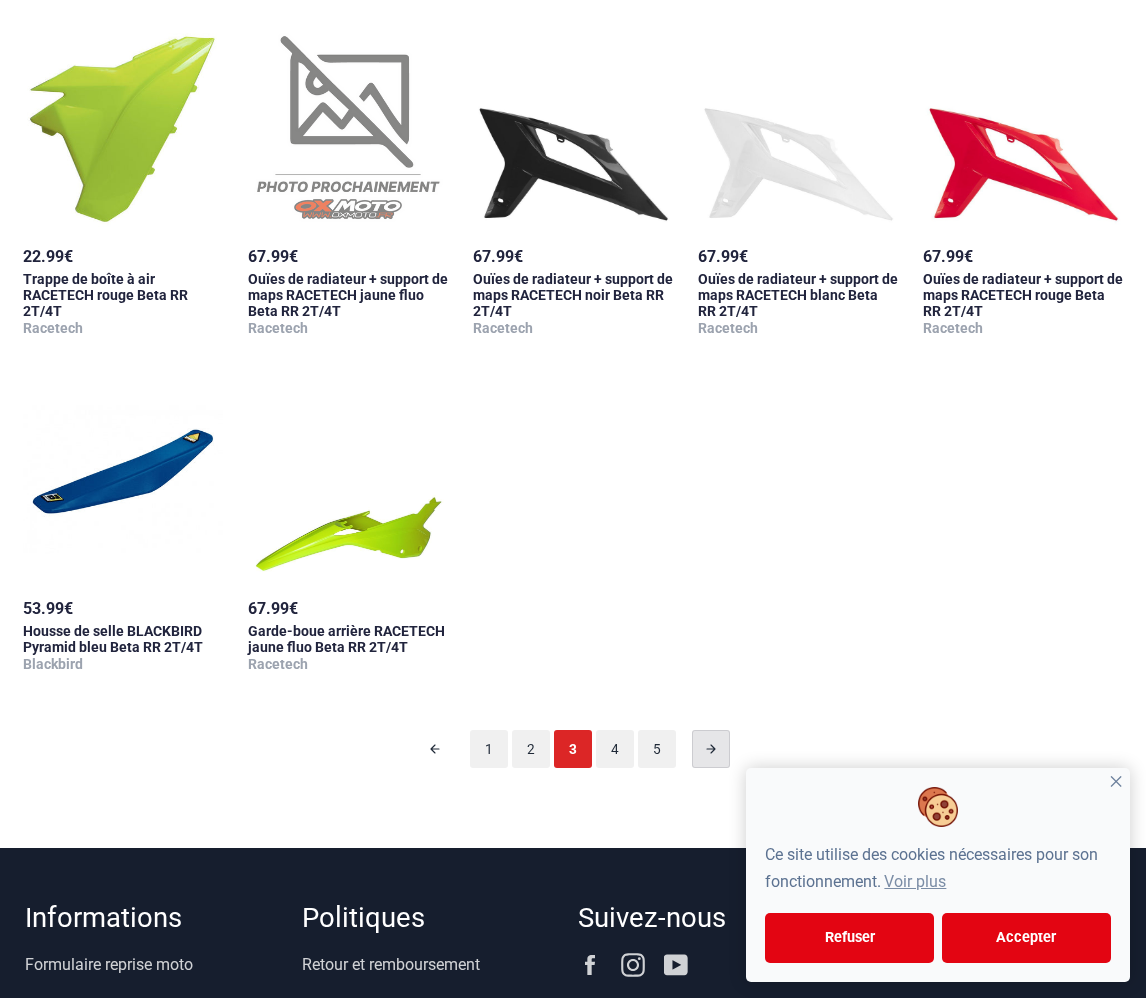 scroll, scrollTop: 98, scrollLeft: 0, axis: vertical 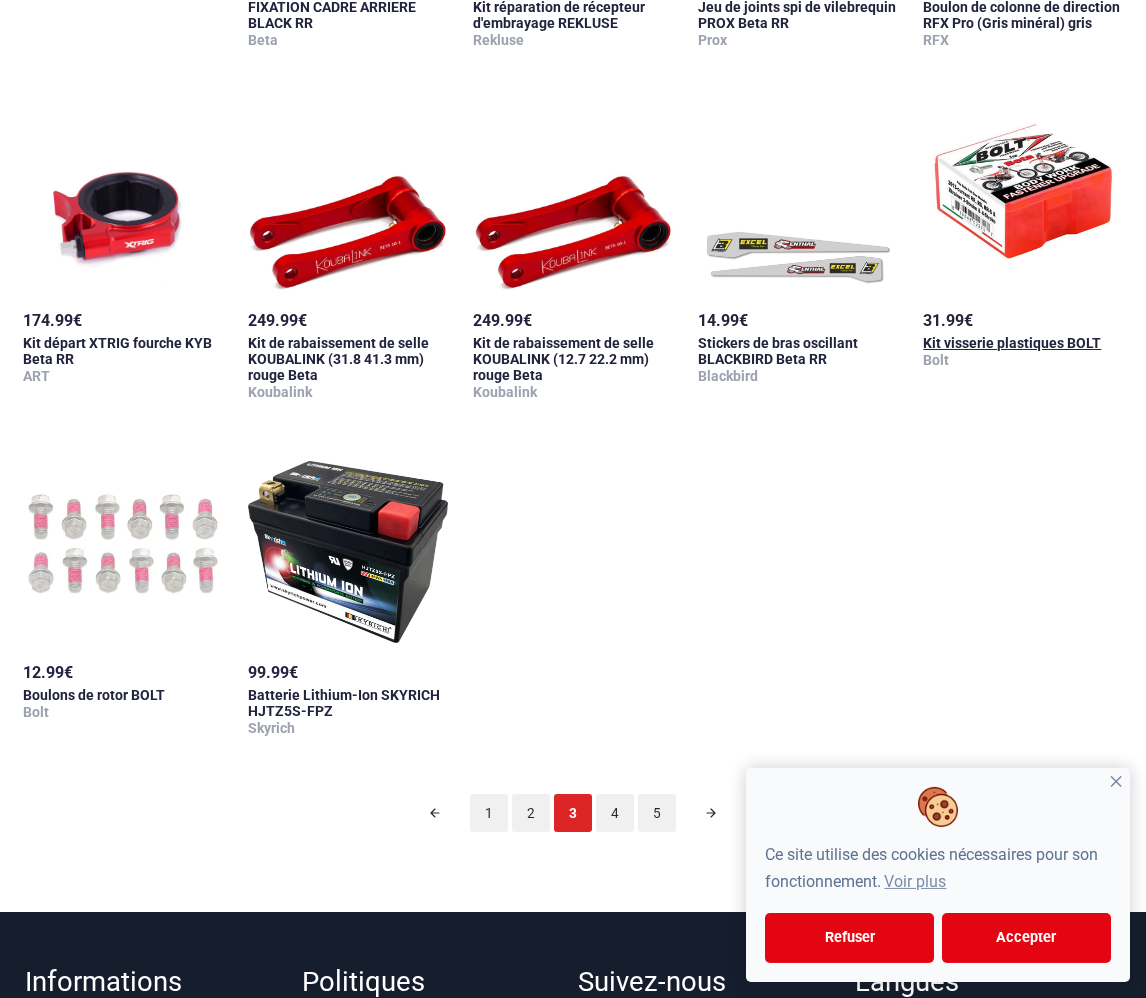 click at bounding box center [1023, 191] 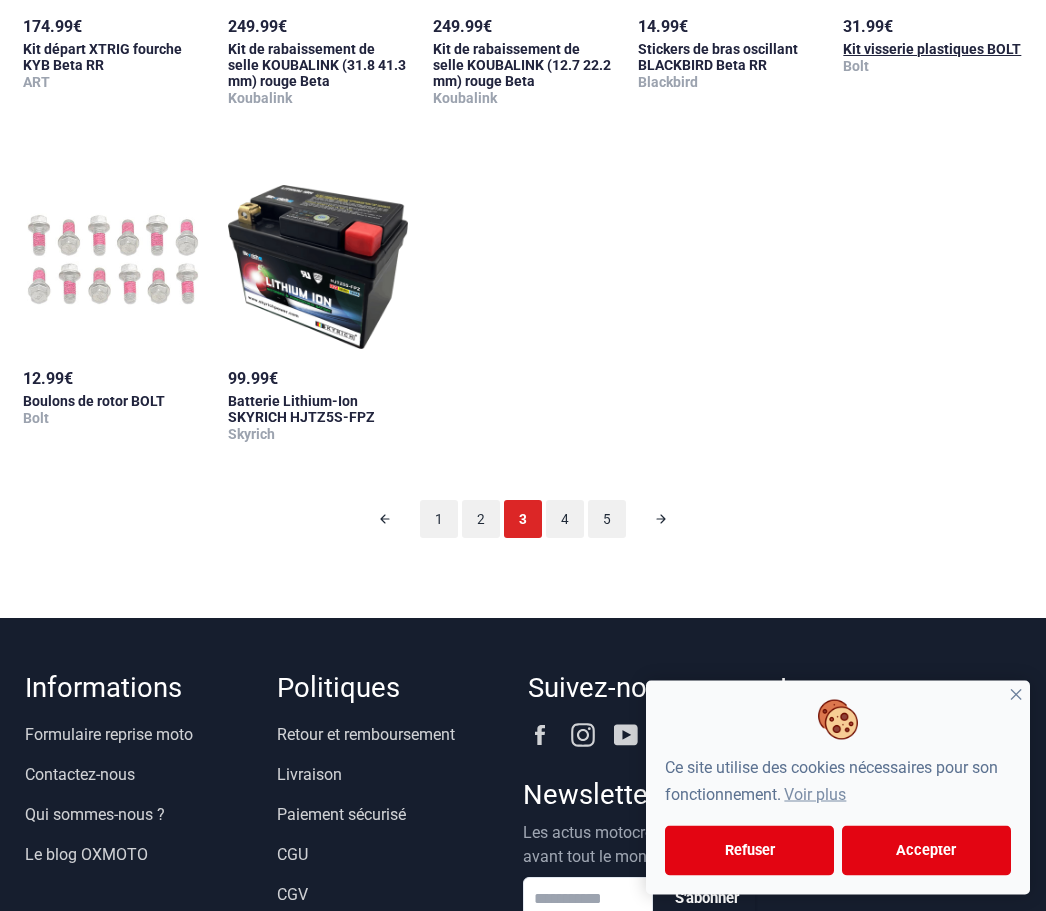 scroll, scrollTop: 2113, scrollLeft: 0, axis: vertical 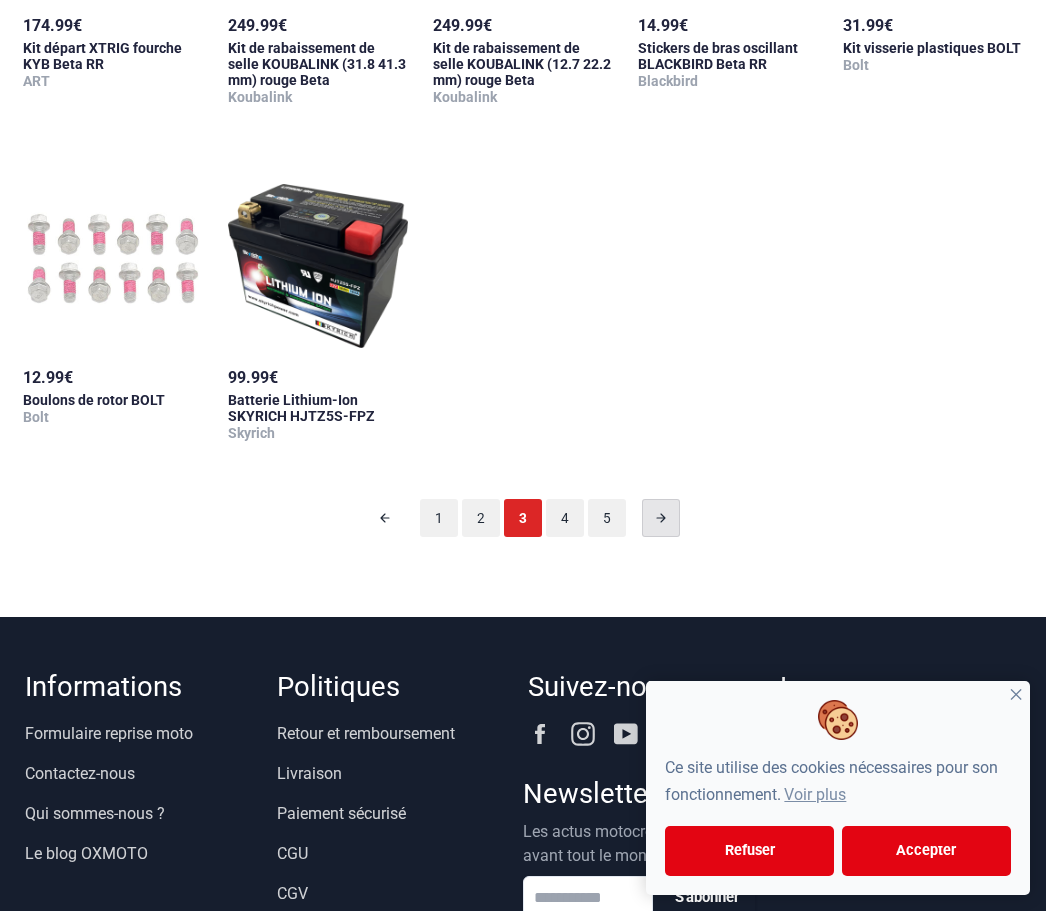 click at bounding box center (661, 518) 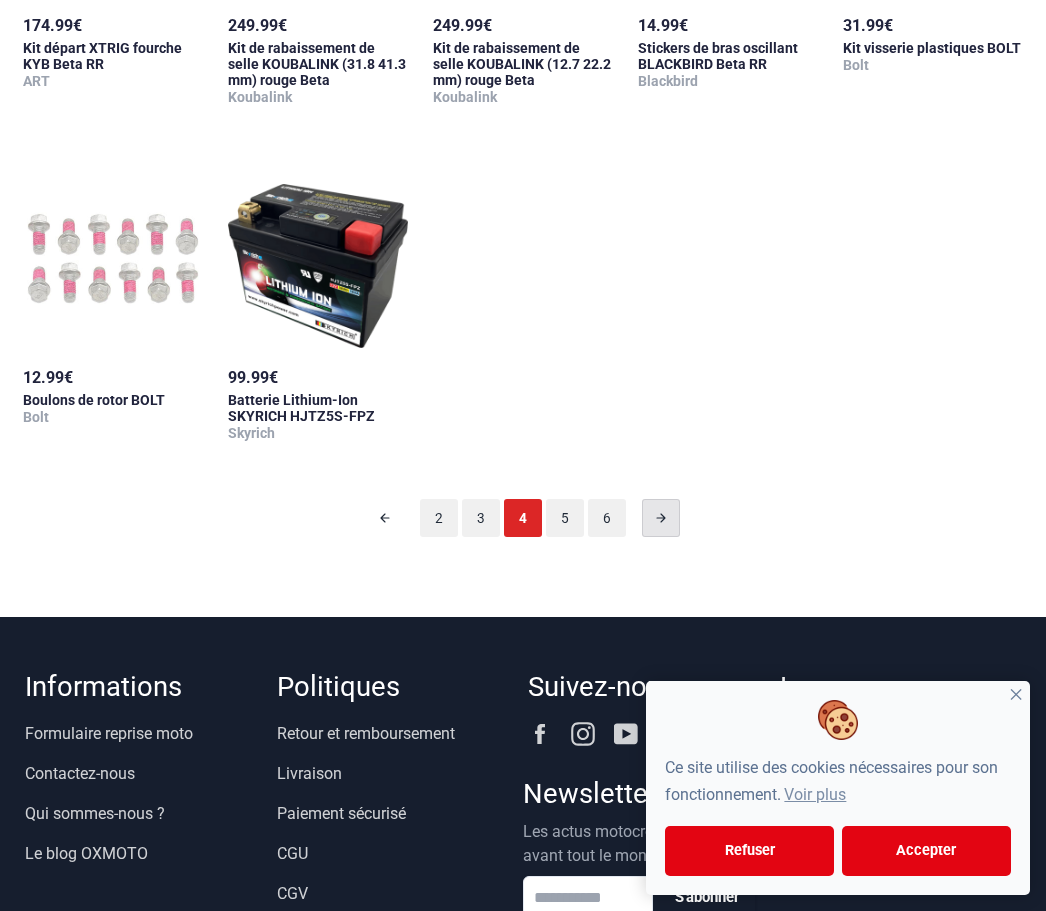 scroll, scrollTop: 98, scrollLeft: 0, axis: vertical 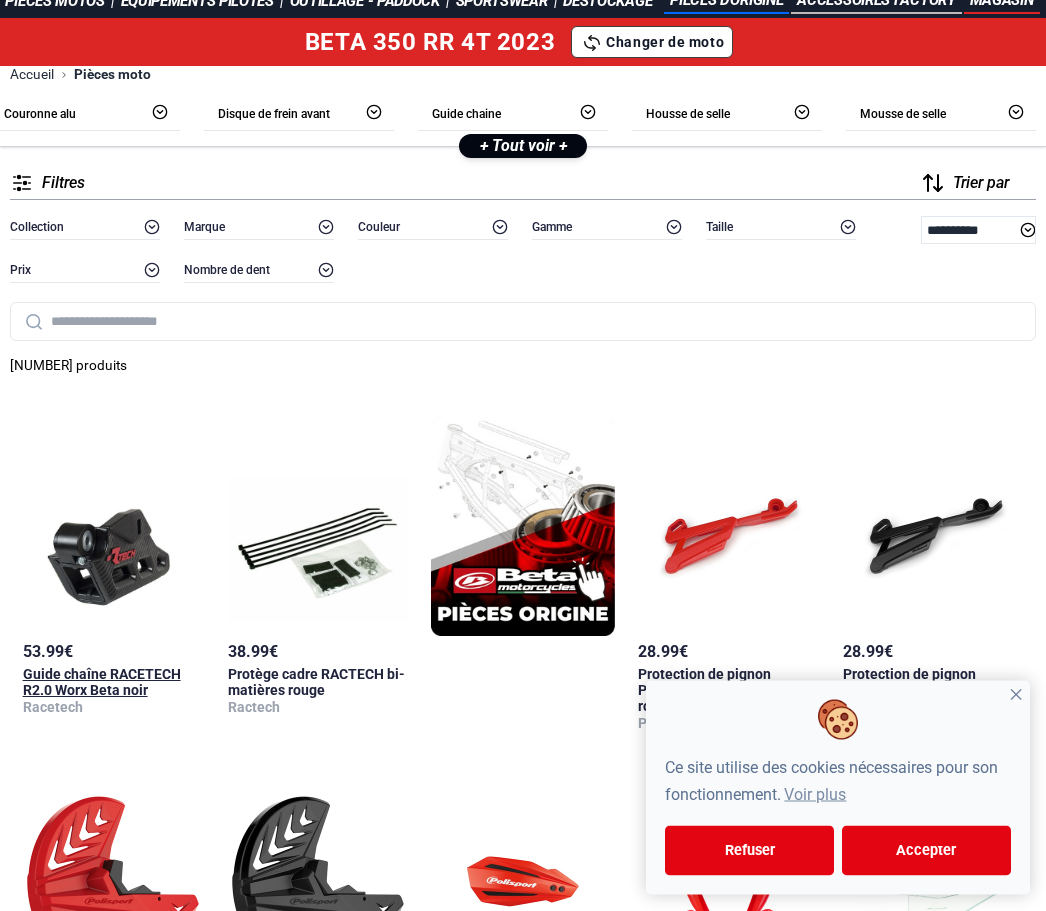 click at bounding box center (113, 523) 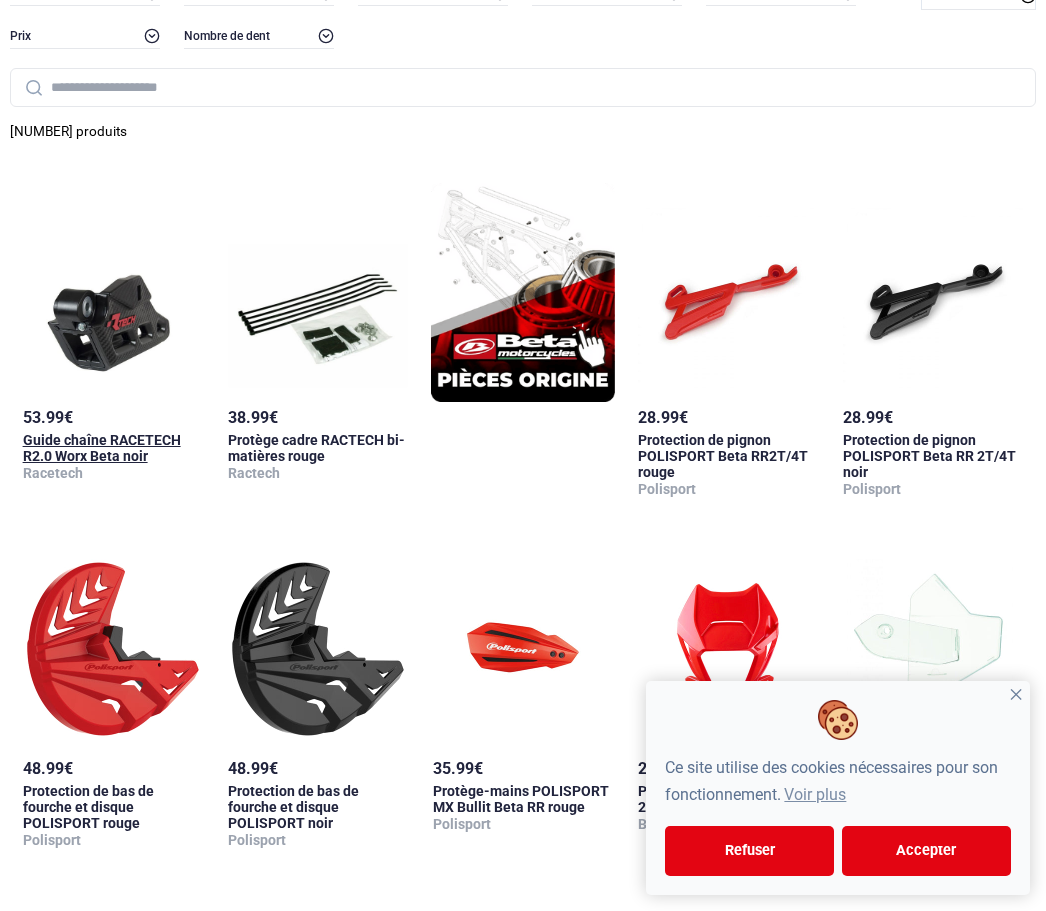 scroll, scrollTop: 313, scrollLeft: 0, axis: vertical 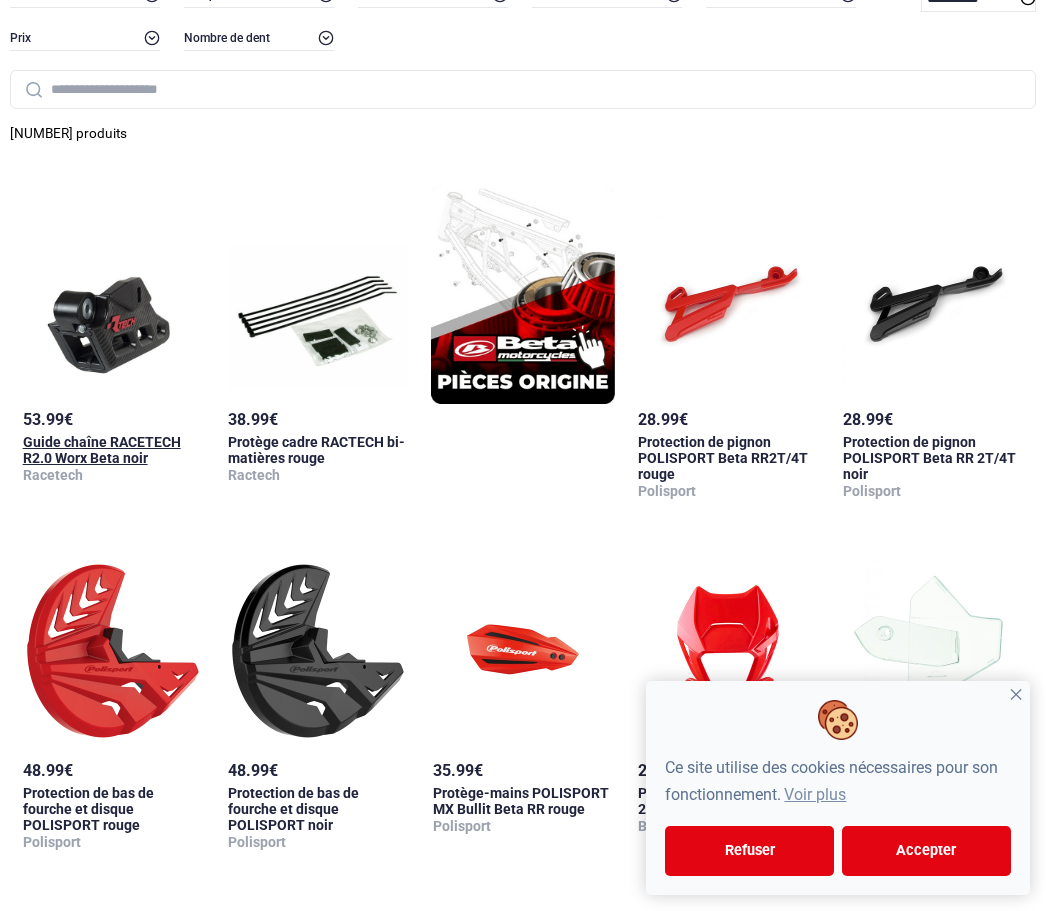 click at bounding box center (113, 290) 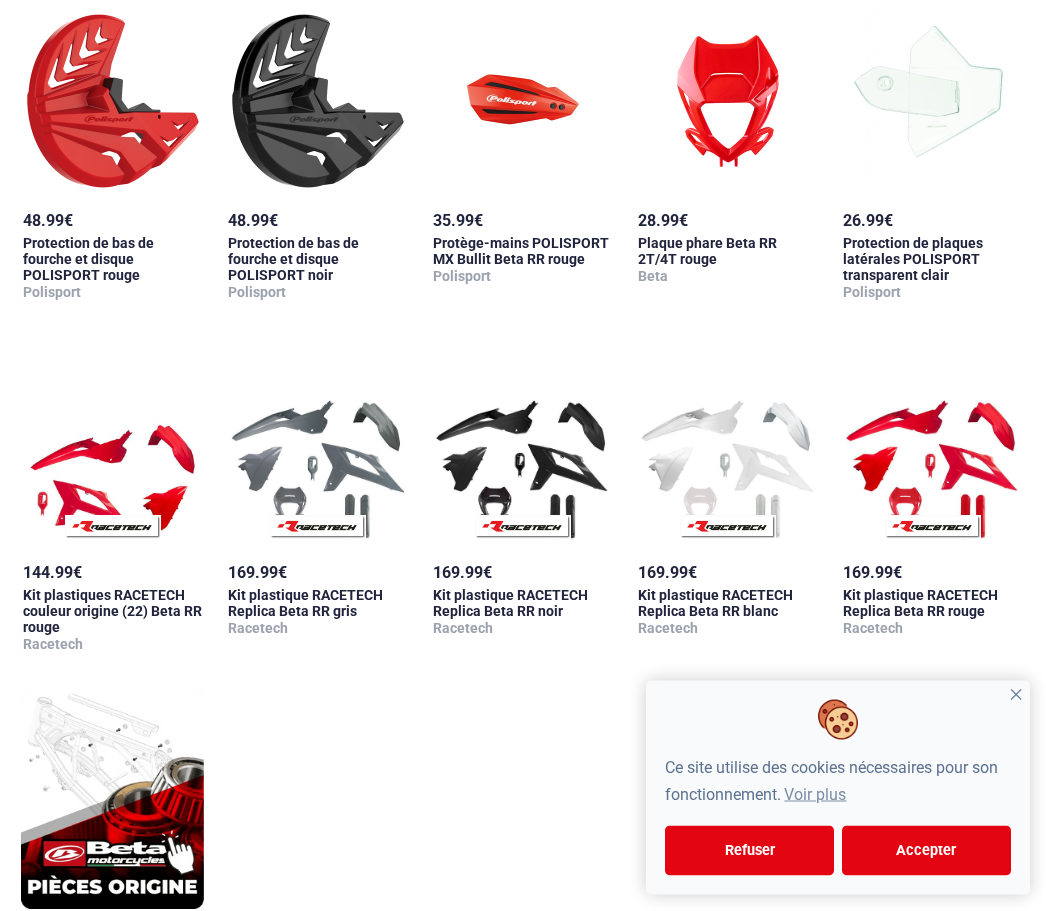 scroll, scrollTop: 863, scrollLeft: 0, axis: vertical 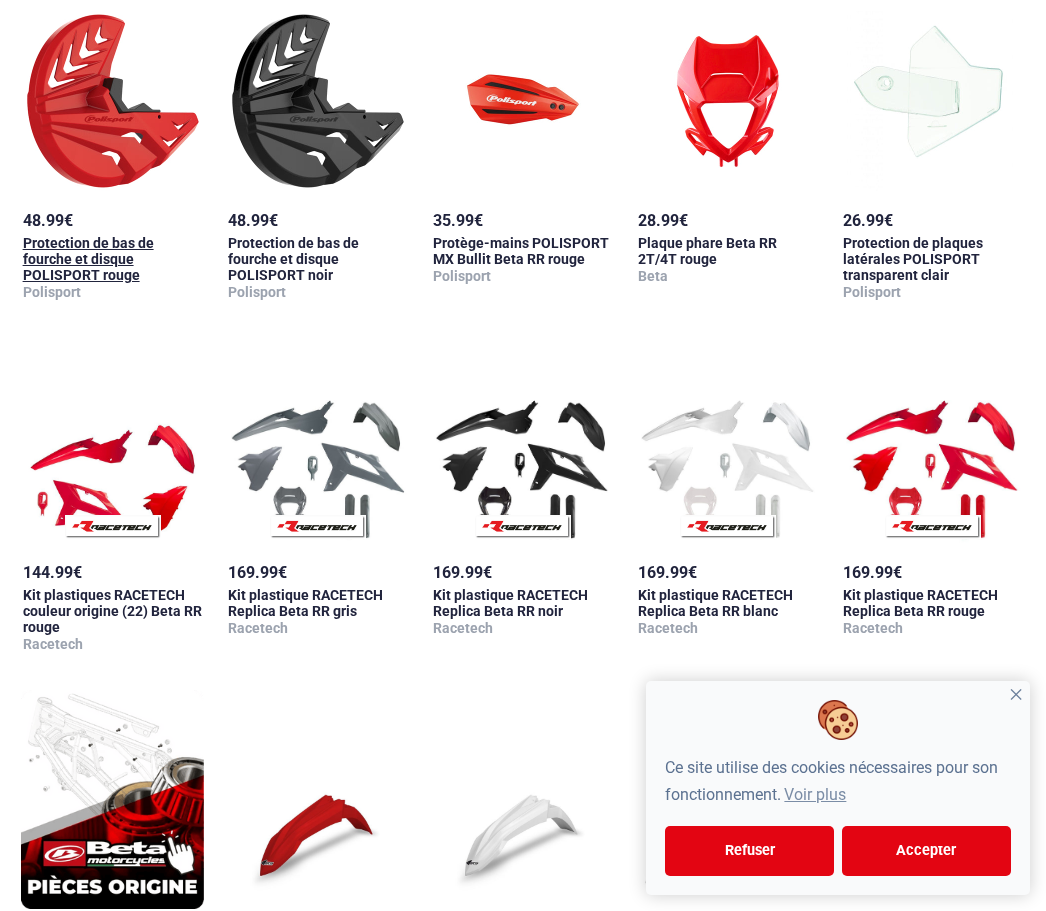 click at bounding box center (113, 91) 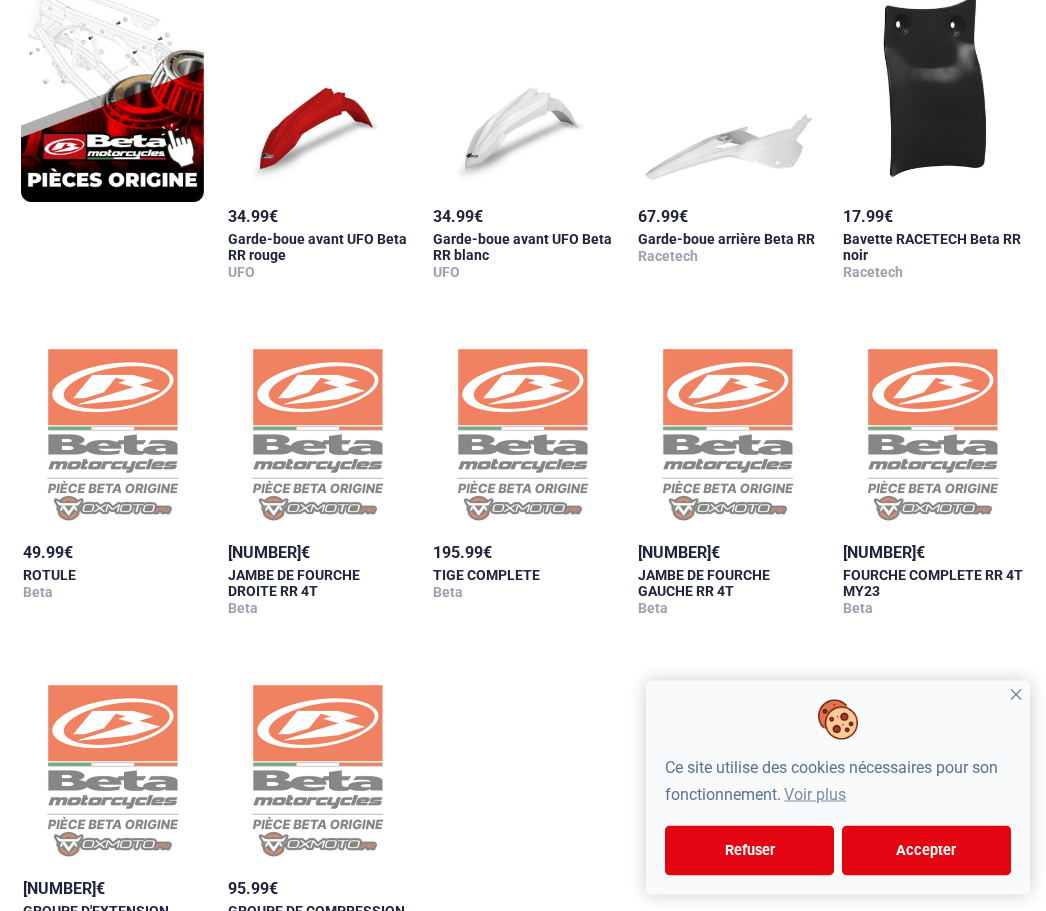 scroll, scrollTop: 1571, scrollLeft: 2, axis: both 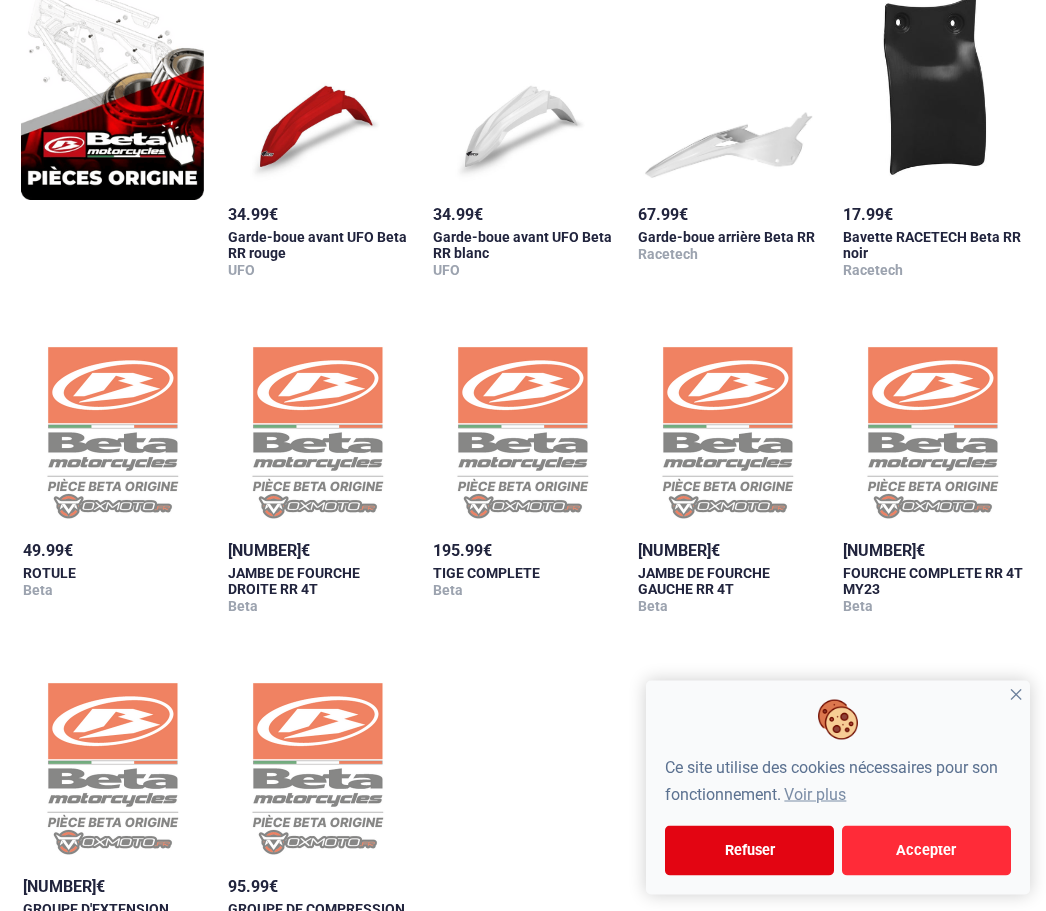 click on "Accepter" at bounding box center (926, 851) 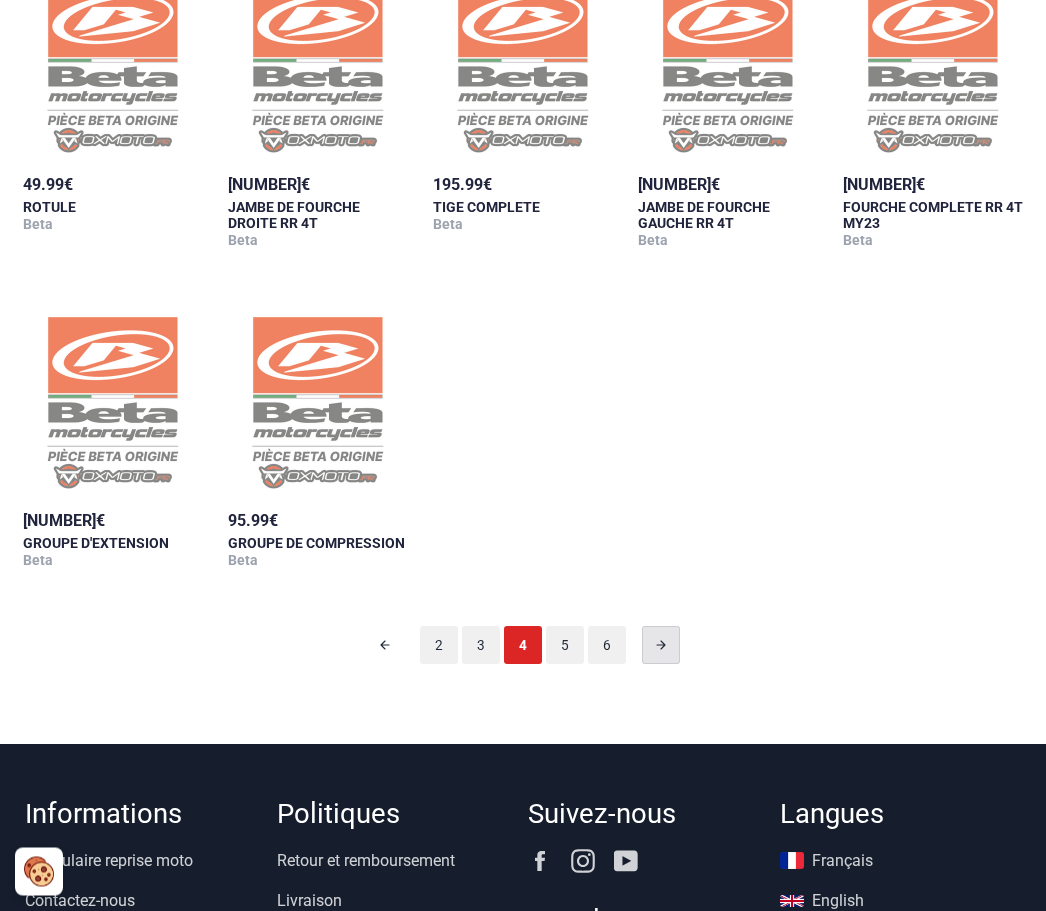 scroll, scrollTop: 1938, scrollLeft: 2, axis: both 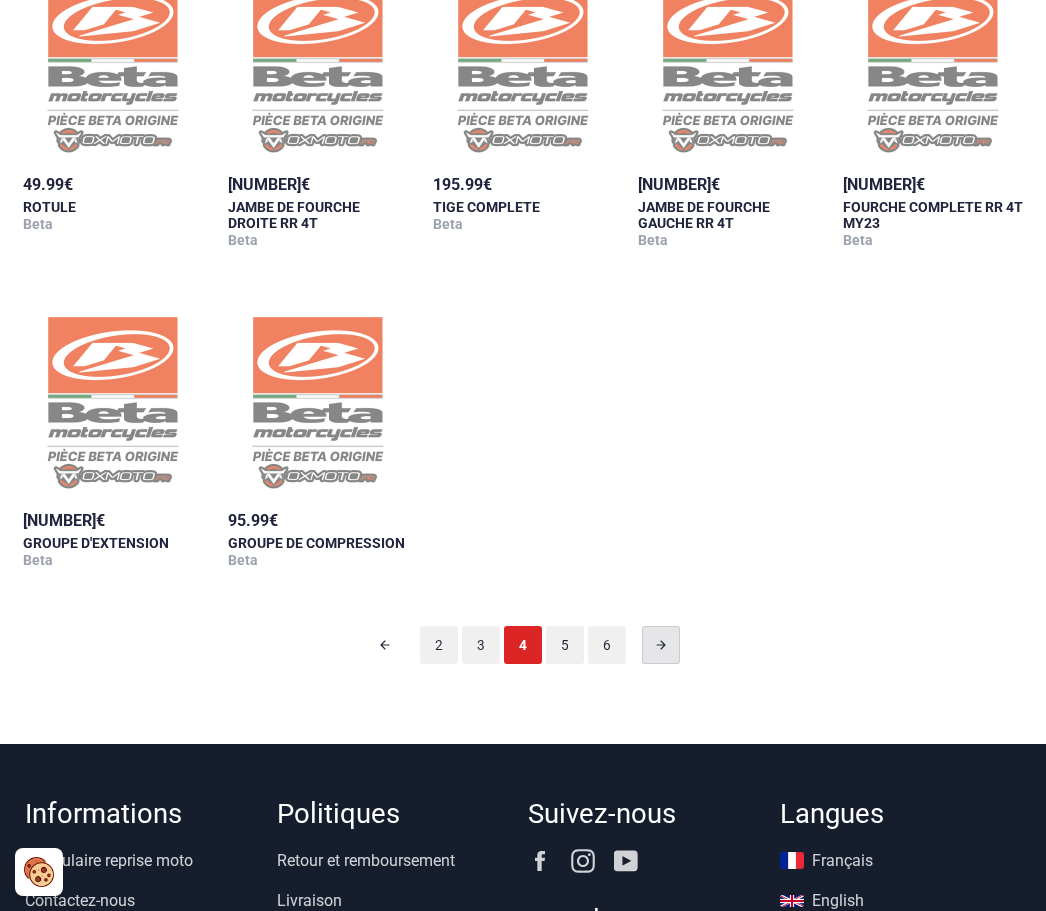 click at bounding box center [661, 645] 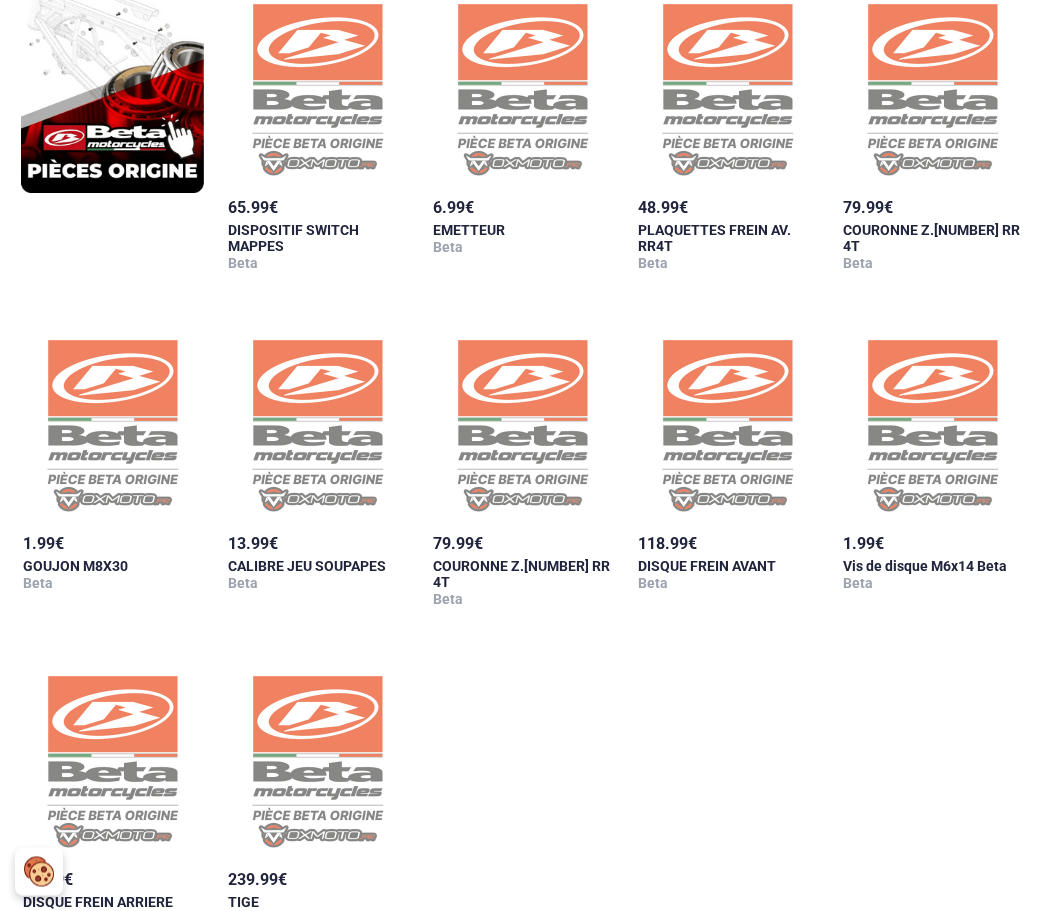scroll, scrollTop: 1548, scrollLeft: 0, axis: vertical 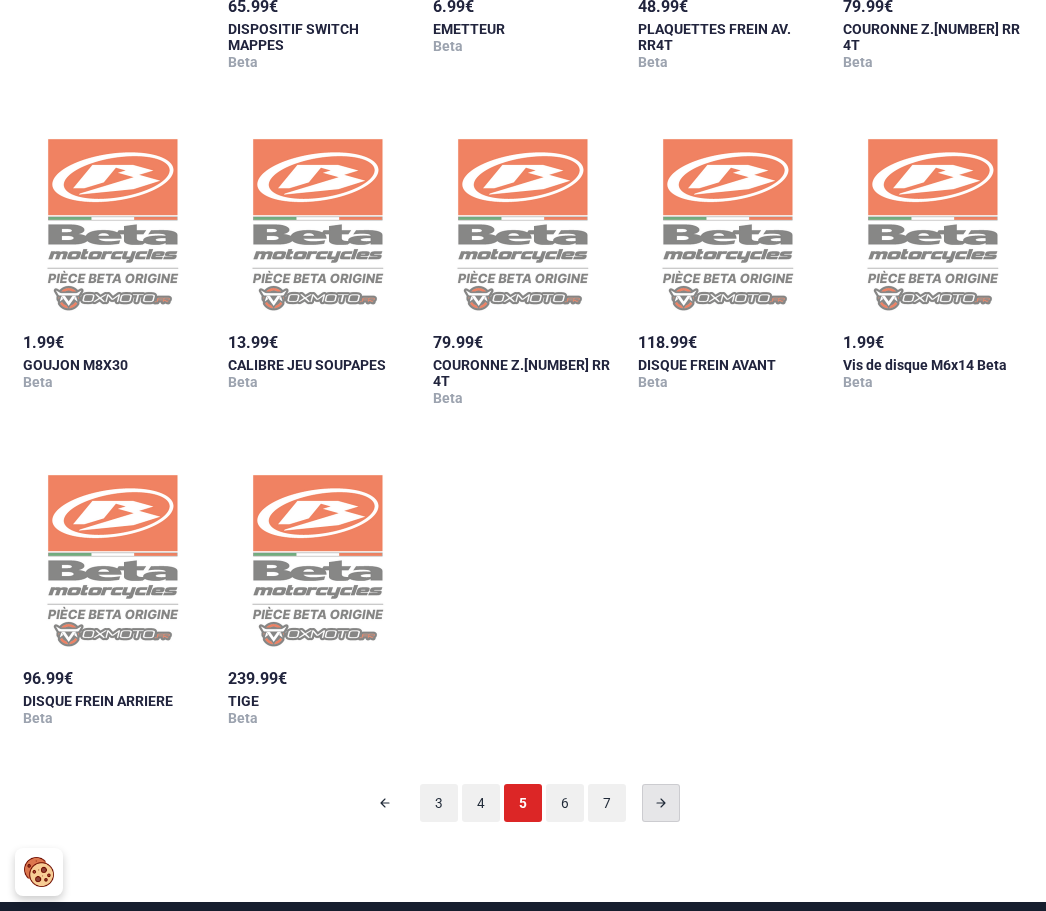 click at bounding box center (661, 803) 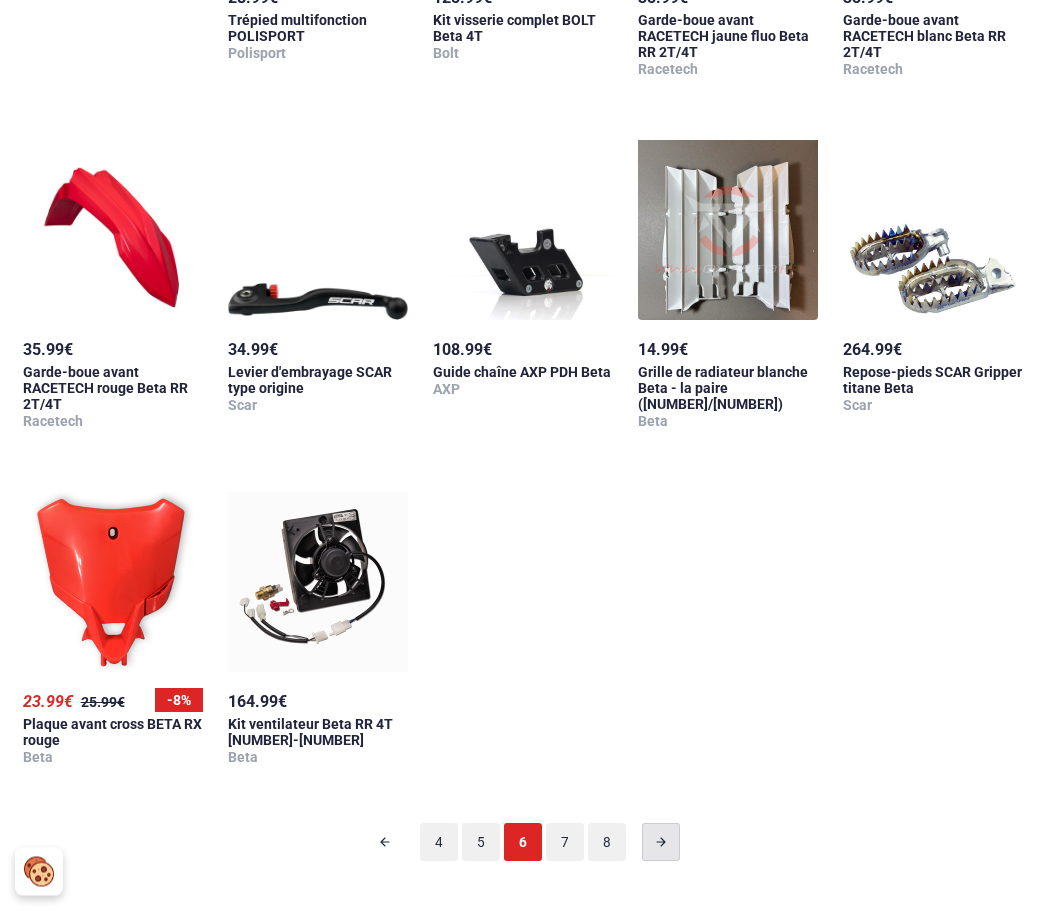 scroll, scrollTop: 1741, scrollLeft: 0, axis: vertical 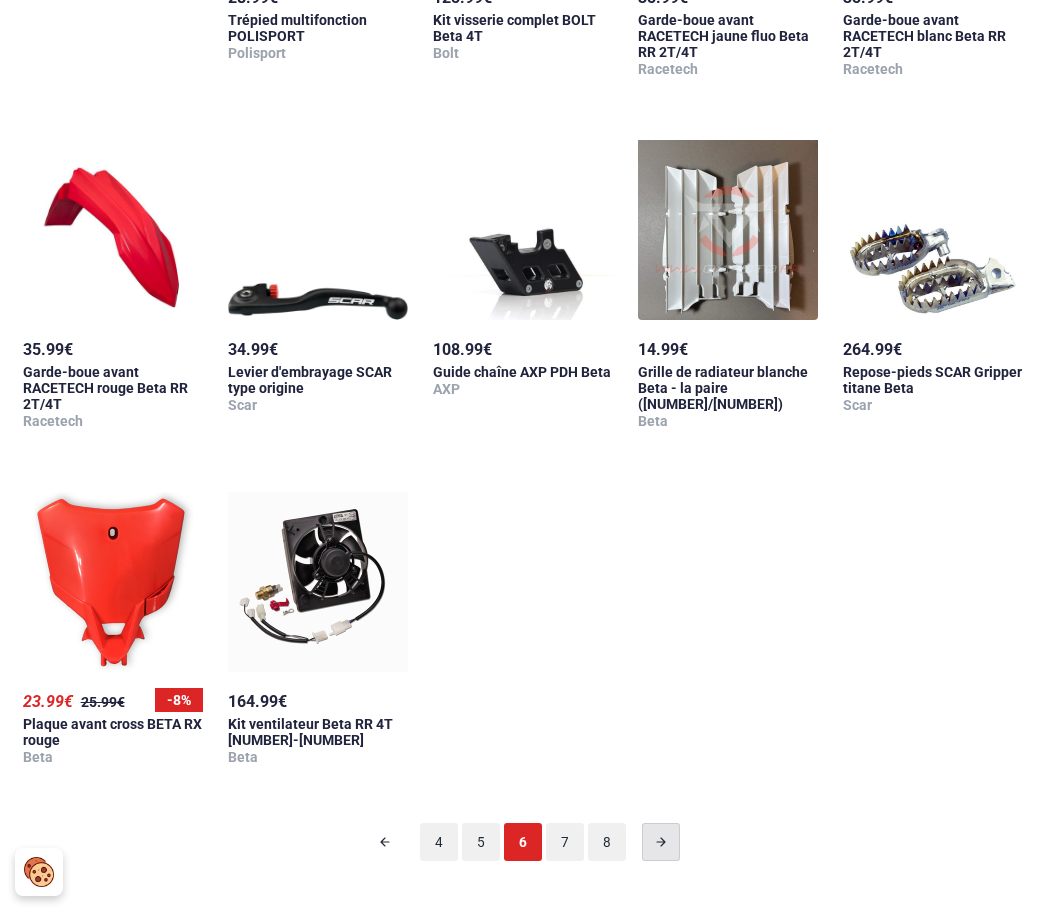 click at bounding box center (661, 842) 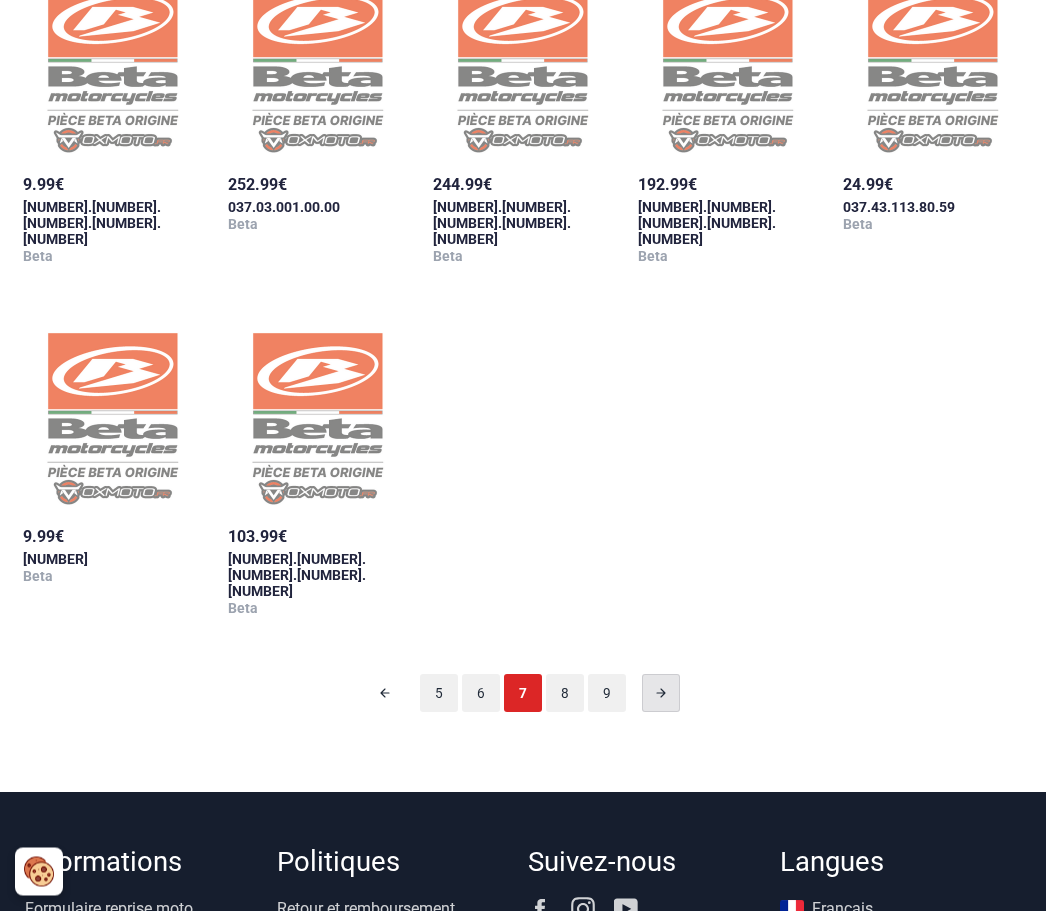 scroll, scrollTop: 1940, scrollLeft: 0, axis: vertical 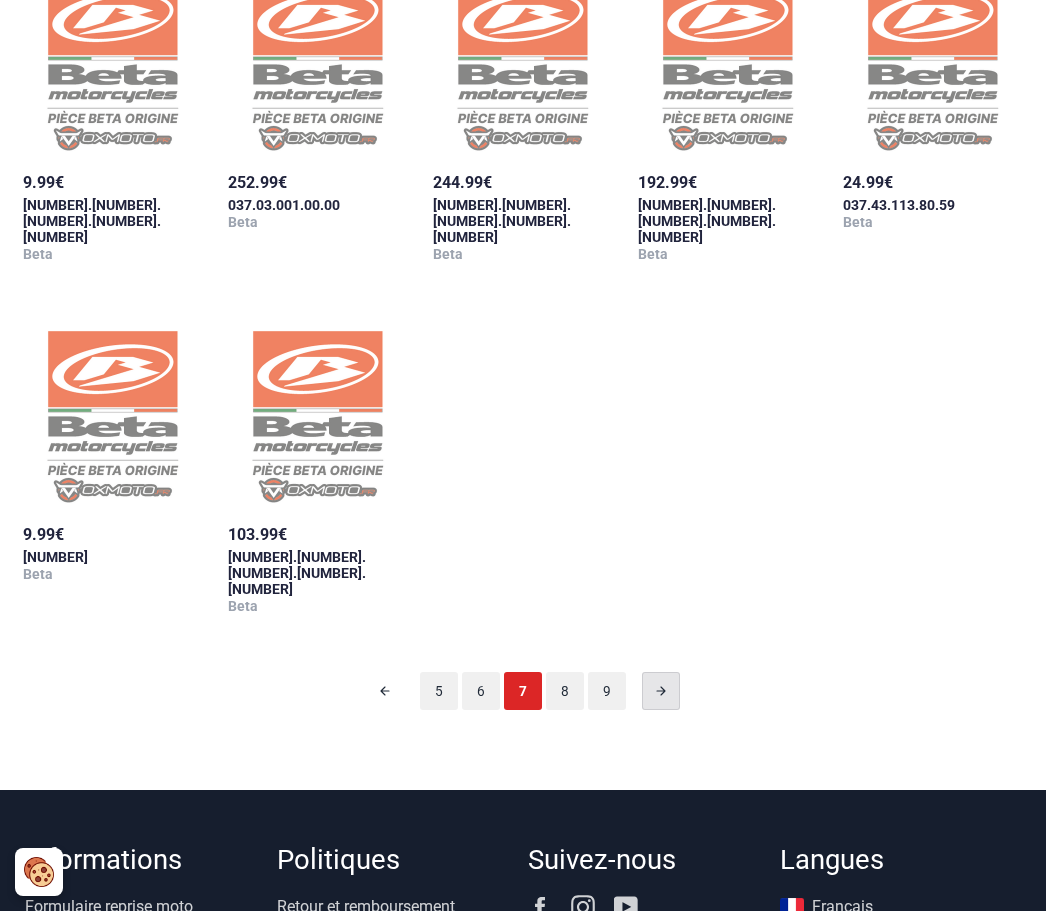 click at bounding box center (661, 691) 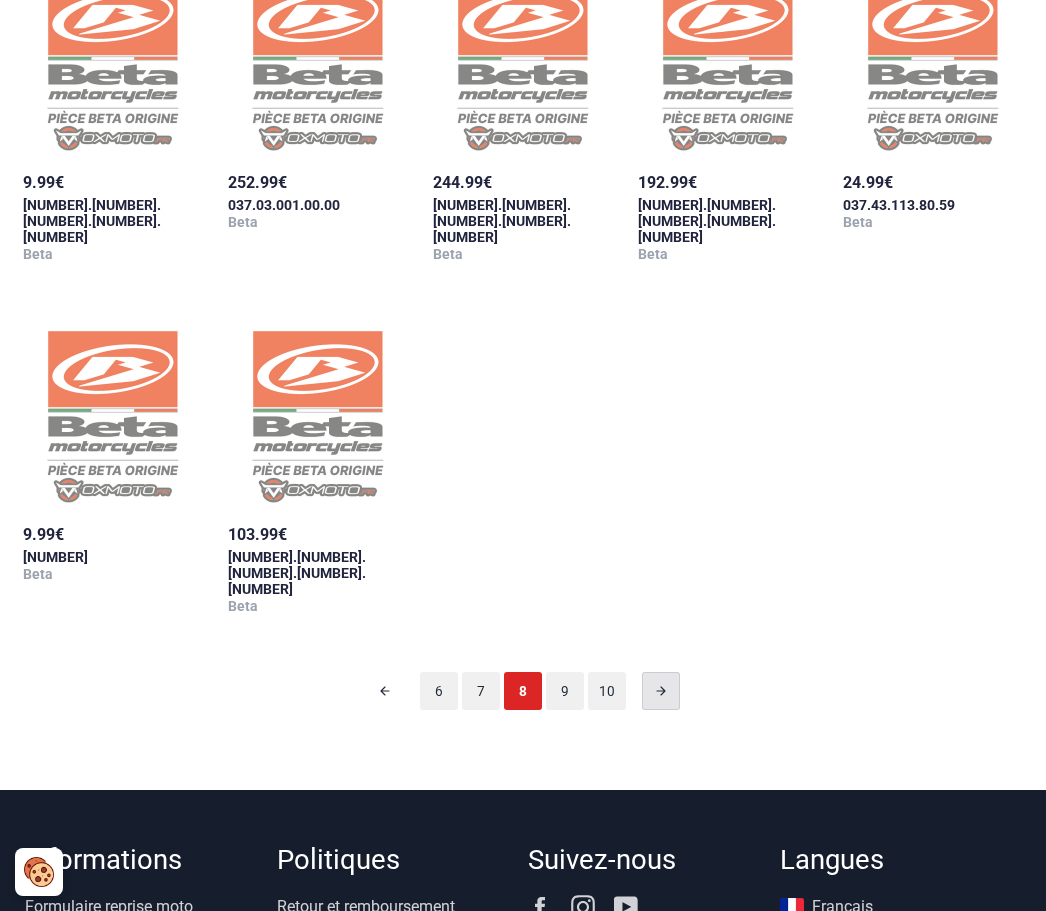 scroll, scrollTop: 98, scrollLeft: 0, axis: vertical 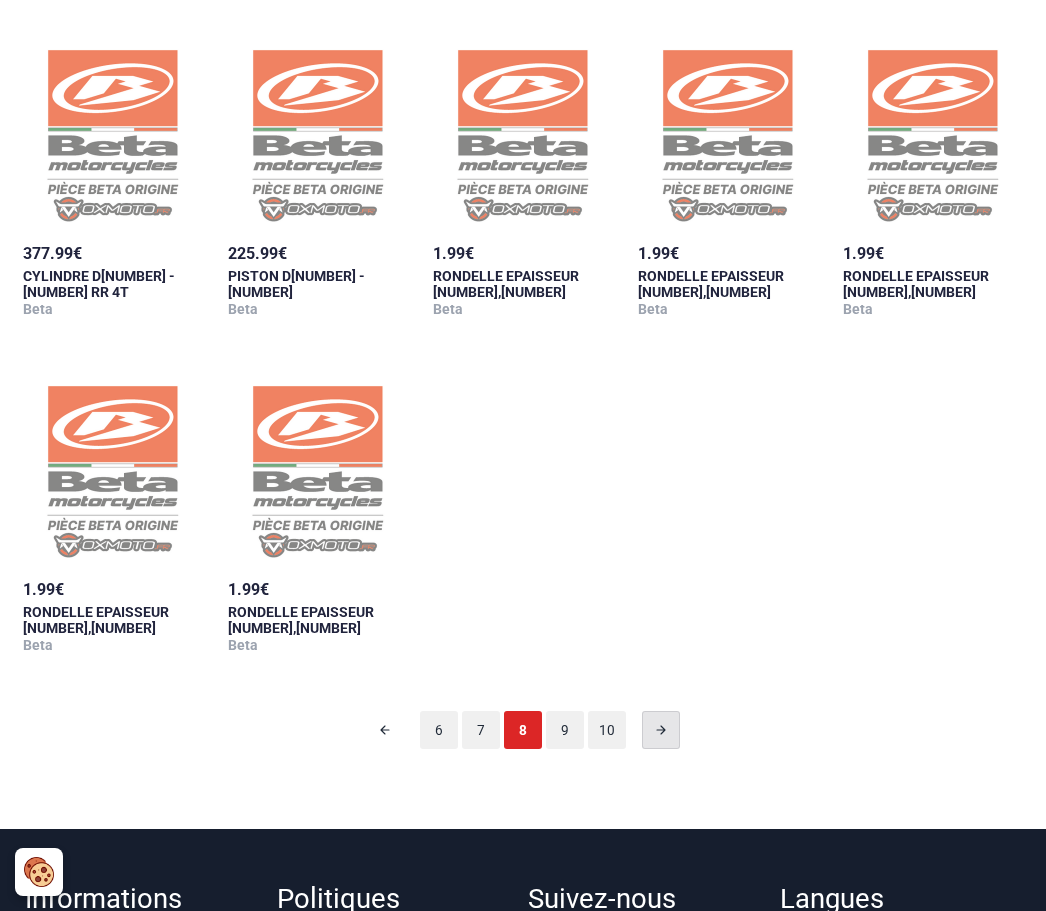 click at bounding box center (661, 730) 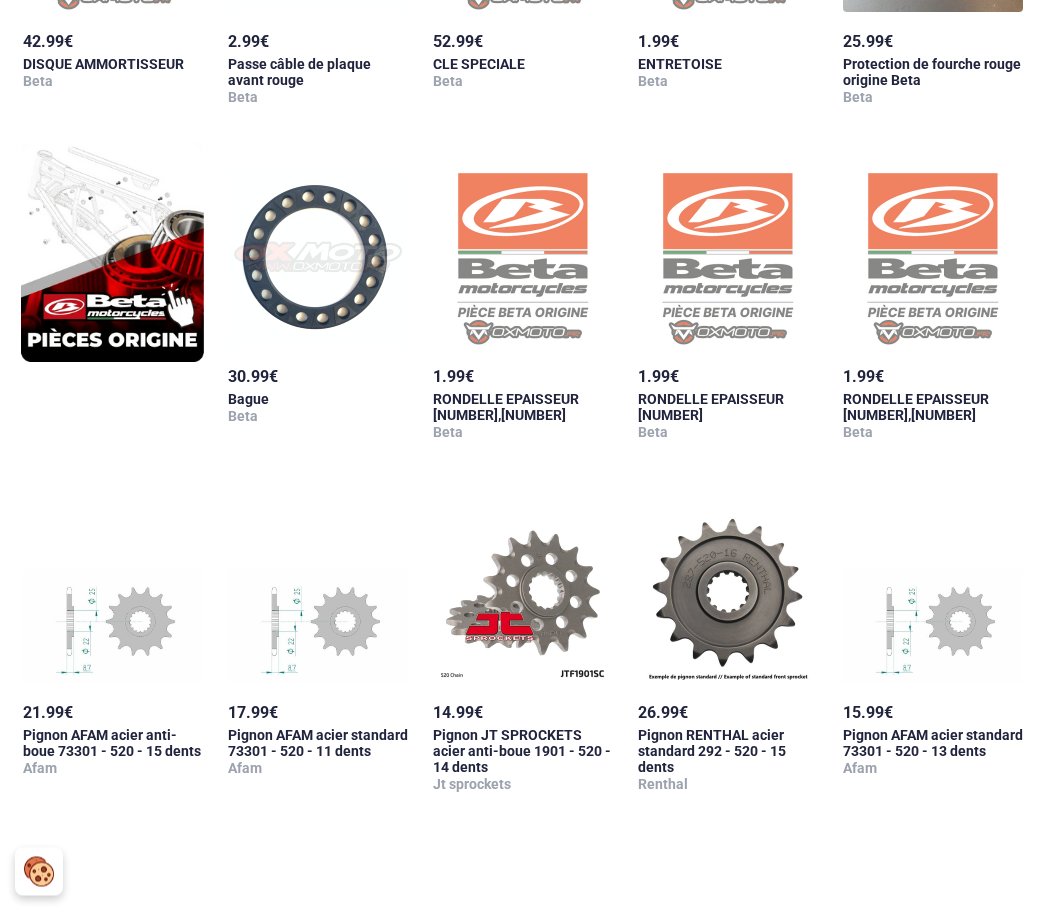 scroll, scrollTop: 1363, scrollLeft: 0, axis: vertical 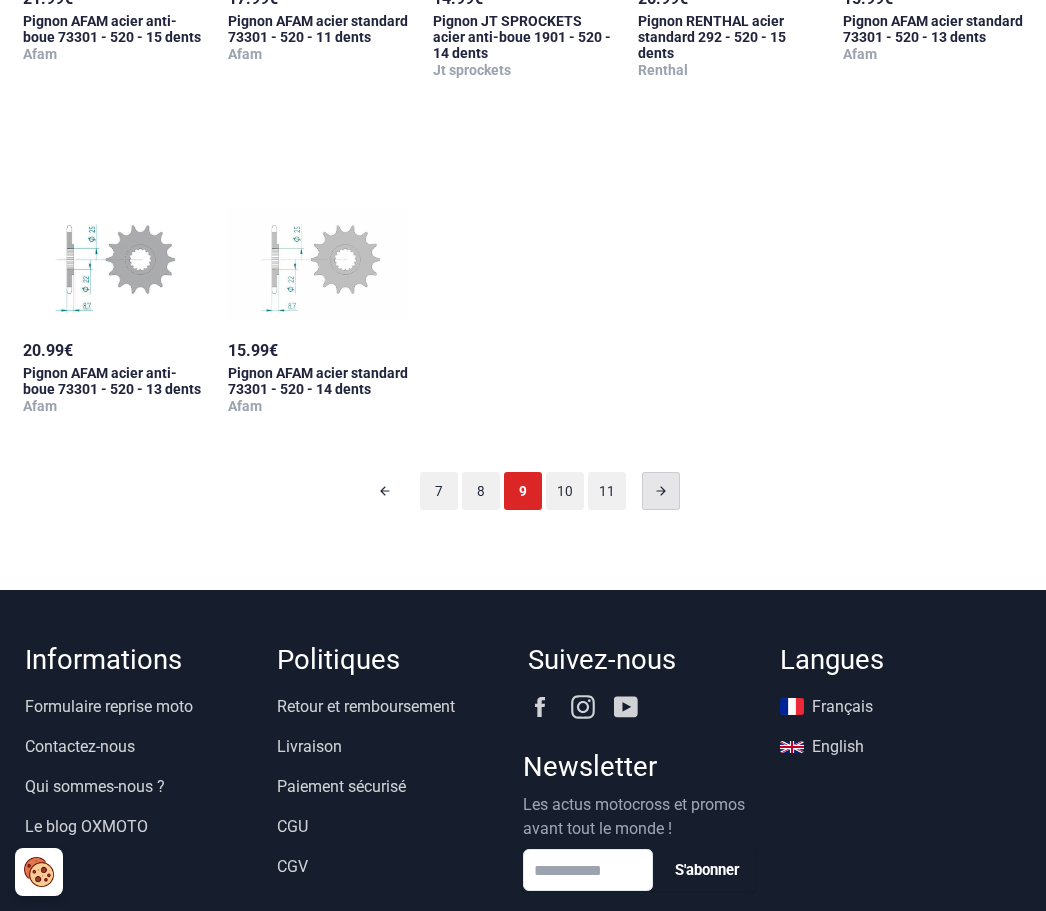click at bounding box center [661, 491] 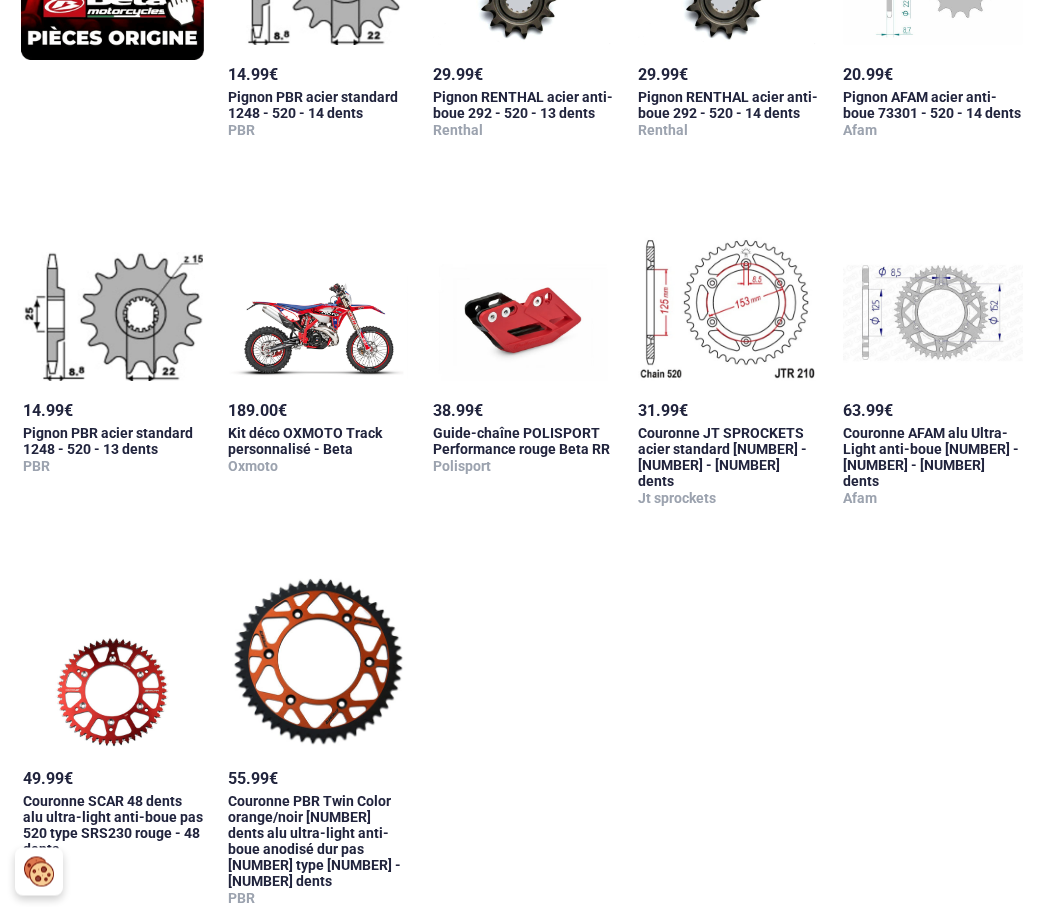 scroll, scrollTop: 1712, scrollLeft: 0, axis: vertical 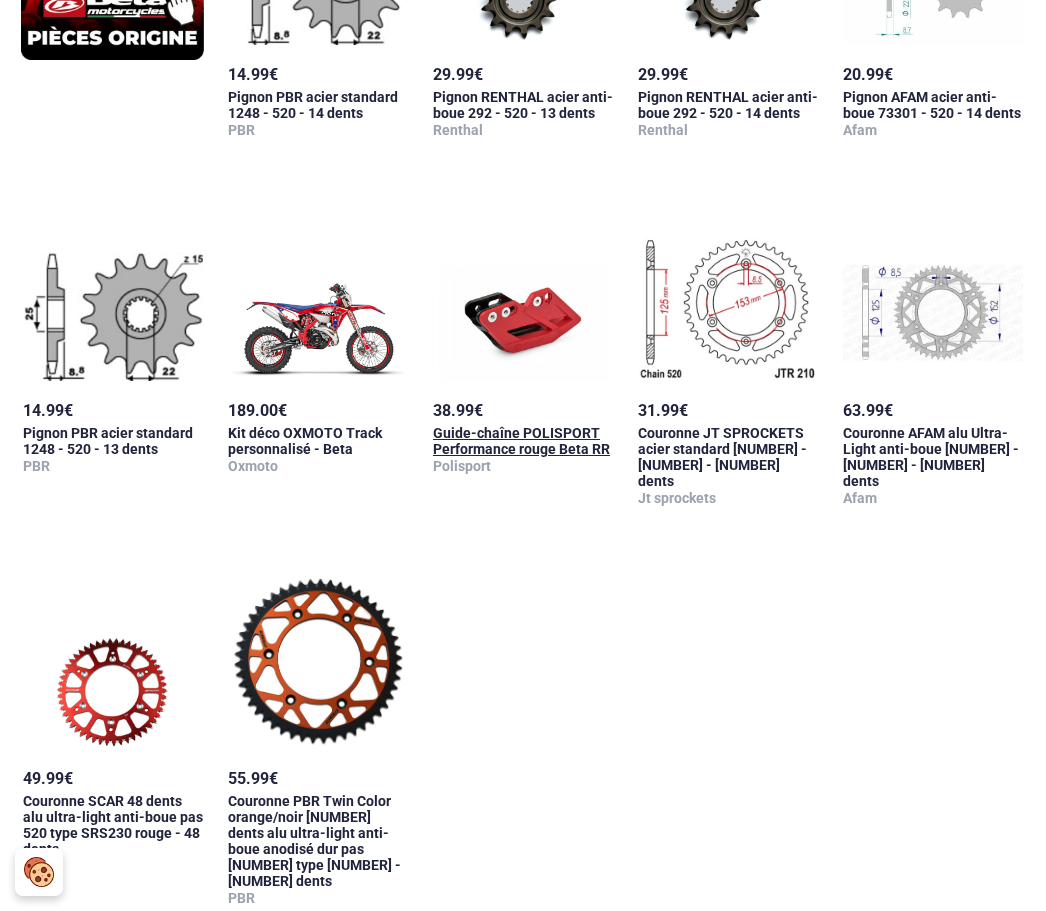 click at bounding box center [523, 281] 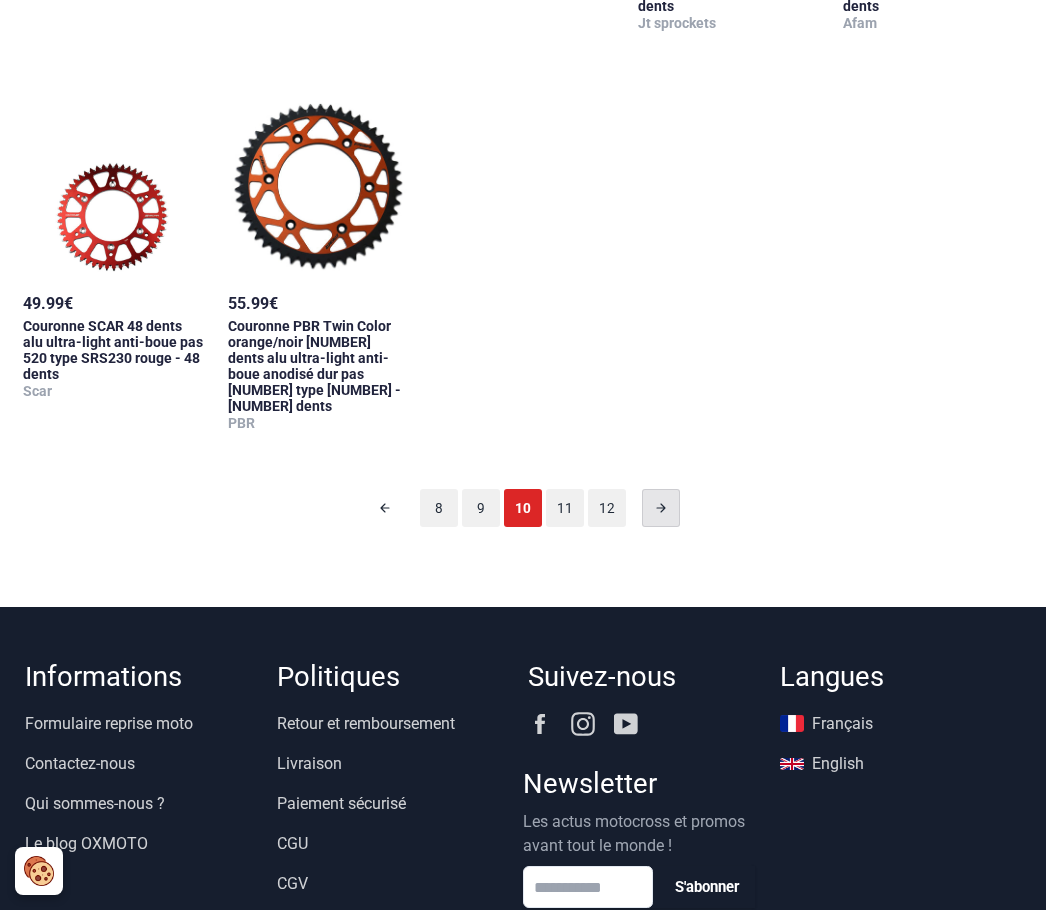 click at bounding box center (661, 509) 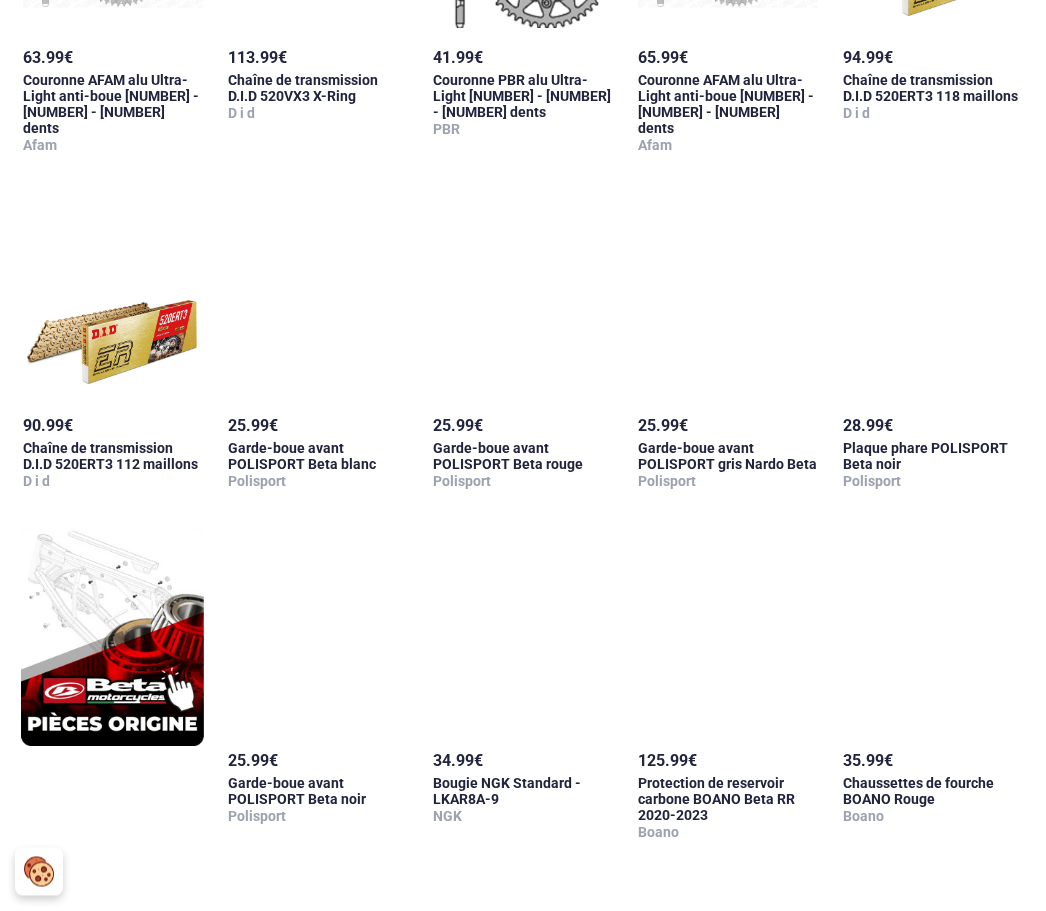 scroll, scrollTop: 1074, scrollLeft: 0, axis: vertical 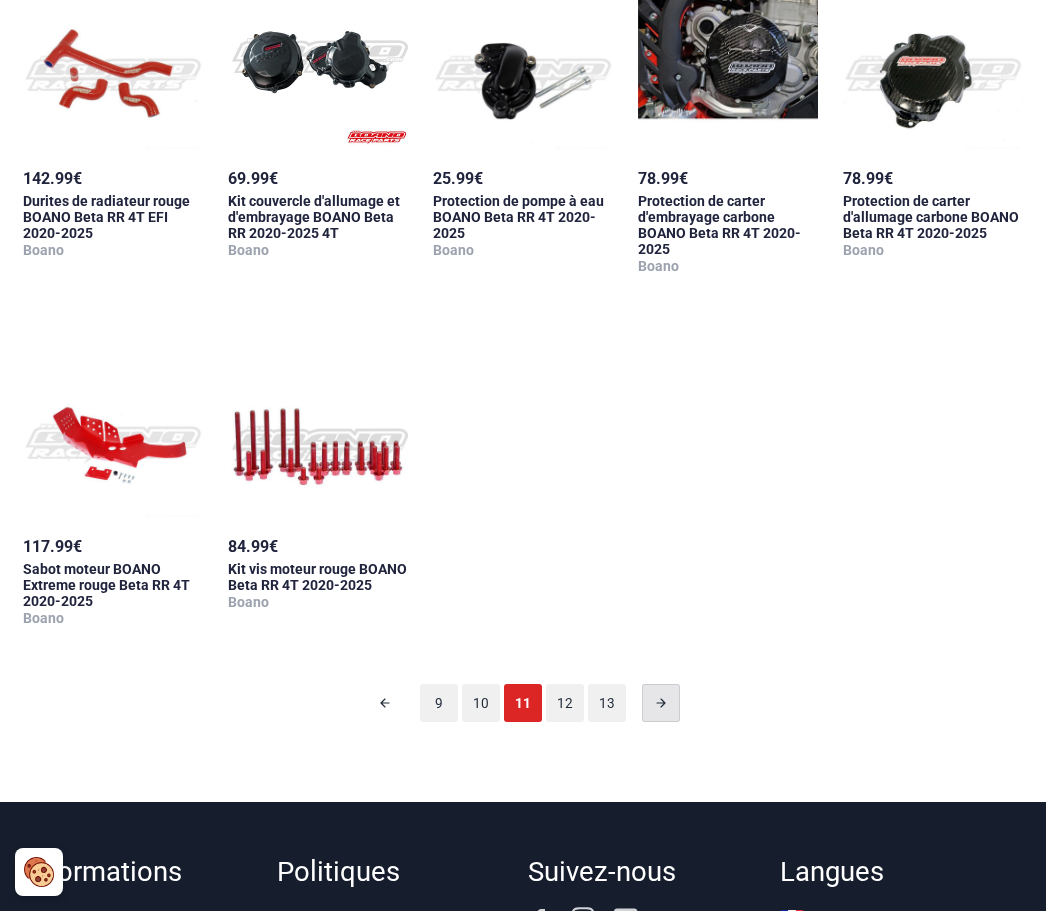 click at bounding box center [661, 703] 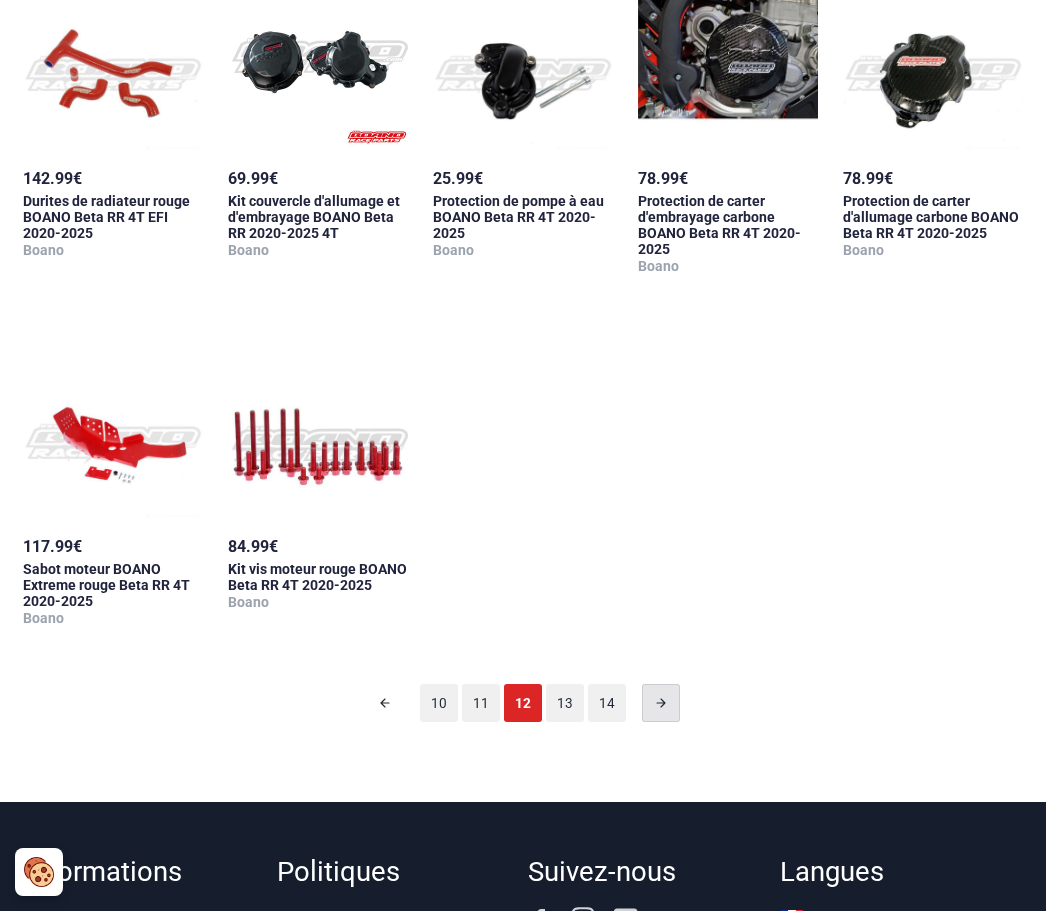 scroll, scrollTop: 98, scrollLeft: 0, axis: vertical 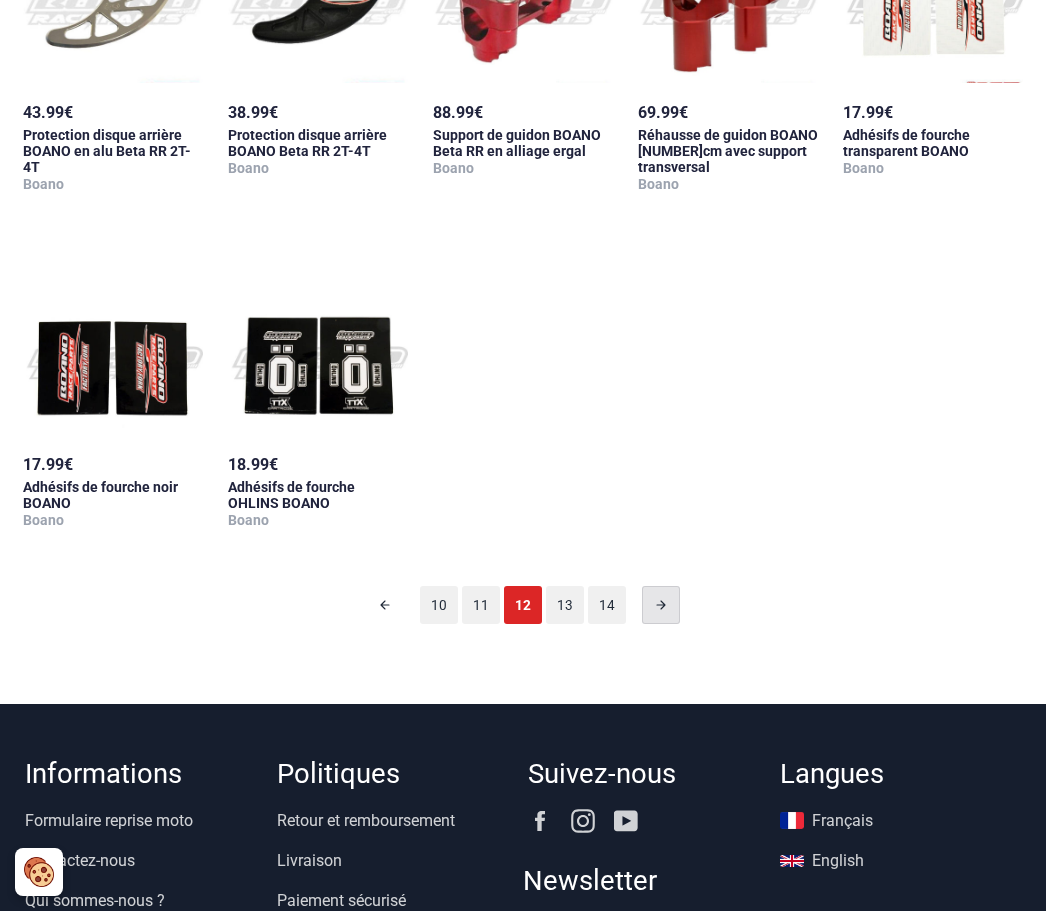 click 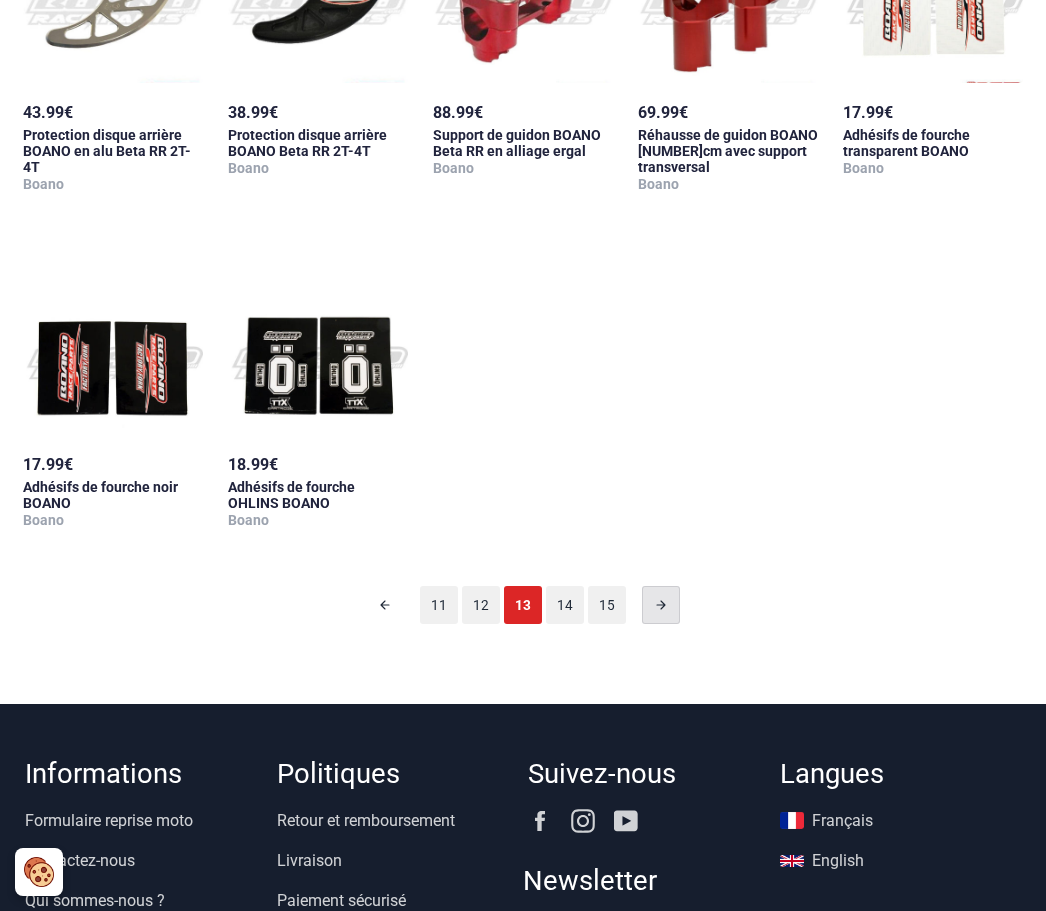 scroll, scrollTop: 98, scrollLeft: 0, axis: vertical 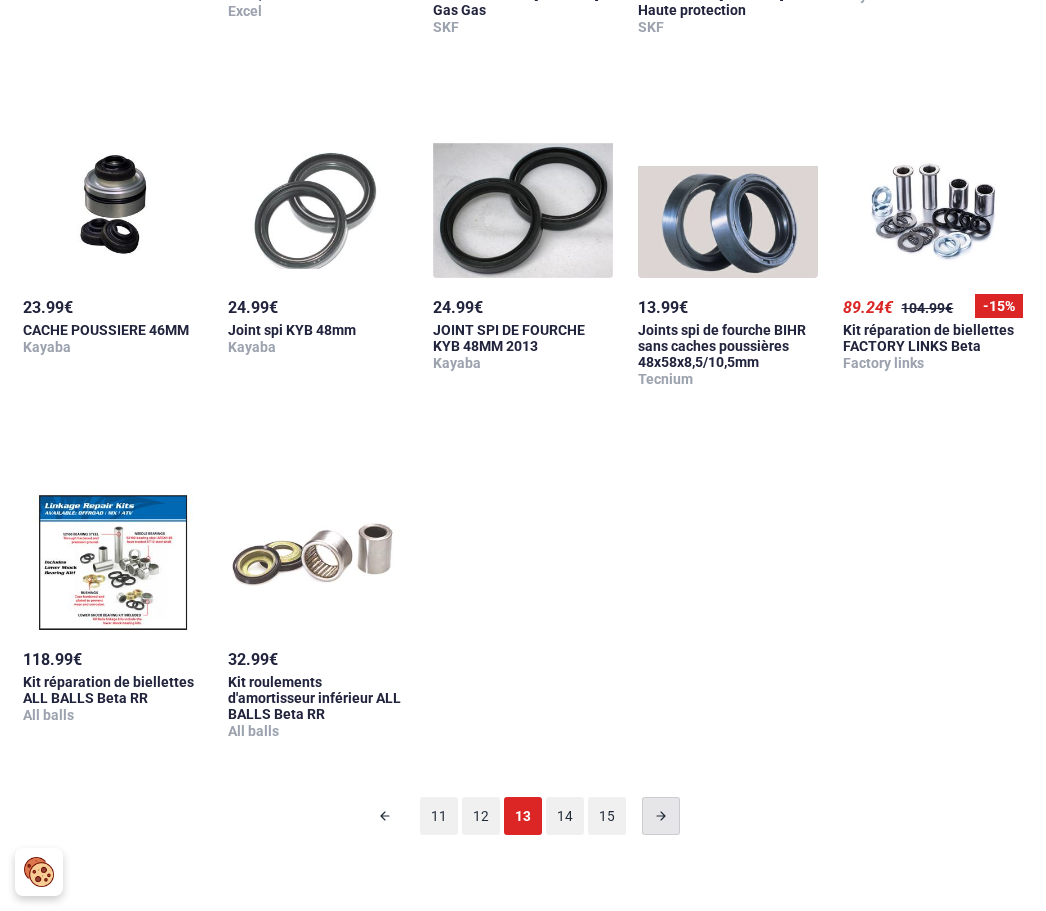 click at bounding box center [661, 816] 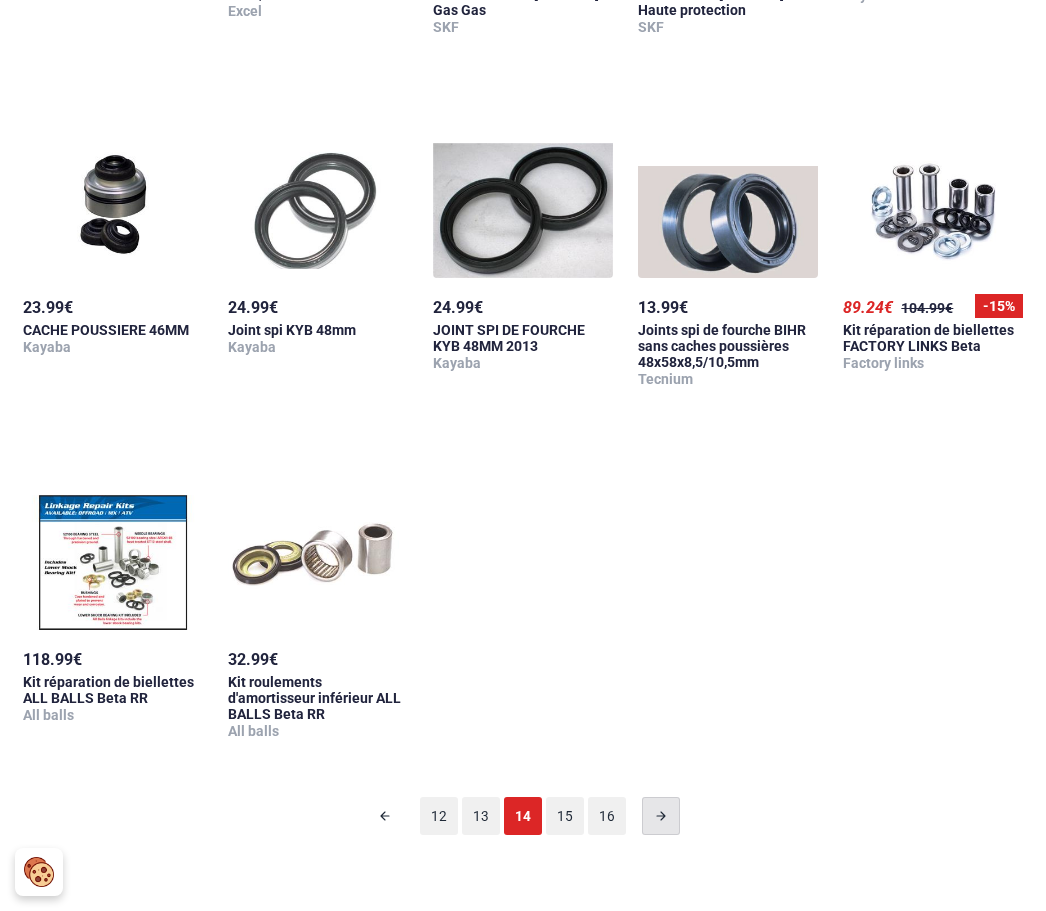 scroll, scrollTop: 98, scrollLeft: 0, axis: vertical 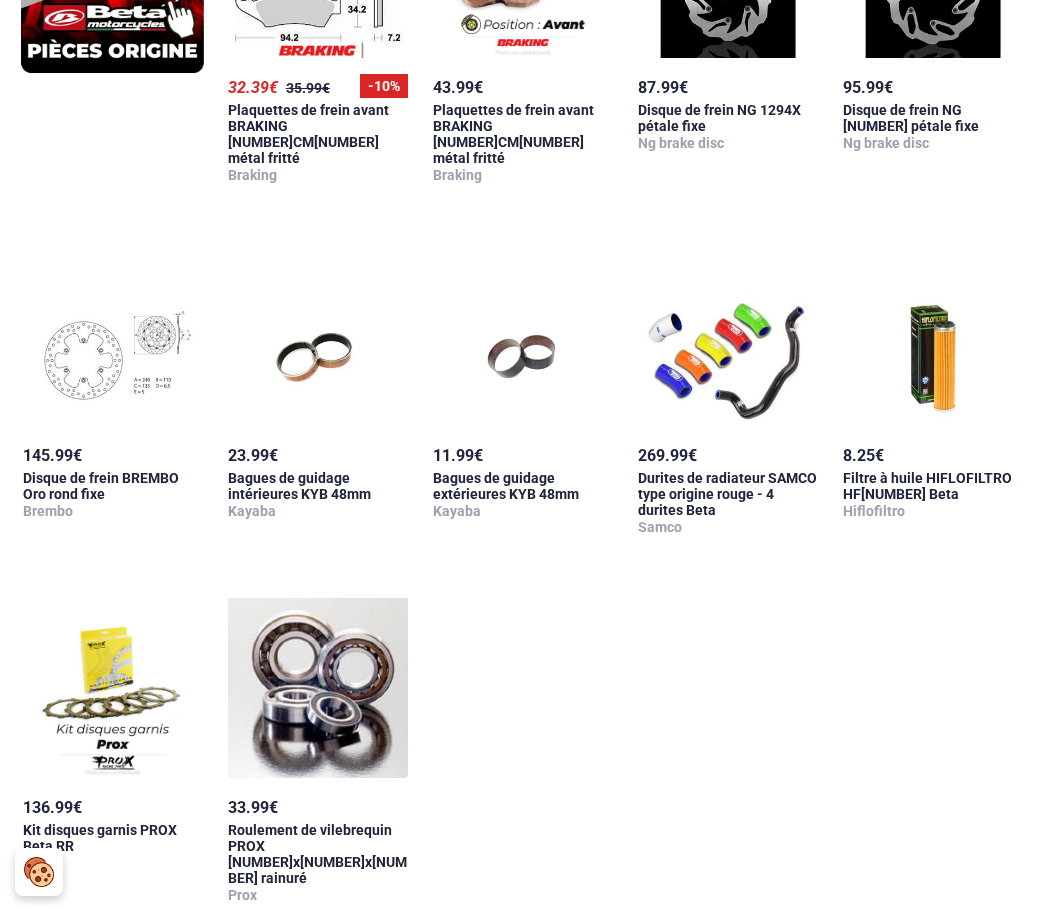click at bounding box center (661, 980) 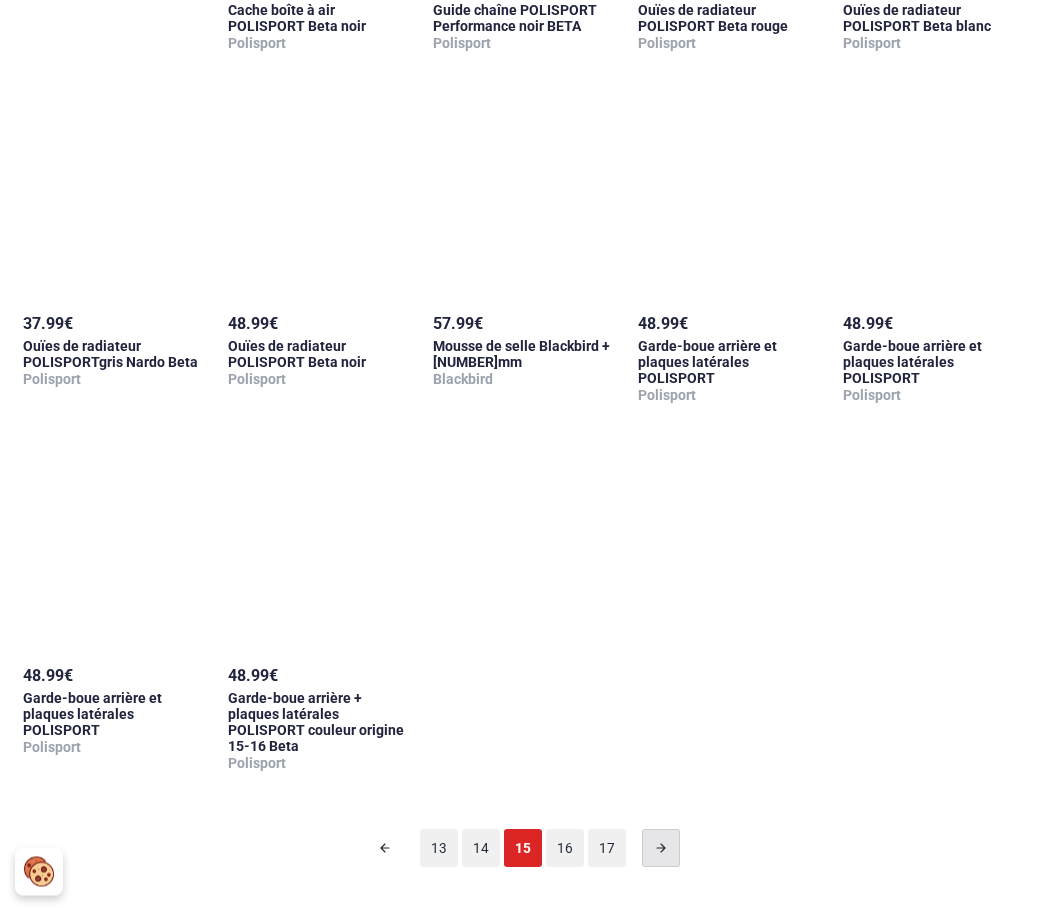scroll, scrollTop: 1808, scrollLeft: 0, axis: vertical 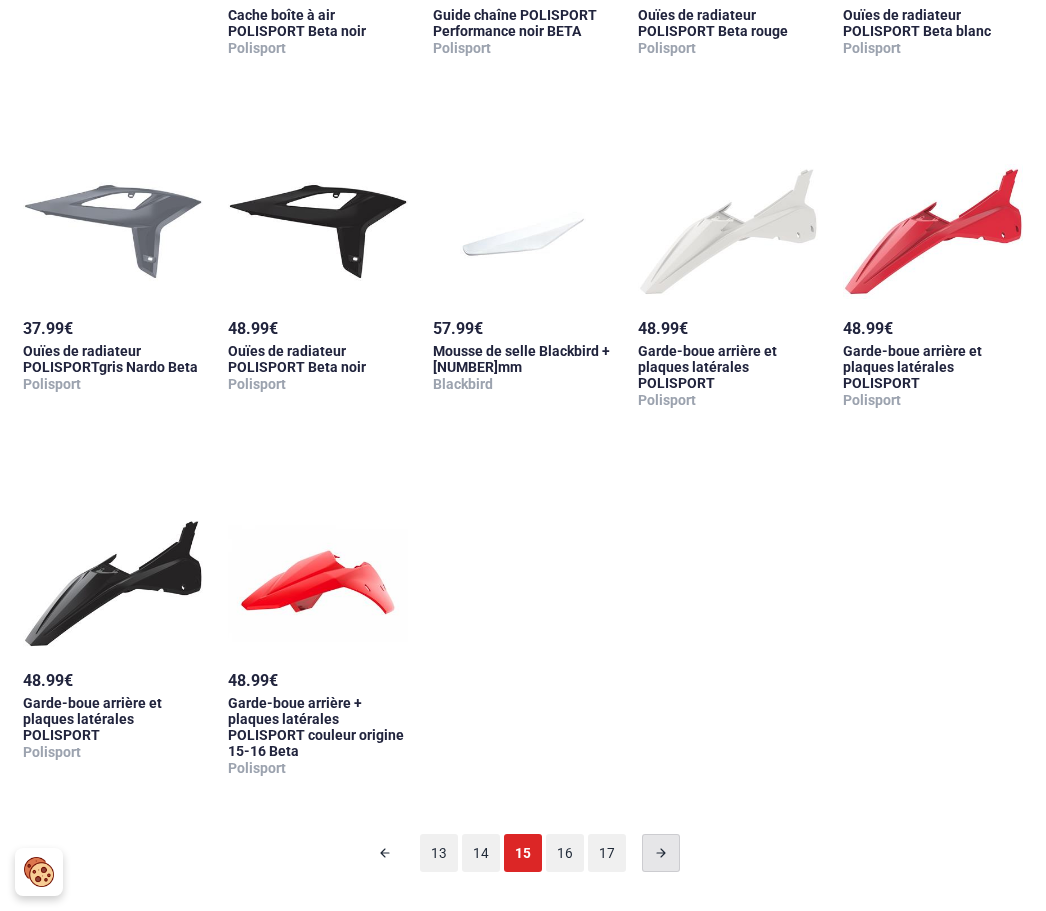 click at bounding box center [661, 853] 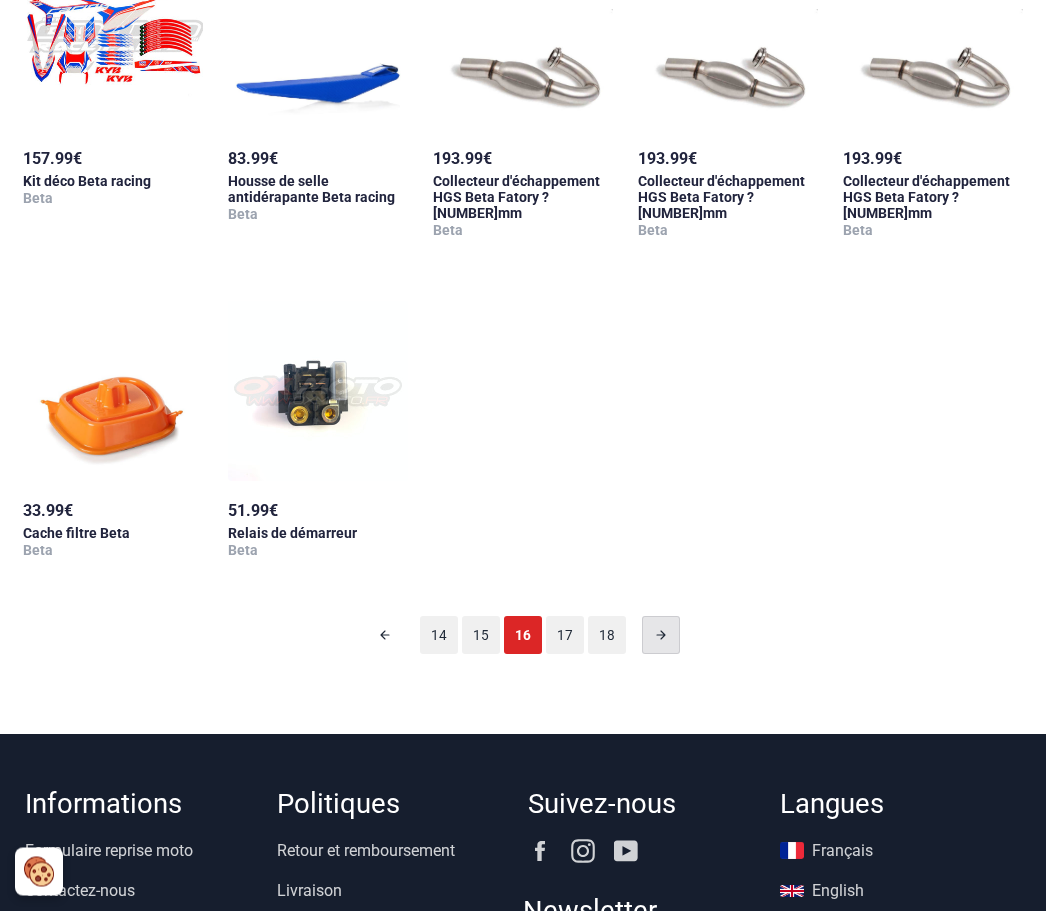 scroll, scrollTop: 1948, scrollLeft: 0, axis: vertical 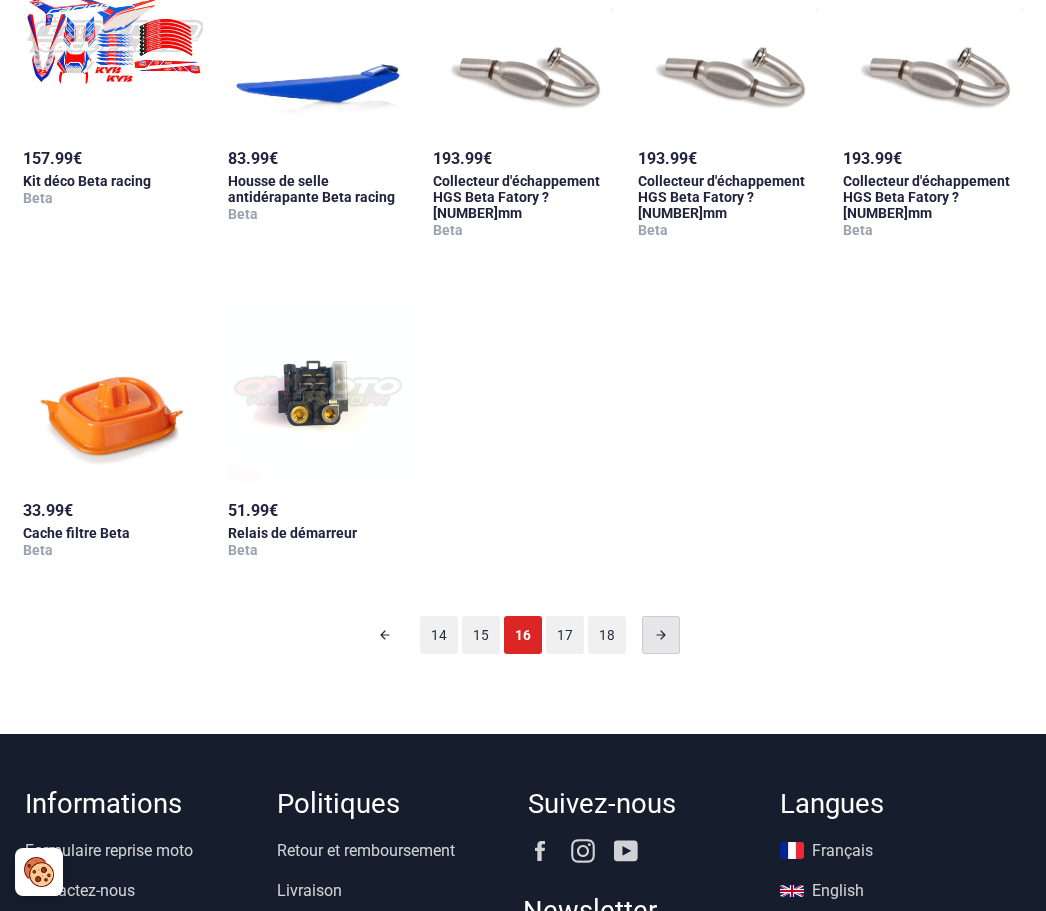 click at bounding box center [661, 635] 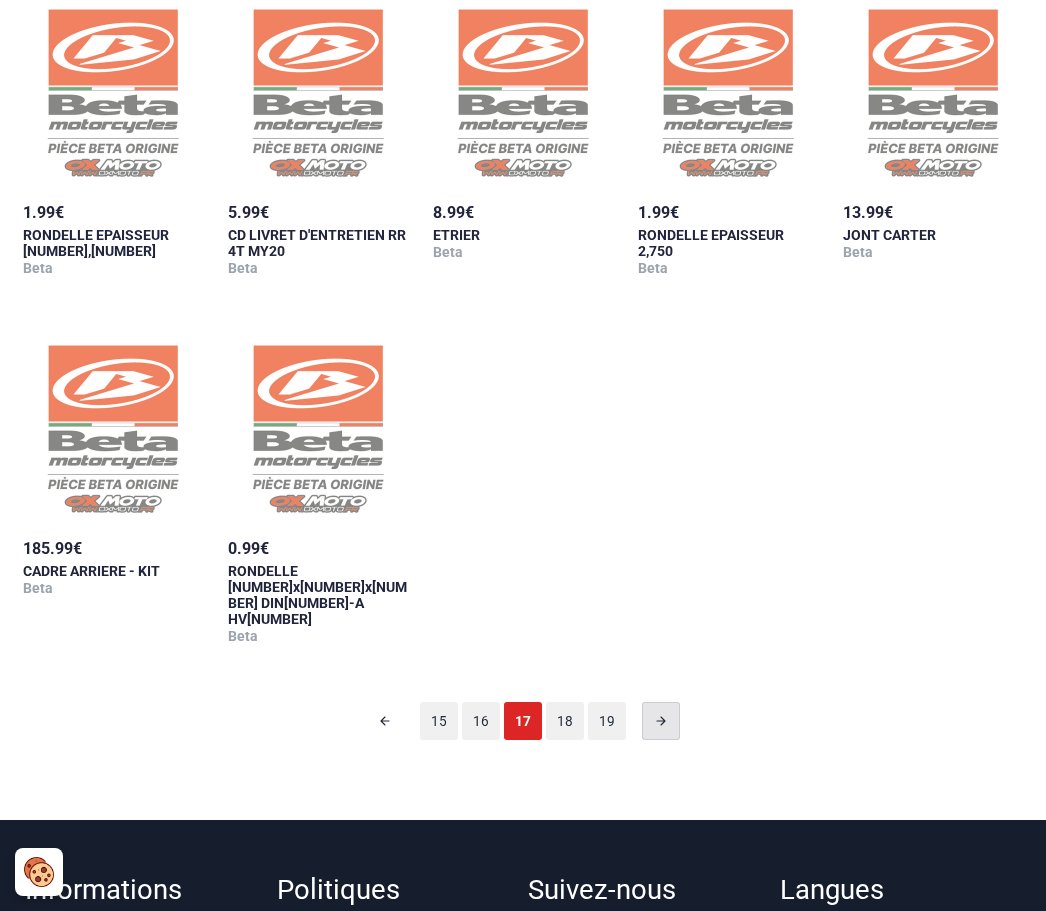scroll, scrollTop: 1877, scrollLeft: 2, axis: both 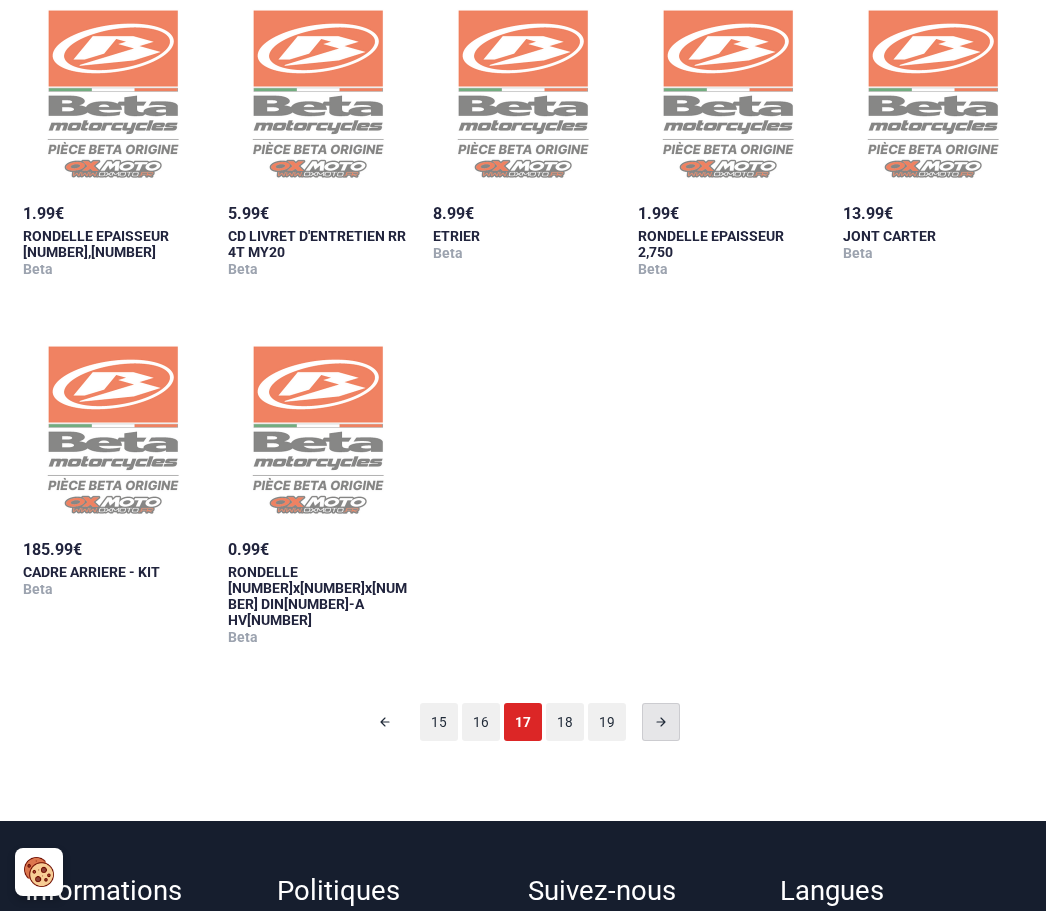 click at bounding box center [661, 722] 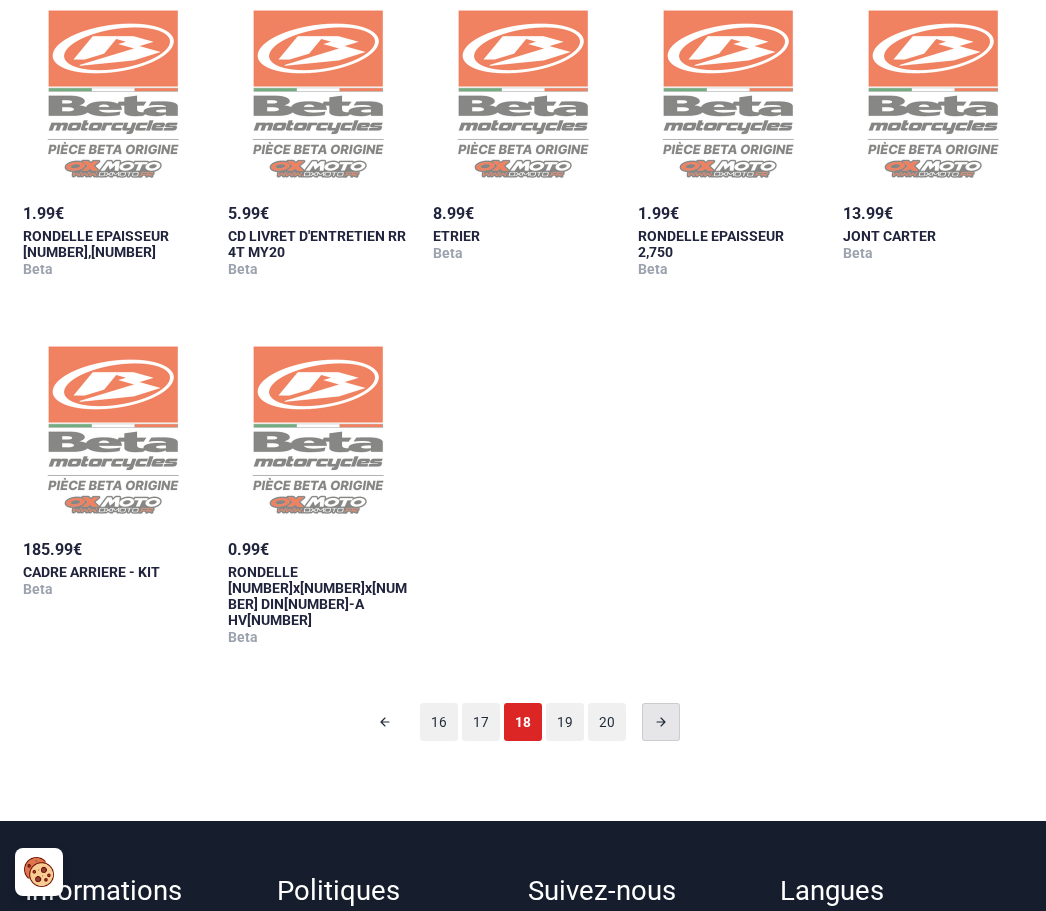 scroll, scrollTop: 98, scrollLeft: 0, axis: vertical 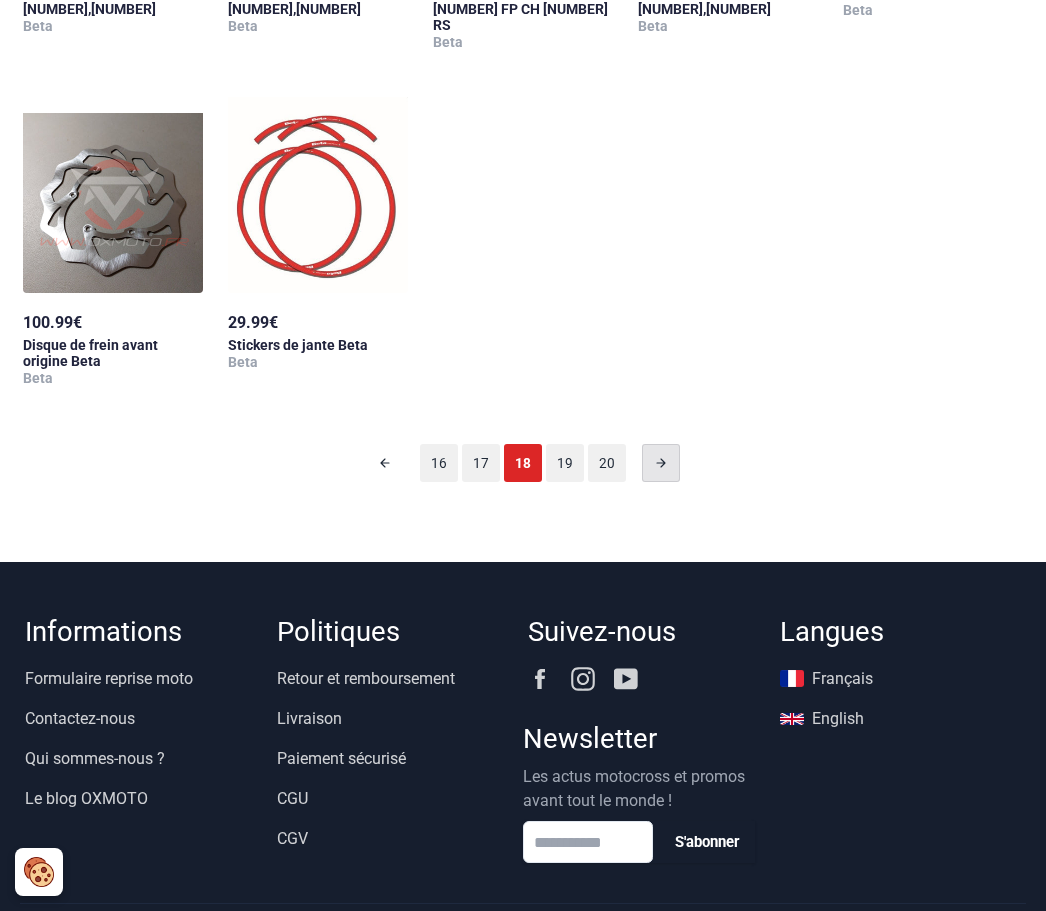 click at bounding box center [661, 463] 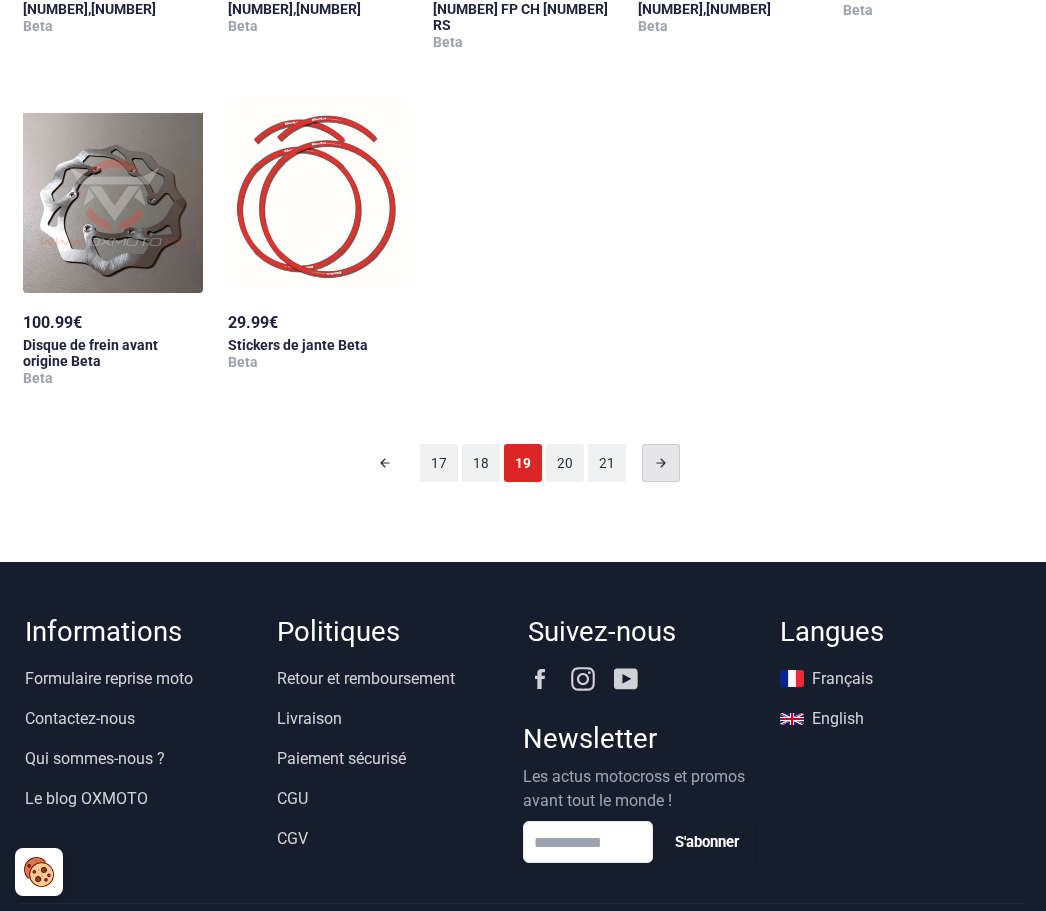 scroll, scrollTop: 98, scrollLeft: 0, axis: vertical 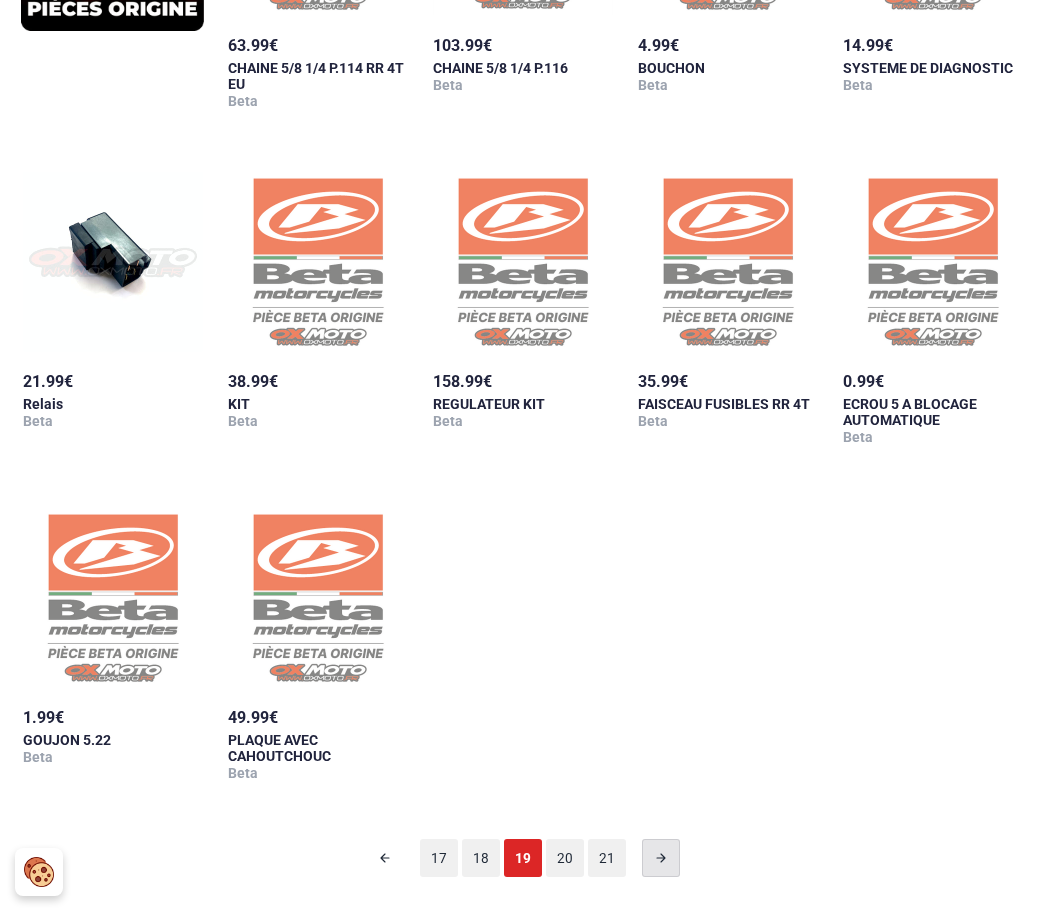 click at bounding box center (661, 858) 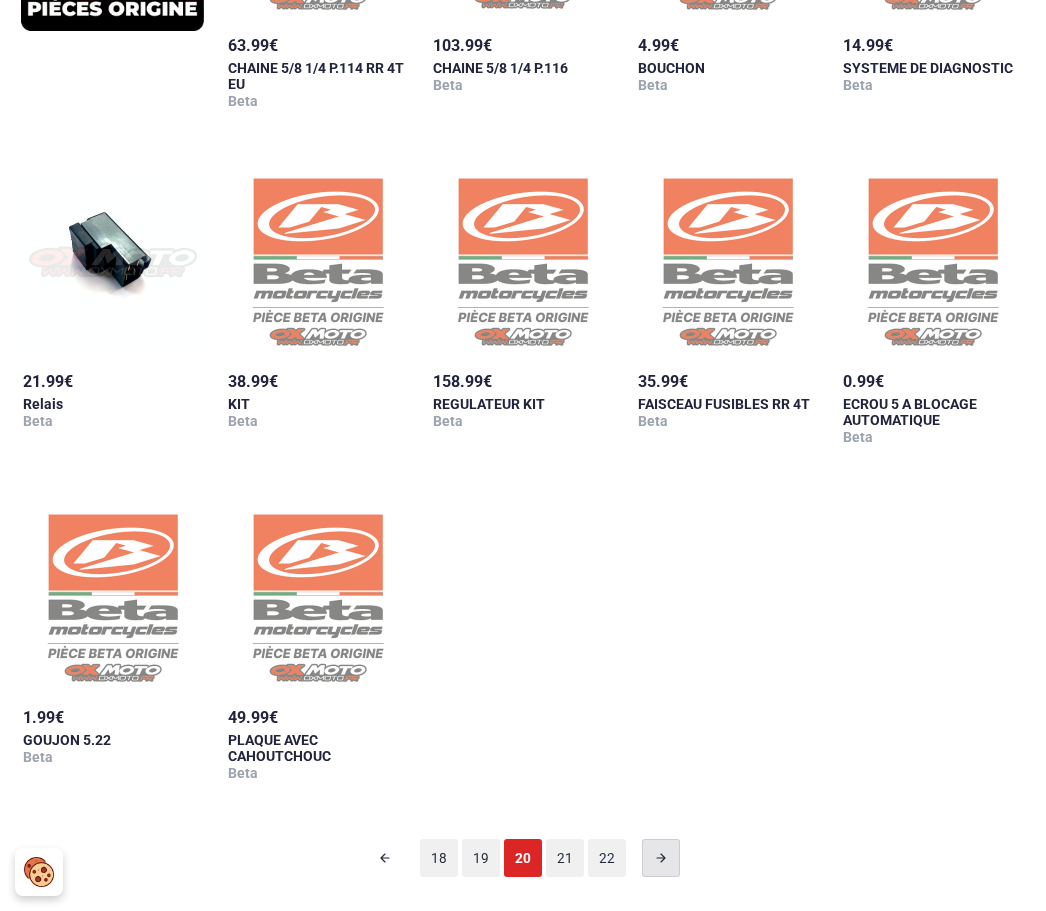scroll, scrollTop: 98, scrollLeft: 0, axis: vertical 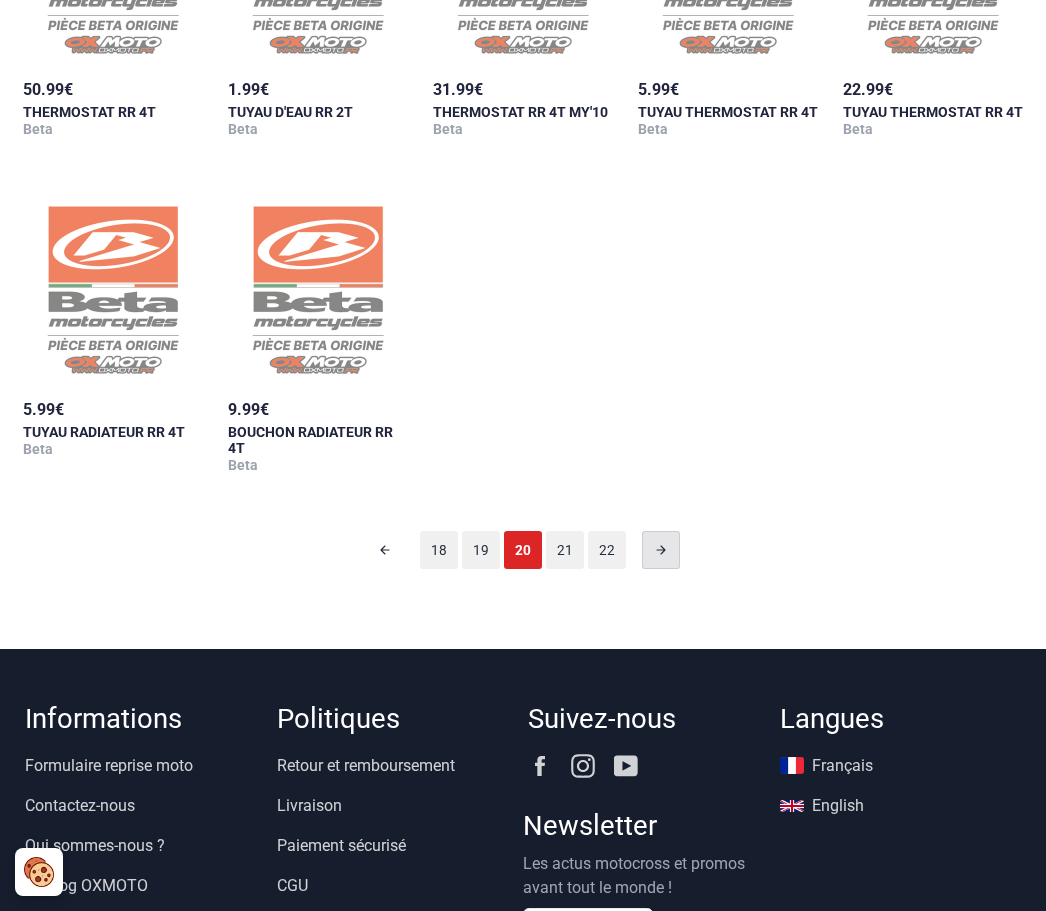 click at bounding box center (661, 550) 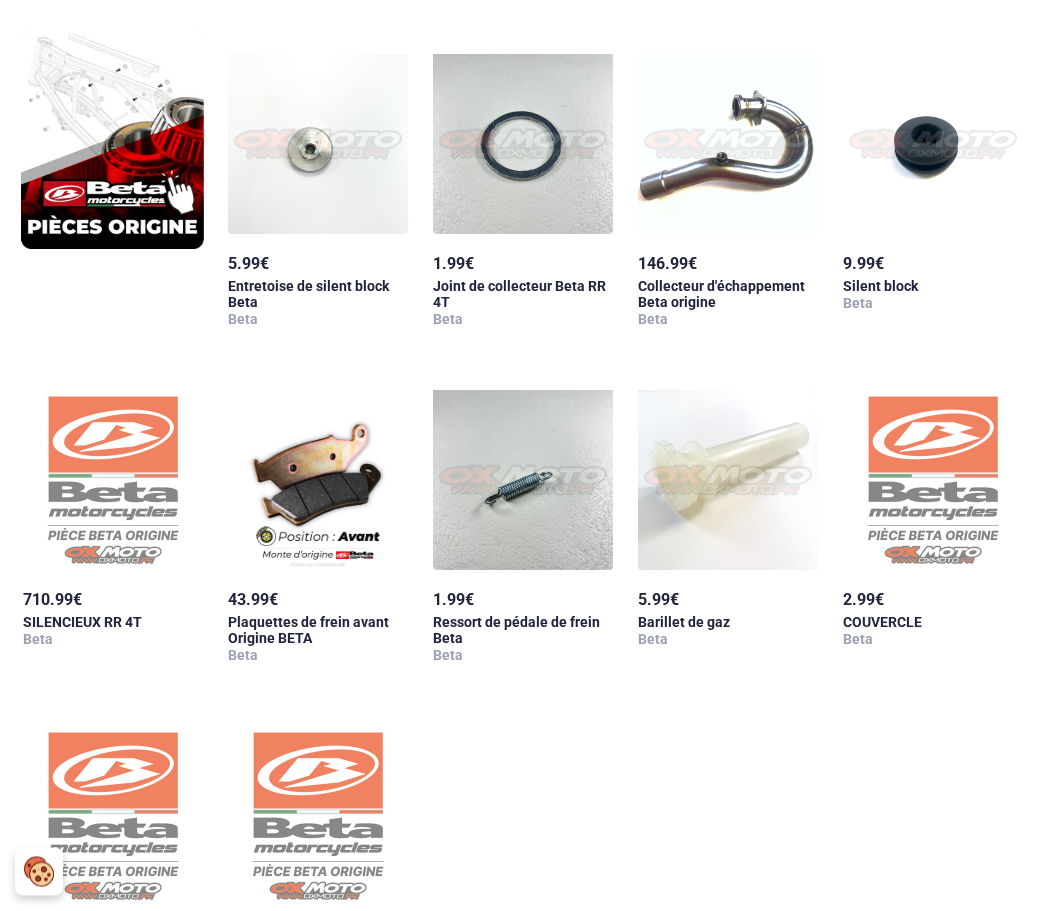 scroll, scrollTop: 1475, scrollLeft: 0, axis: vertical 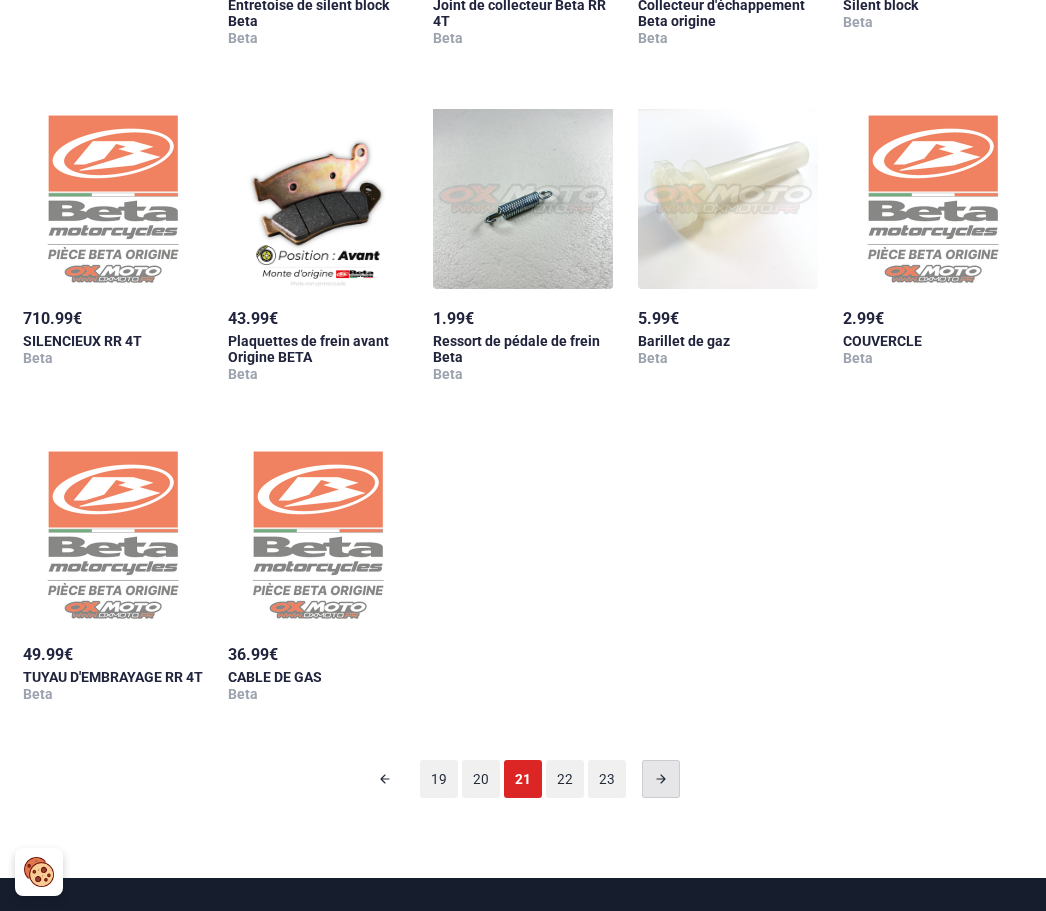 click at bounding box center (661, 779) 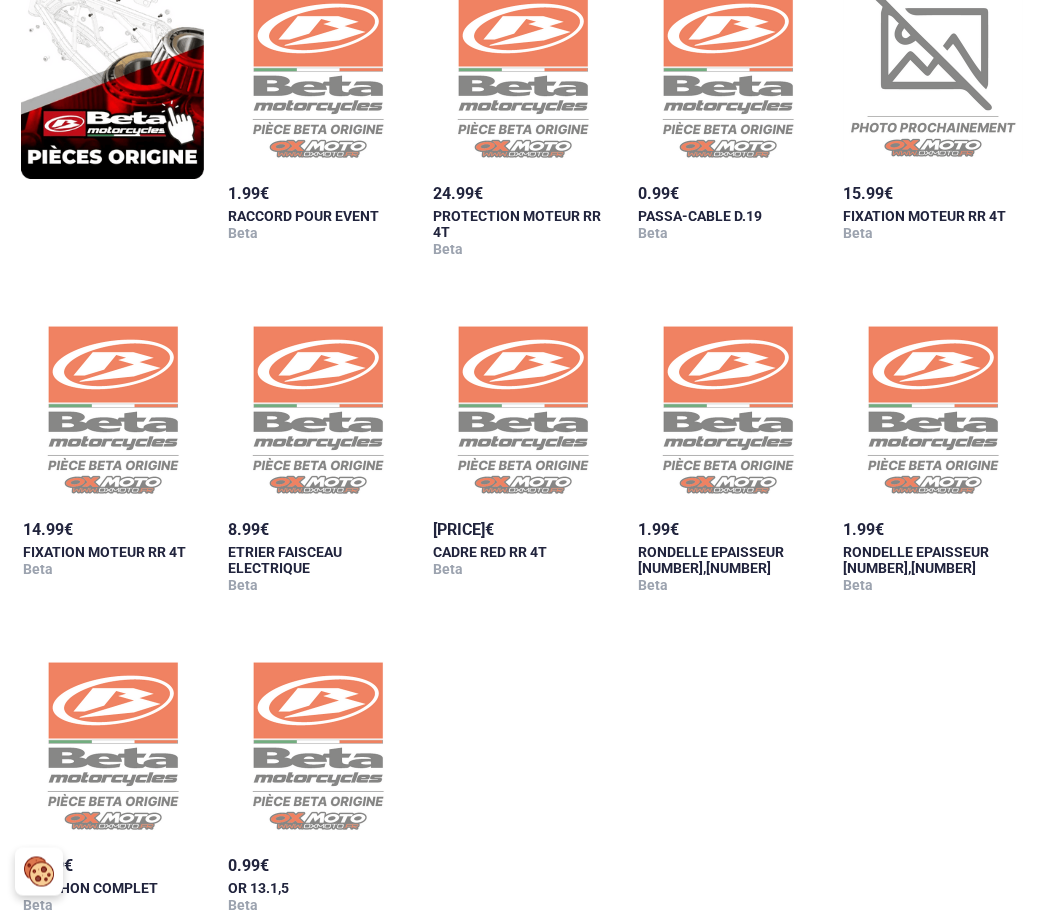 scroll, scrollTop: 1545, scrollLeft: 0, axis: vertical 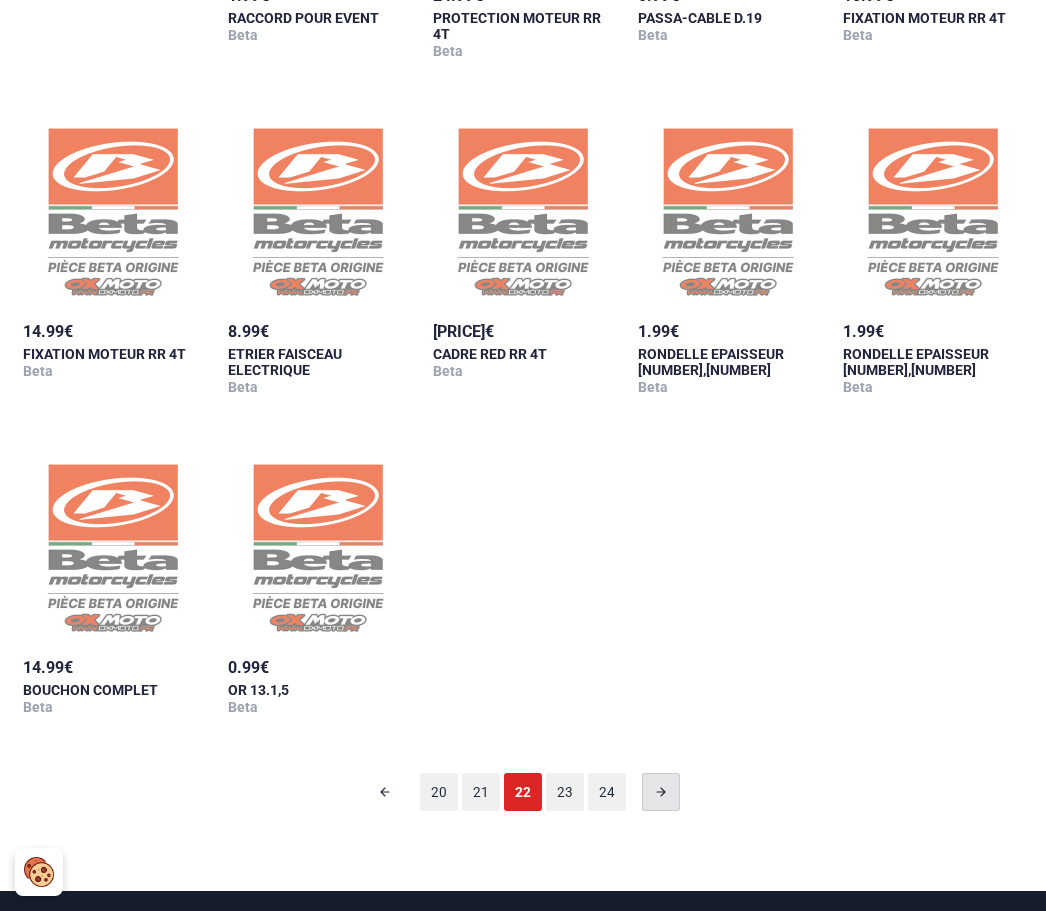 click at bounding box center [661, 792] 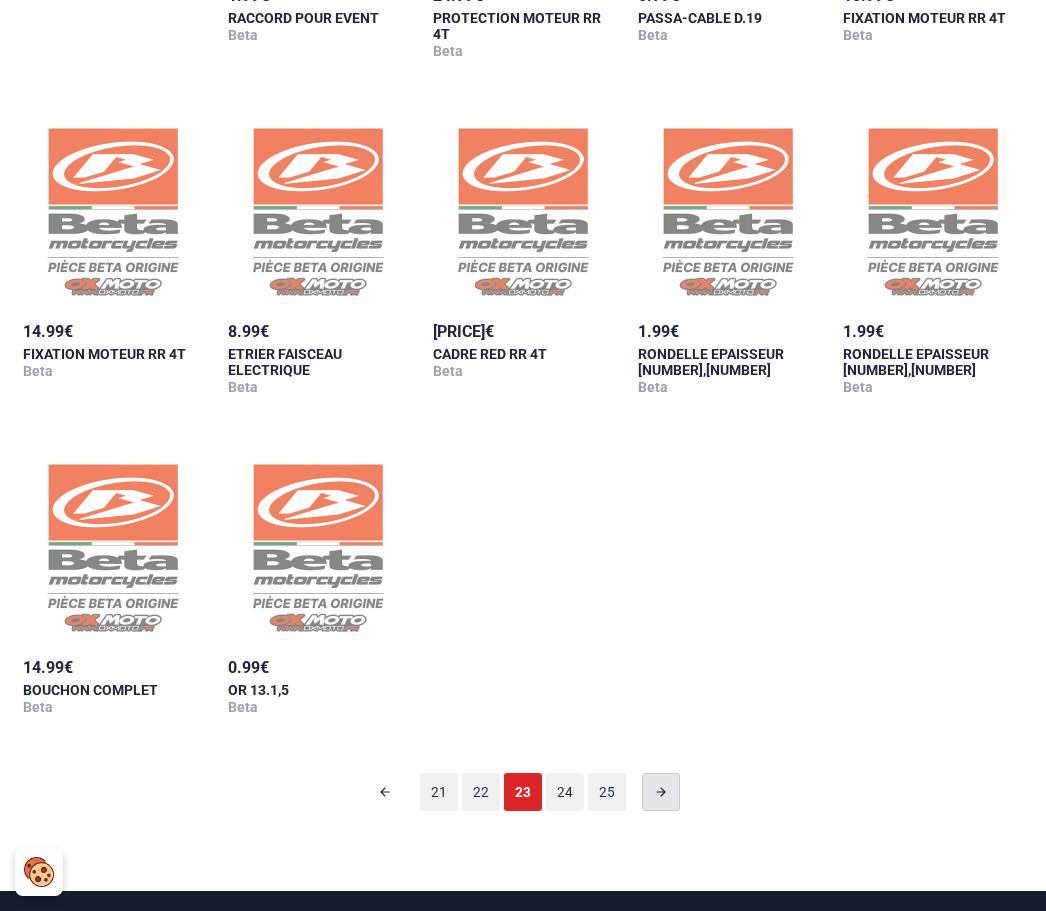 scroll, scrollTop: 98, scrollLeft: 0, axis: vertical 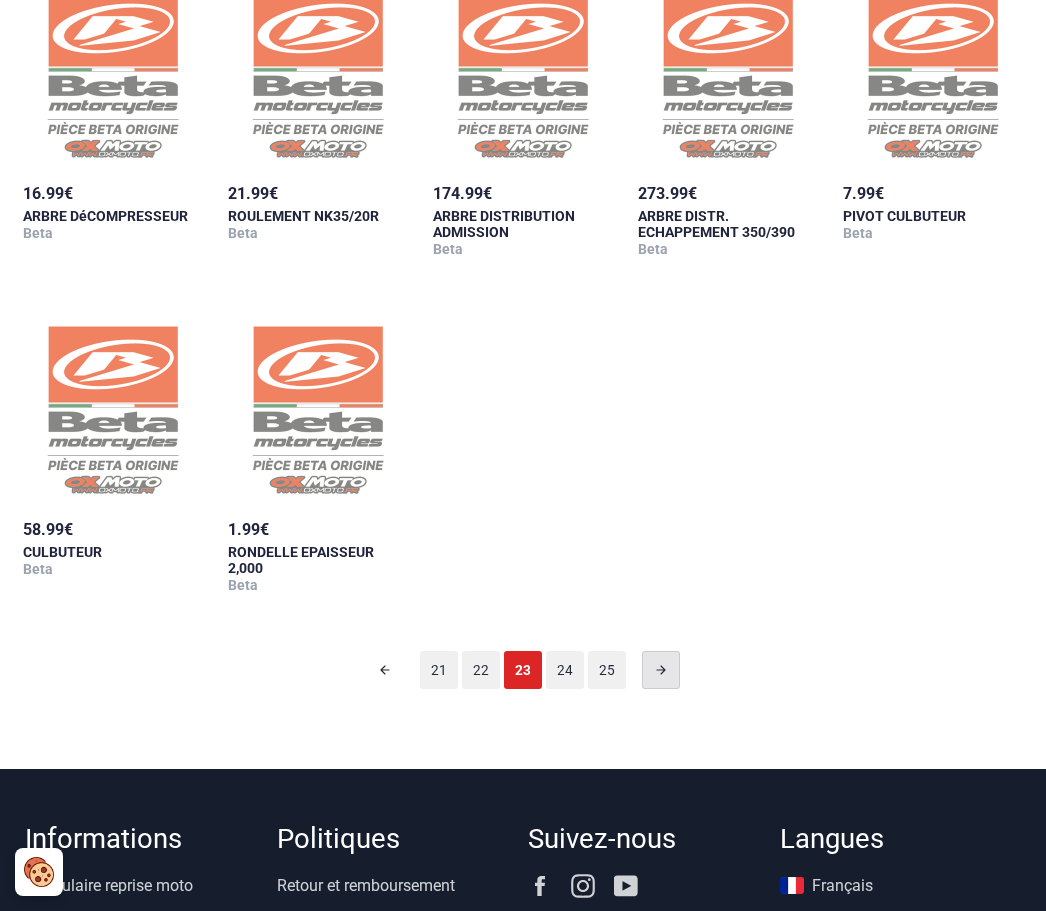 click at bounding box center (661, 670) 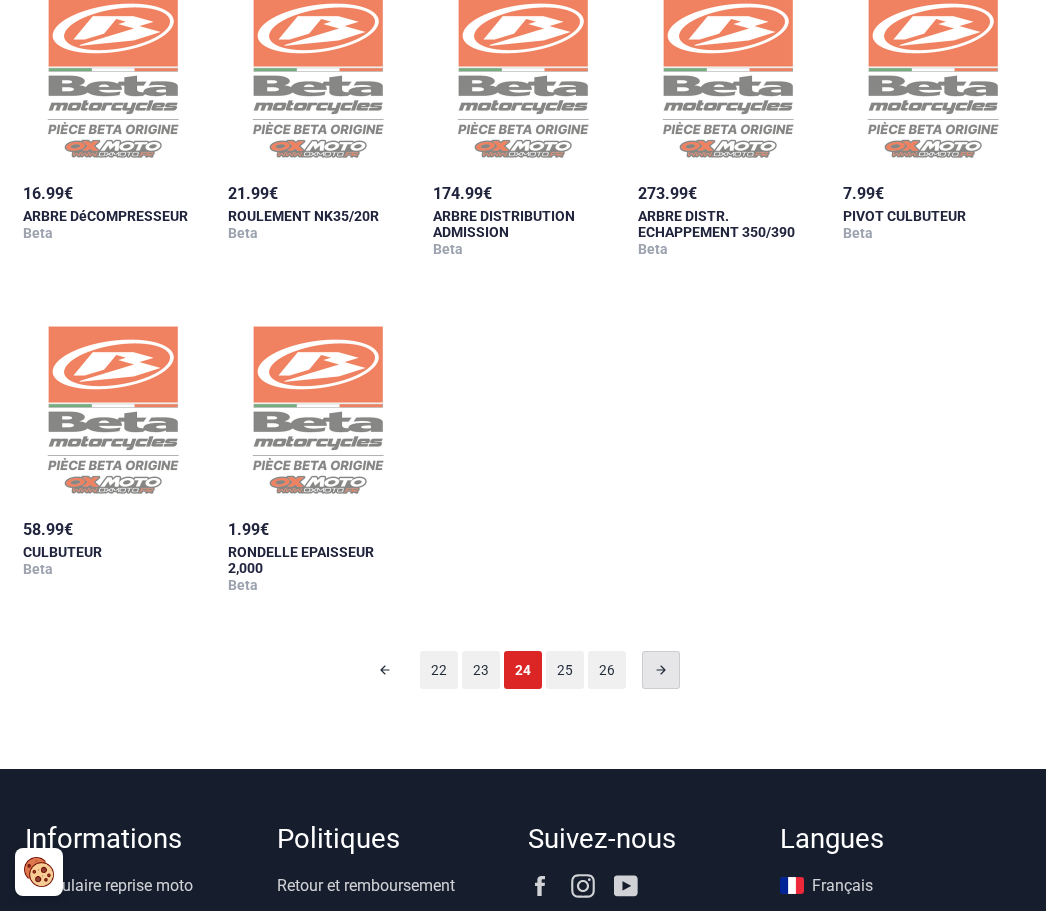 scroll, scrollTop: 98, scrollLeft: 0, axis: vertical 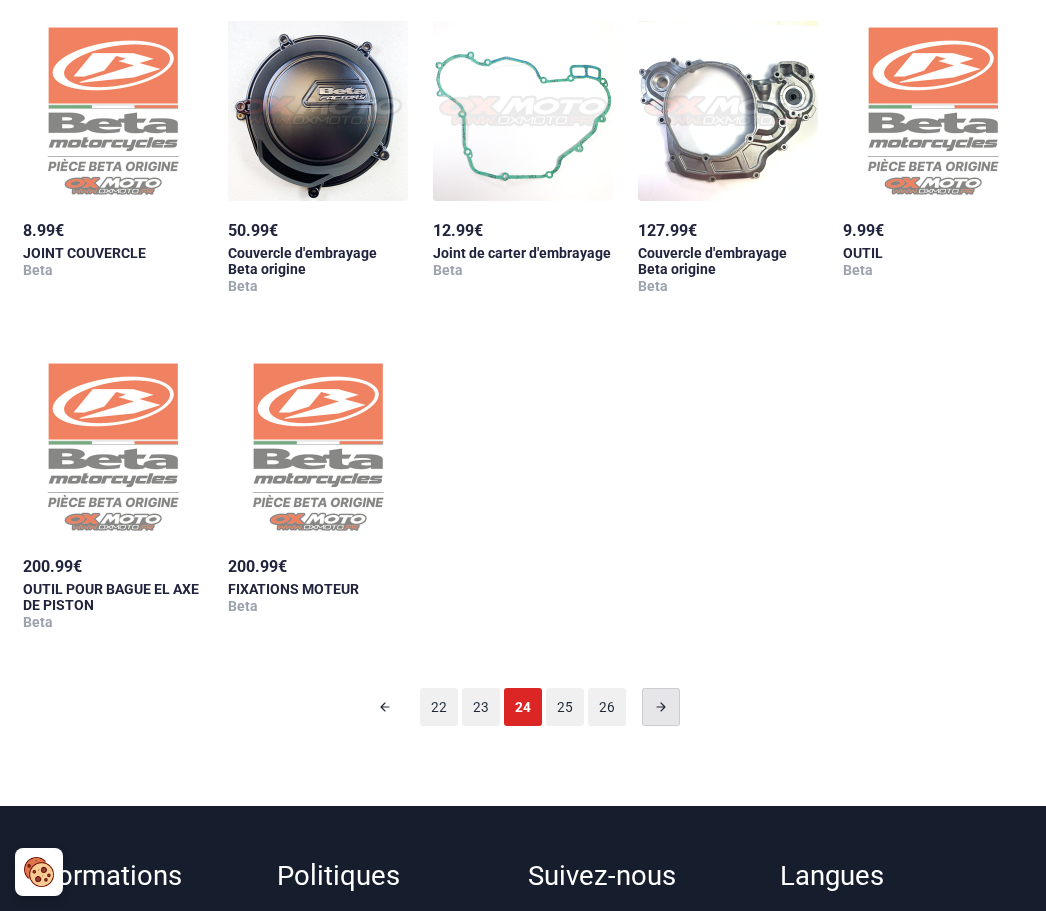 click at bounding box center (661, 707) 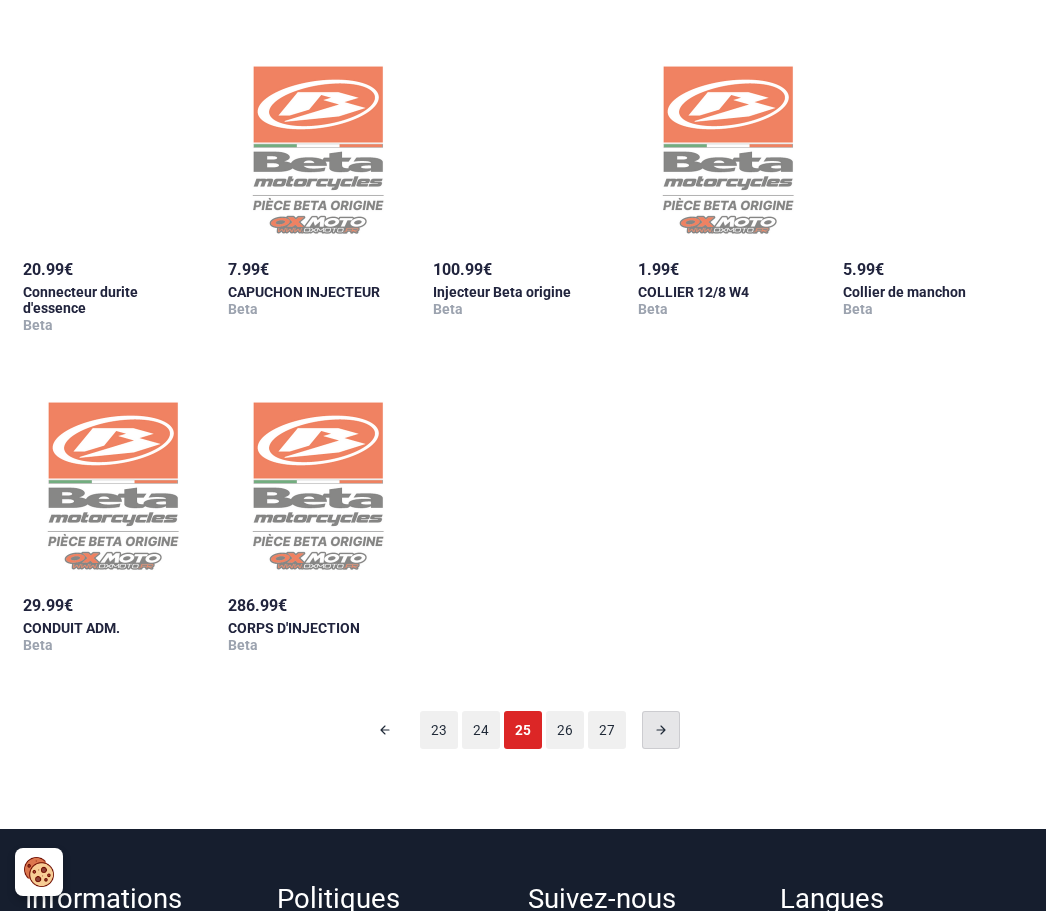 scroll, scrollTop: 1820, scrollLeft: 0, axis: vertical 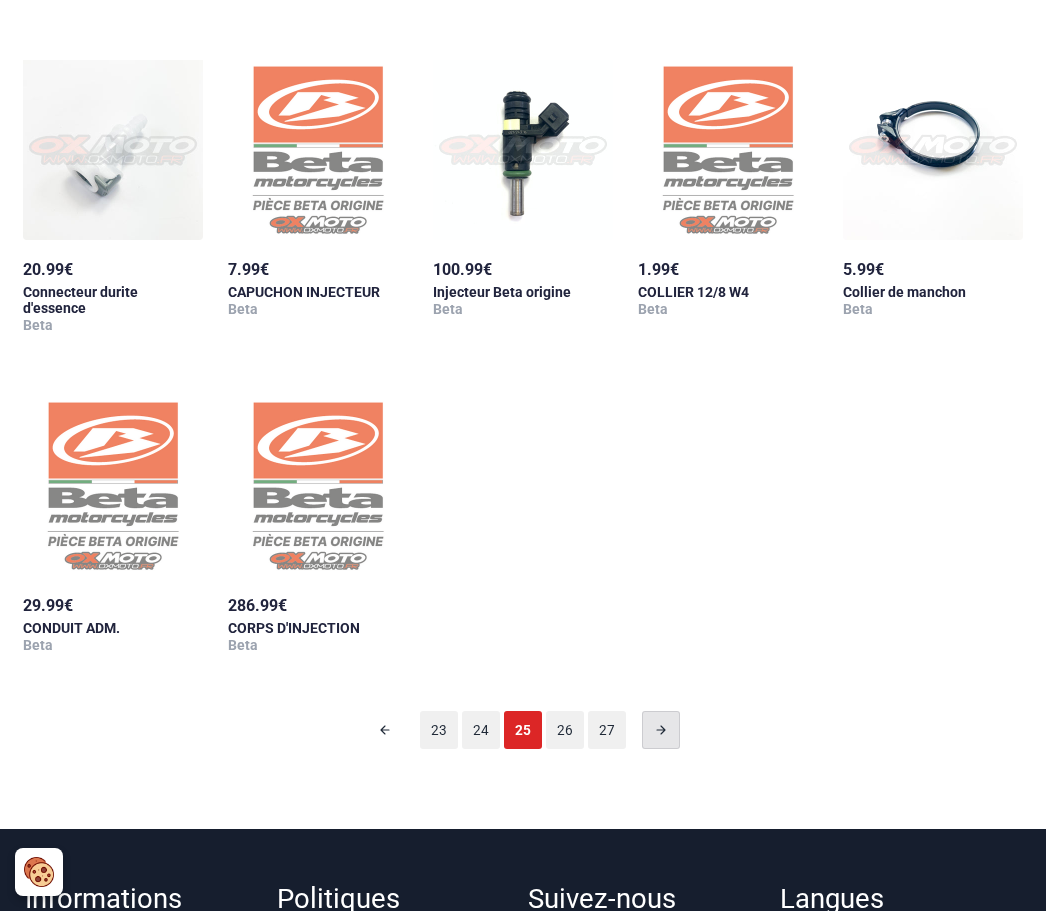 click at bounding box center (661, 730) 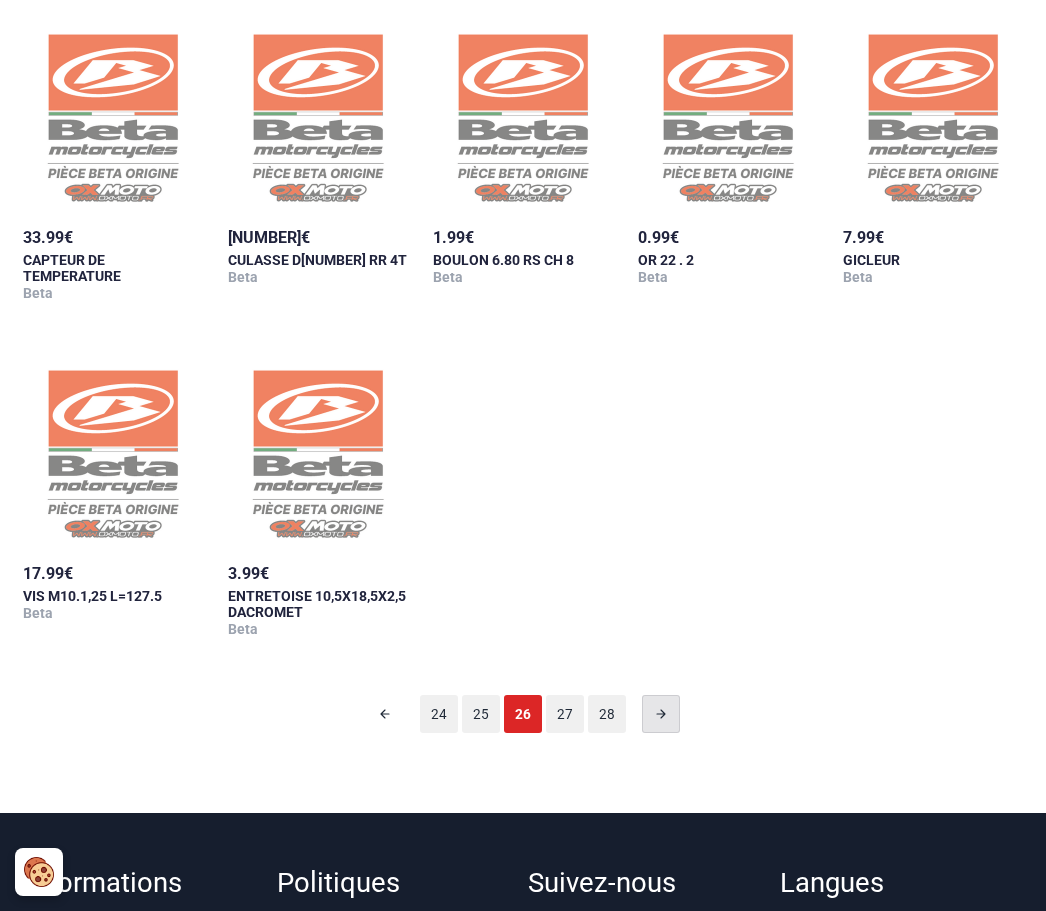 scroll, scrollTop: 98, scrollLeft: 0, axis: vertical 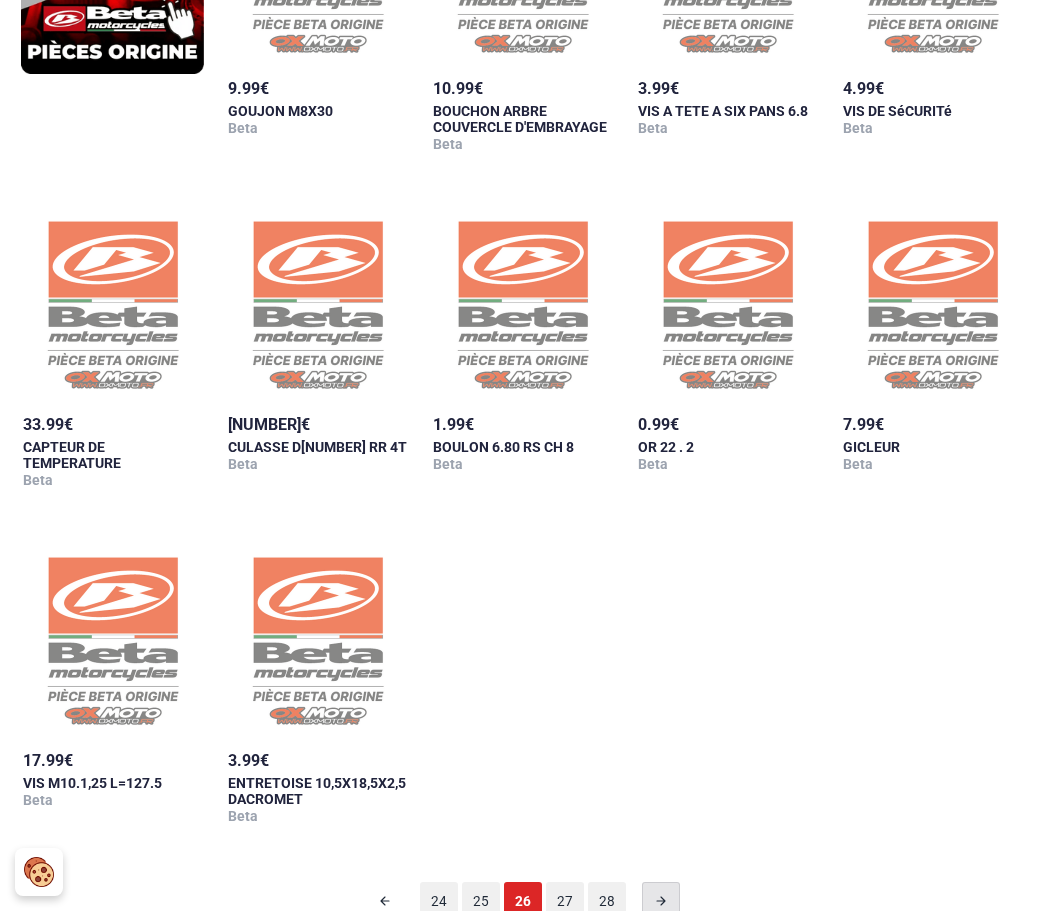 click at bounding box center (661, 901) 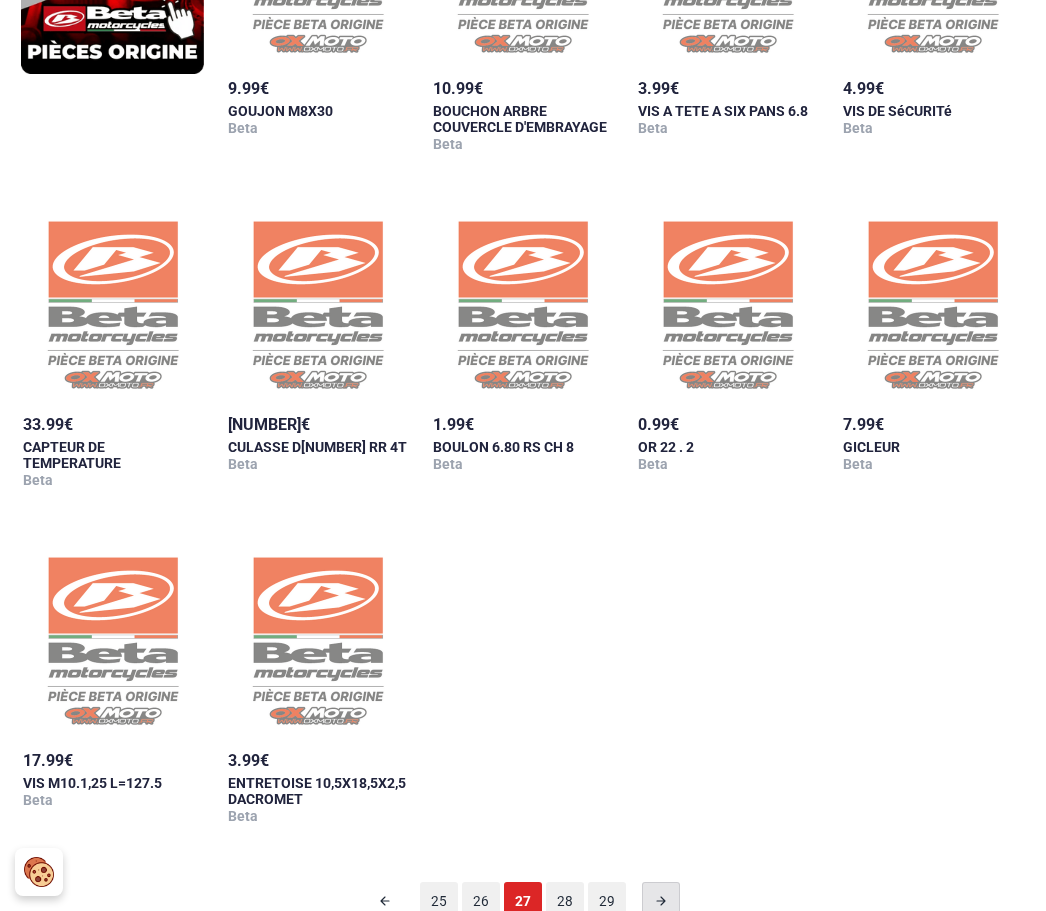 scroll, scrollTop: 98, scrollLeft: 0, axis: vertical 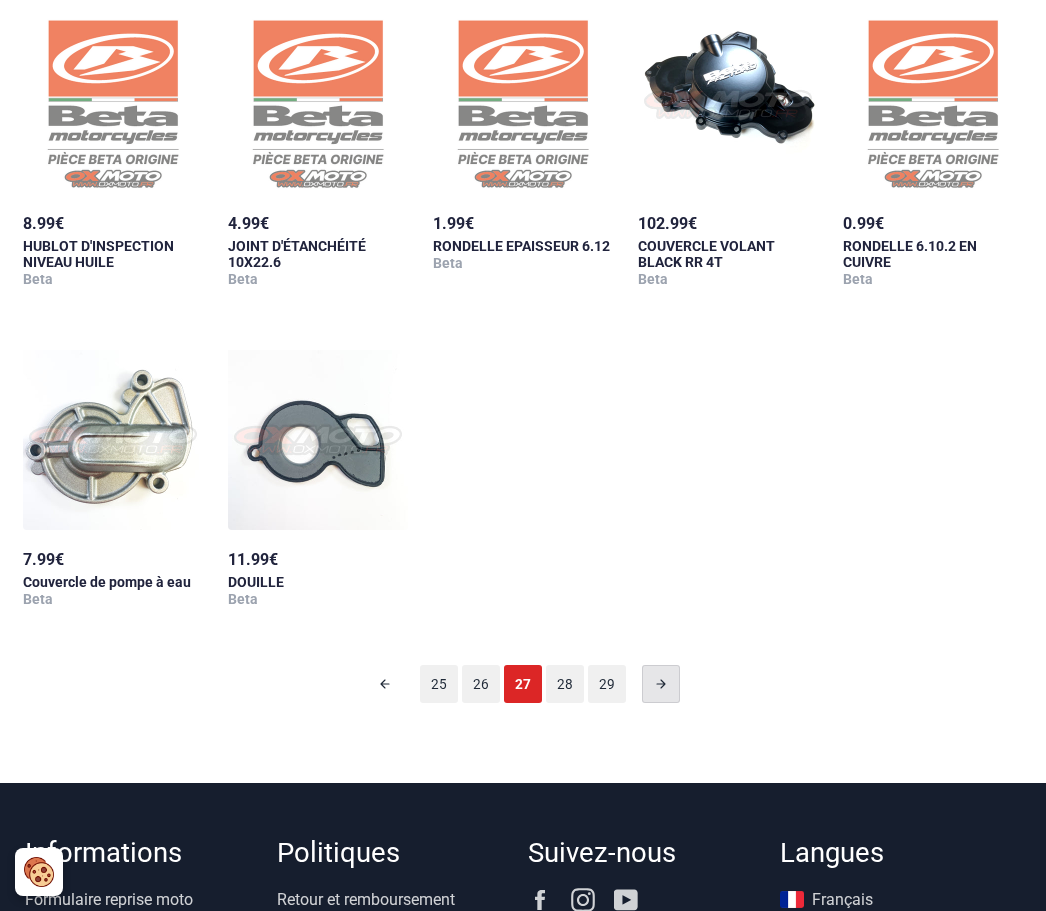 click 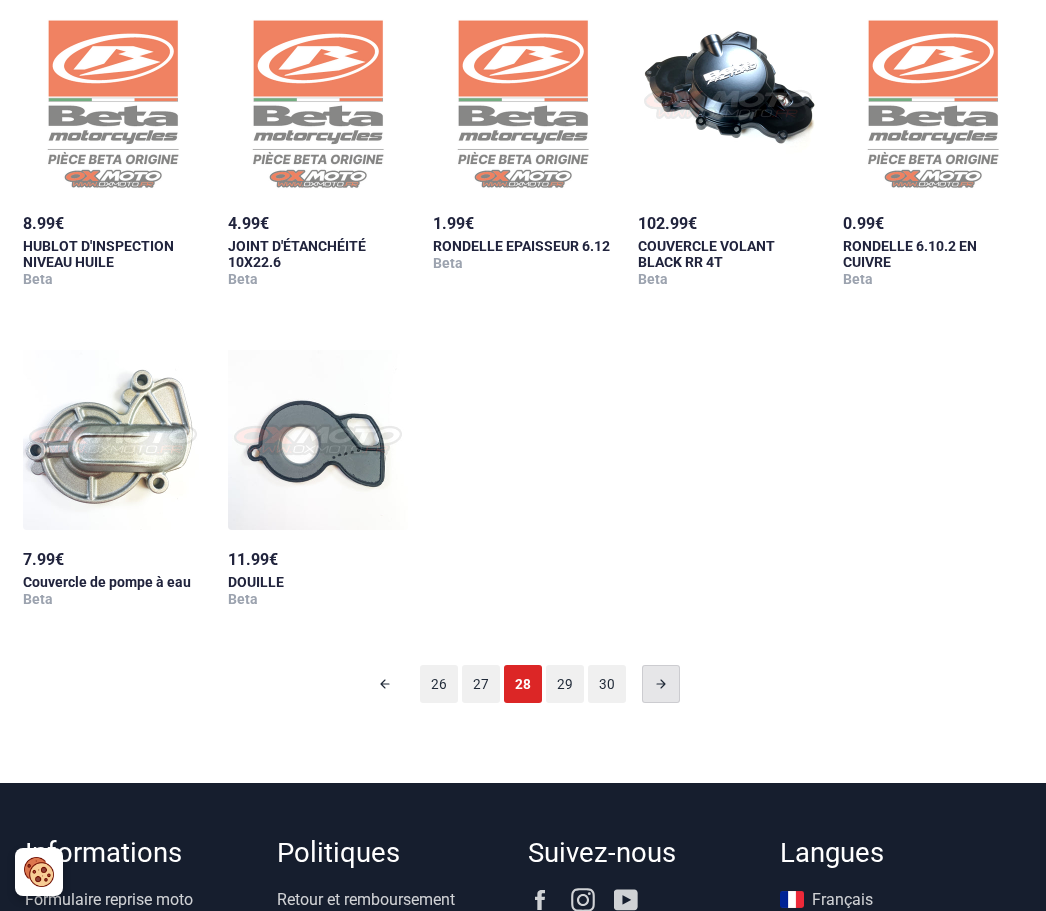 scroll, scrollTop: 98, scrollLeft: 0, axis: vertical 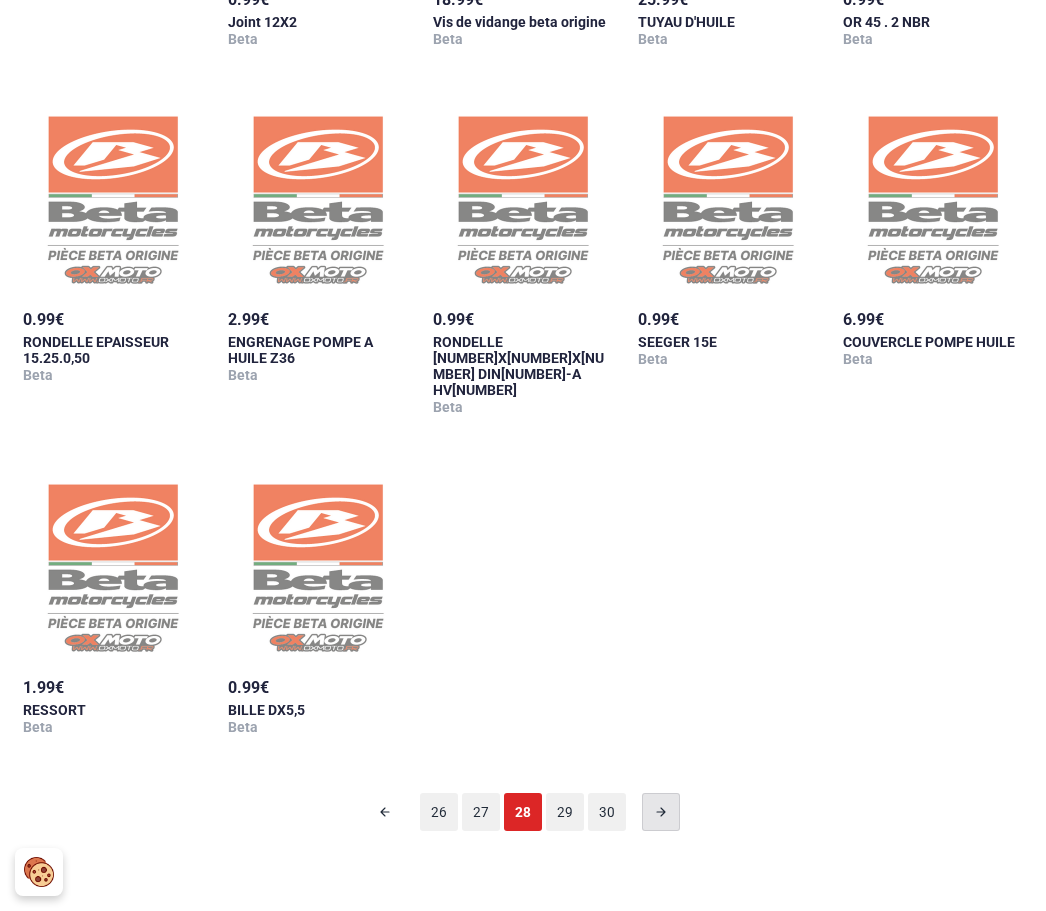 click at bounding box center [661, 812] 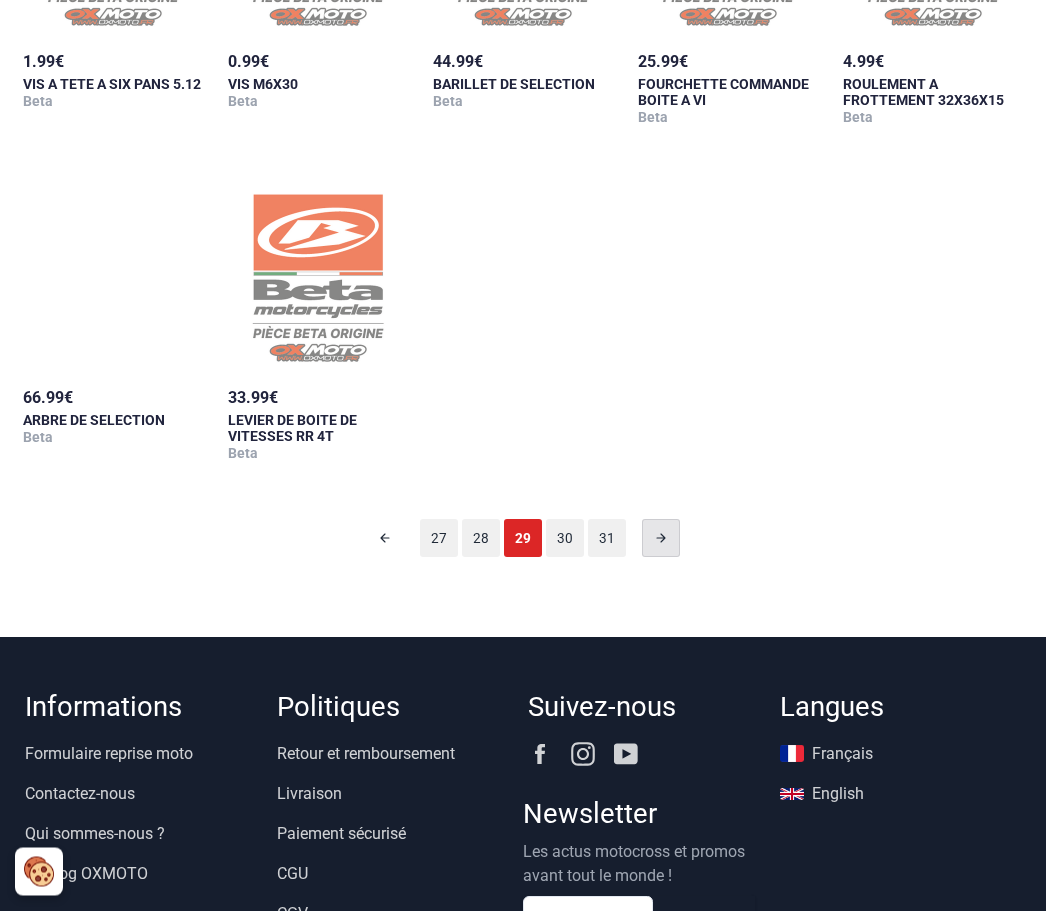 scroll, scrollTop: 1981, scrollLeft: 0, axis: vertical 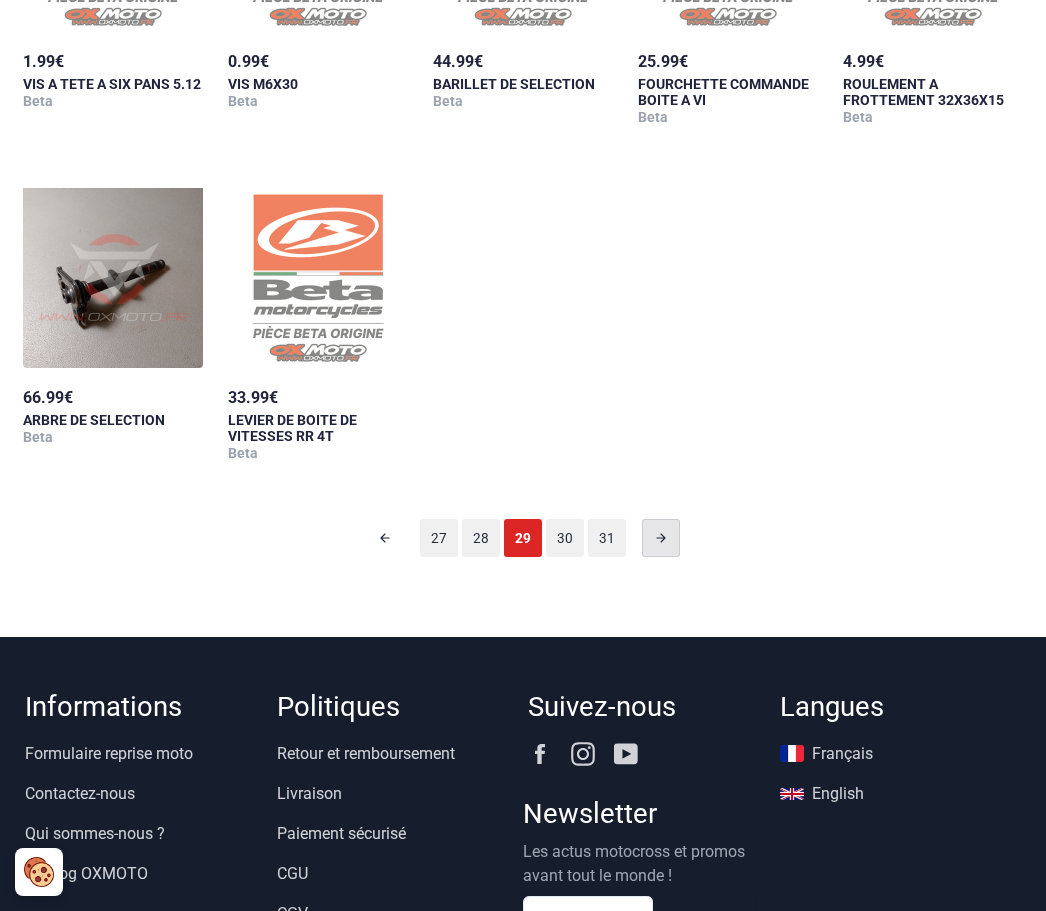 click at bounding box center (661, 538) 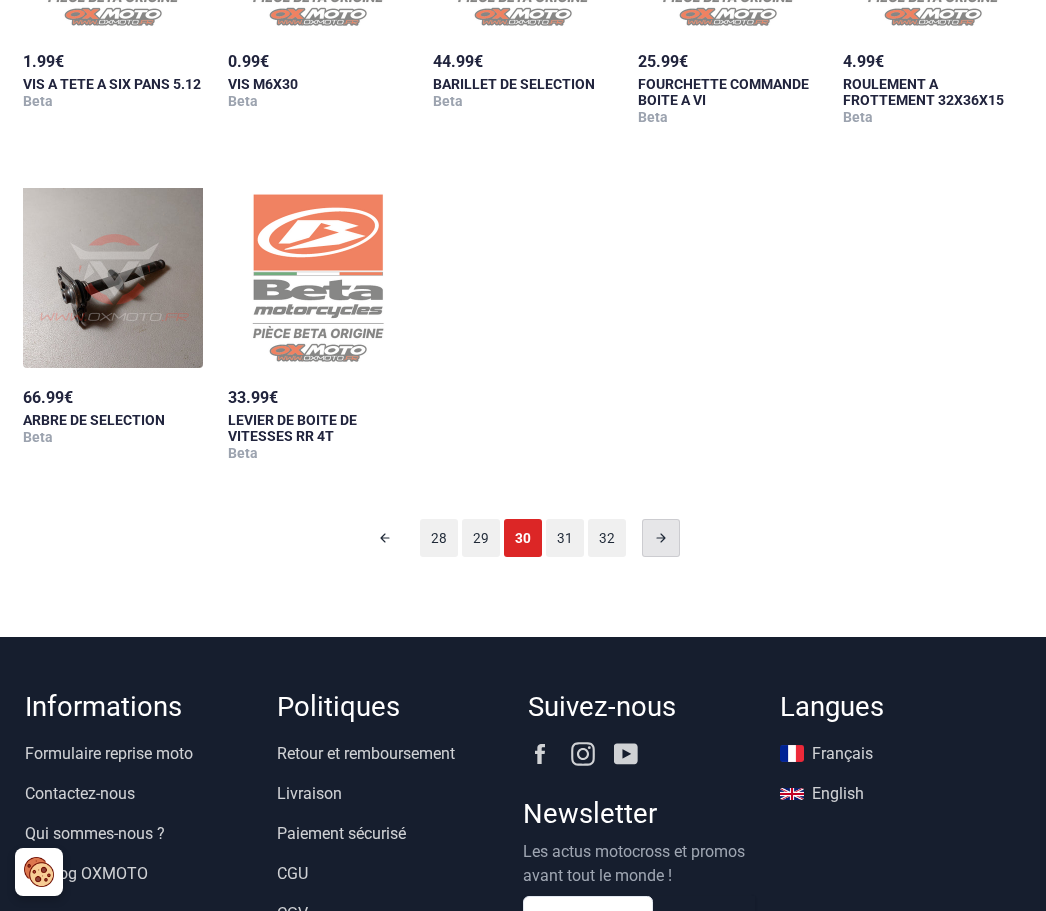 scroll, scrollTop: 98, scrollLeft: 0, axis: vertical 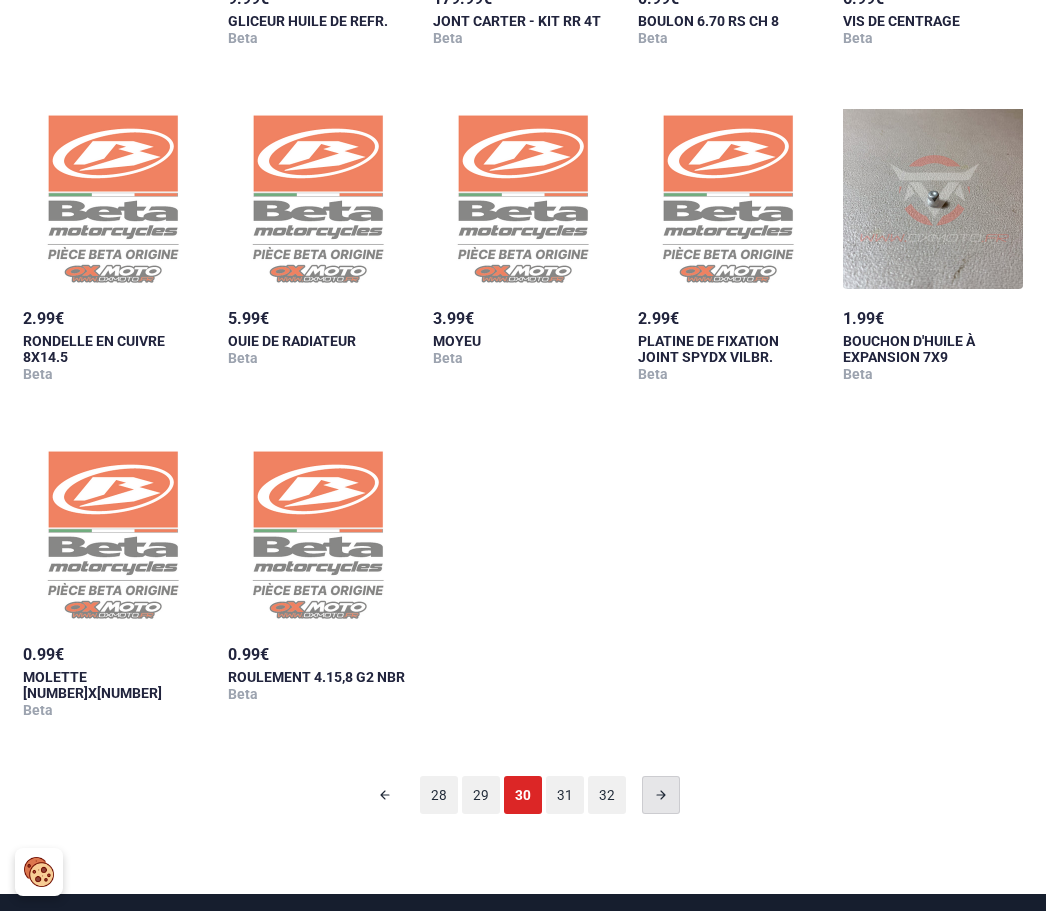 click at bounding box center (661, 795) 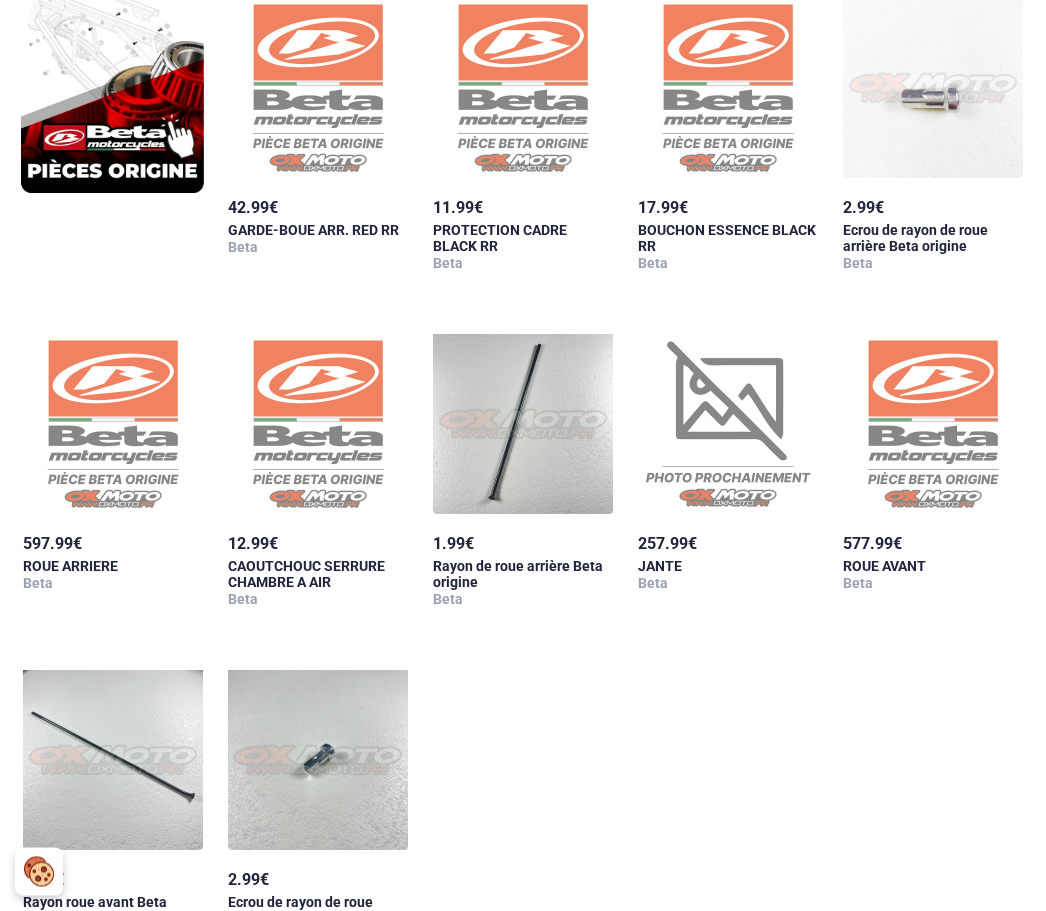 scroll, scrollTop: 1515, scrollLeft: 0, axis: vertical 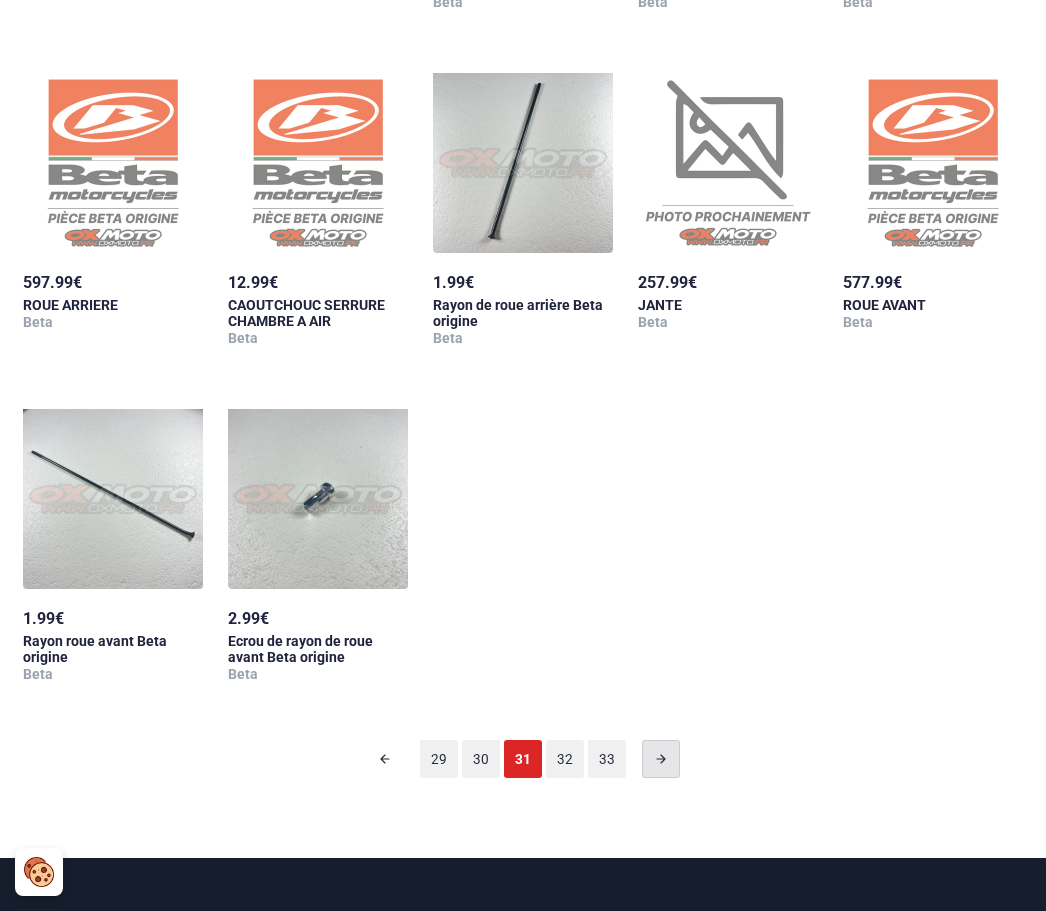 click at bounding box center (661, 759) 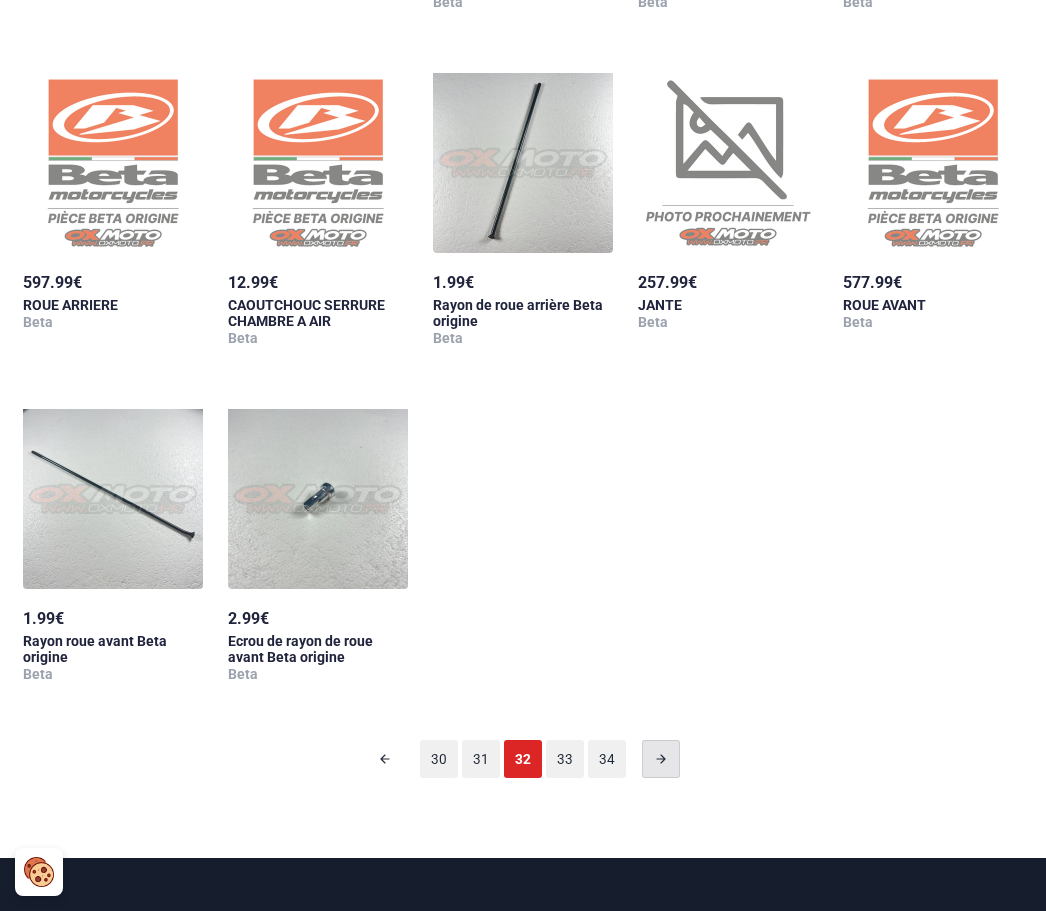 scroll, scrollTop: 98, scrollLeft: 0, axis: vertical 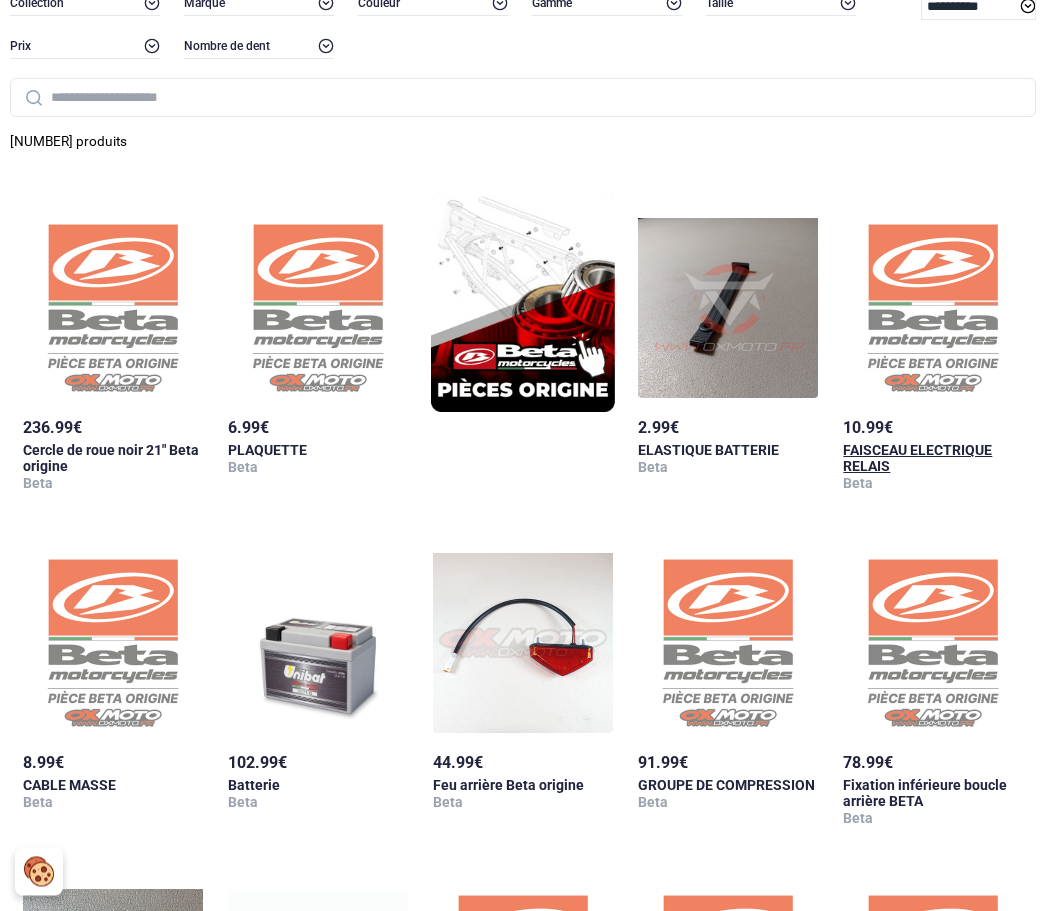 click on "FAISCEAU ELECTRIQUE RELAIS" at bounding box center (917, 459) 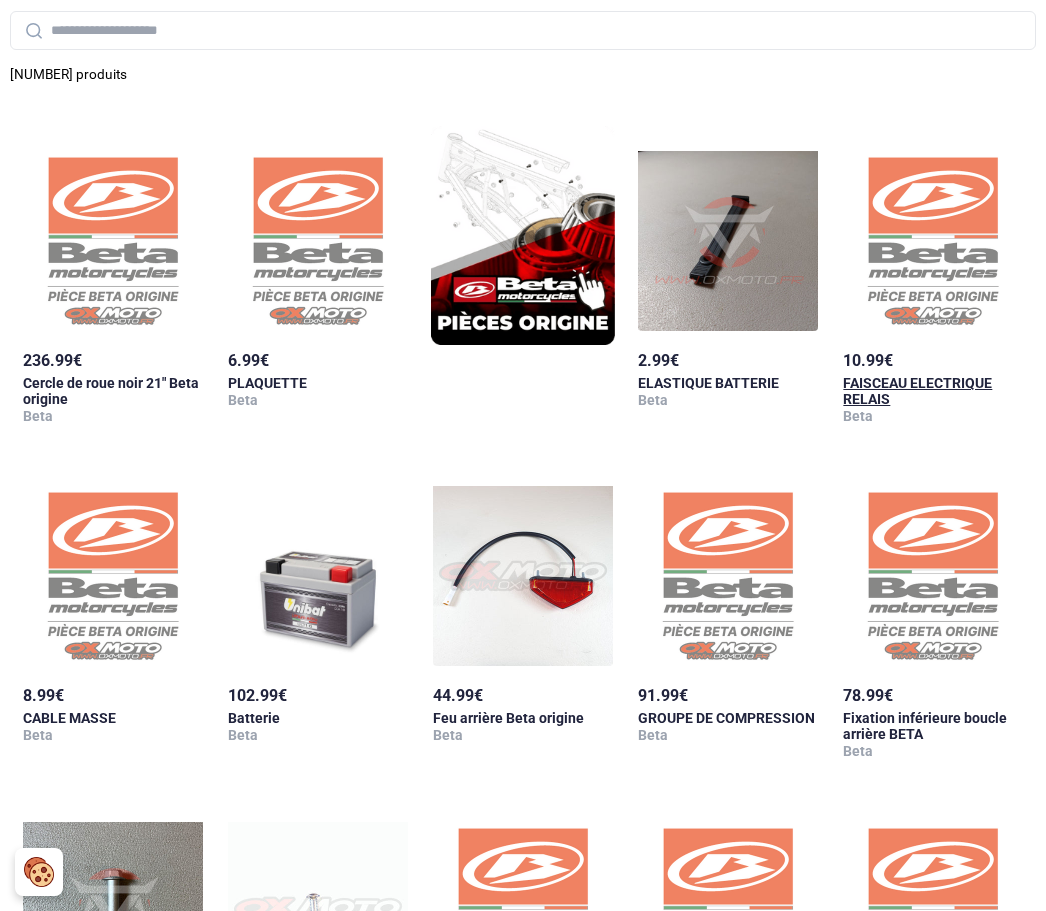 scroll, scrollTop: 371, scrollLeft: 0, axis: vertical 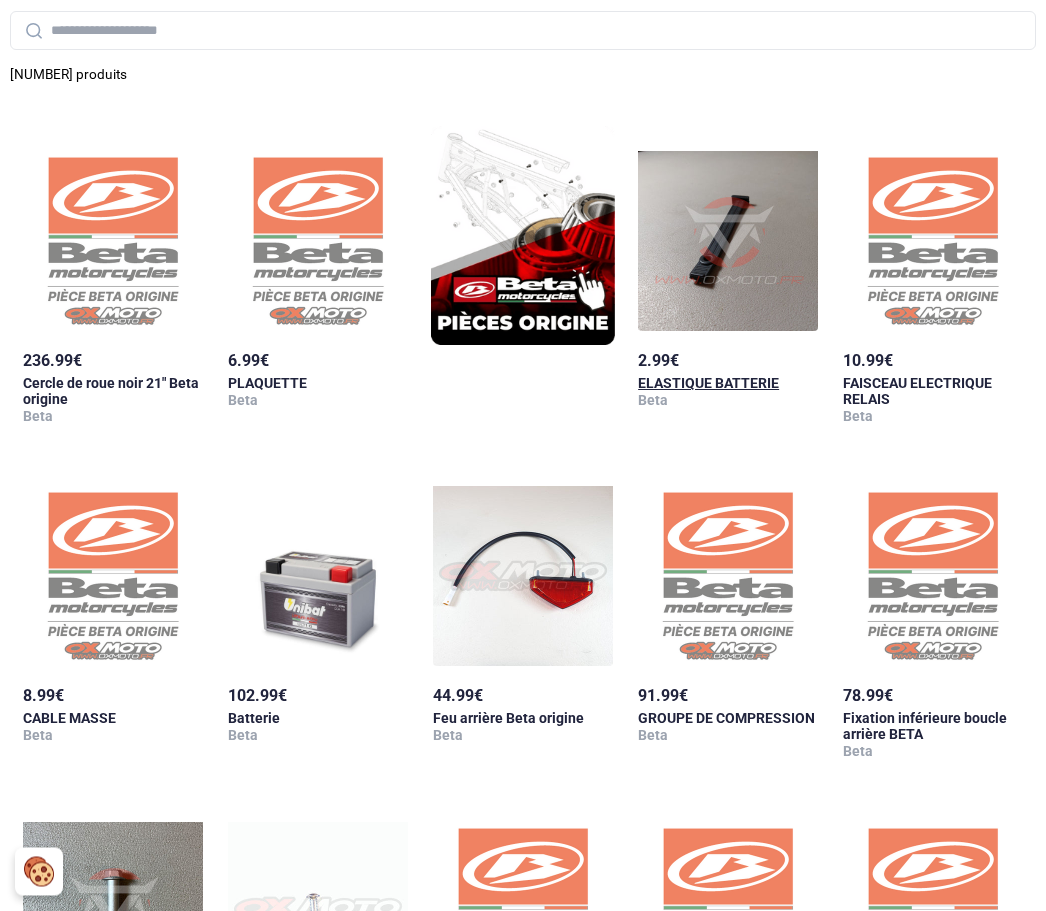 click at bounding box center [728, 232] 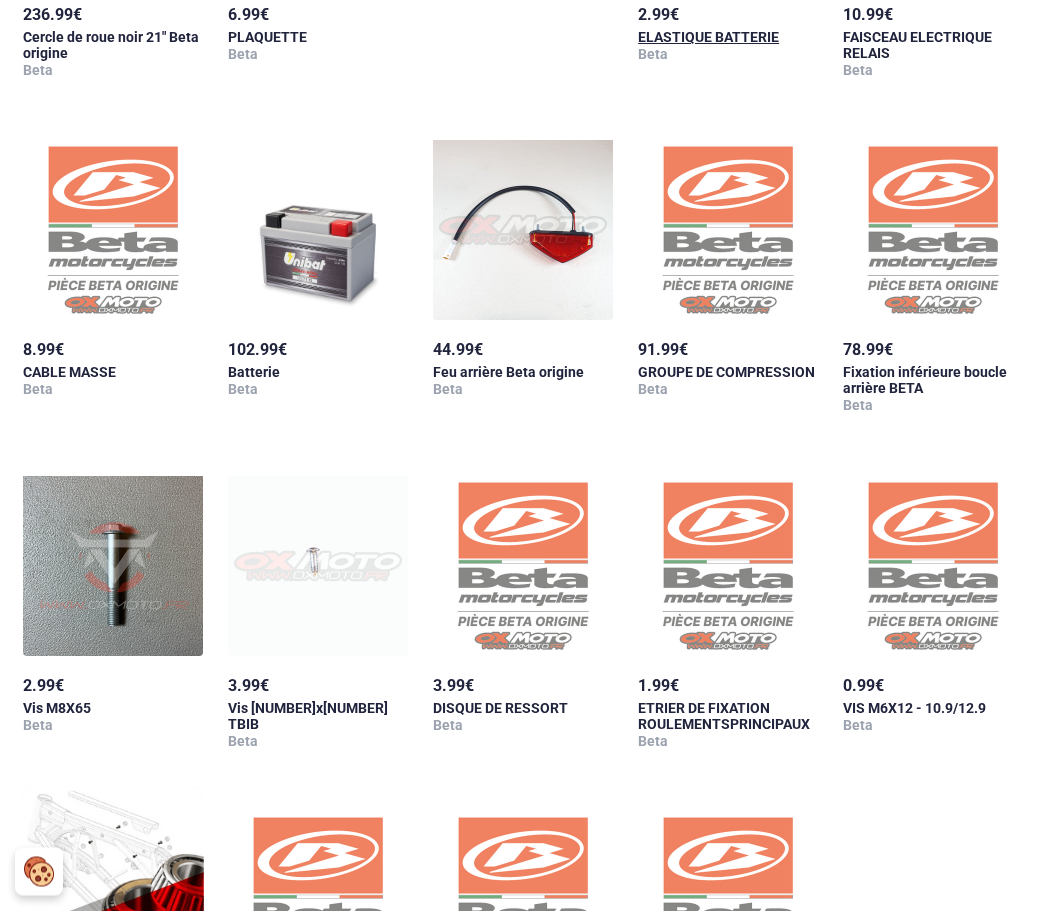 scroll, scrollTop: 718, scrollLeft: 0, axis: vertical 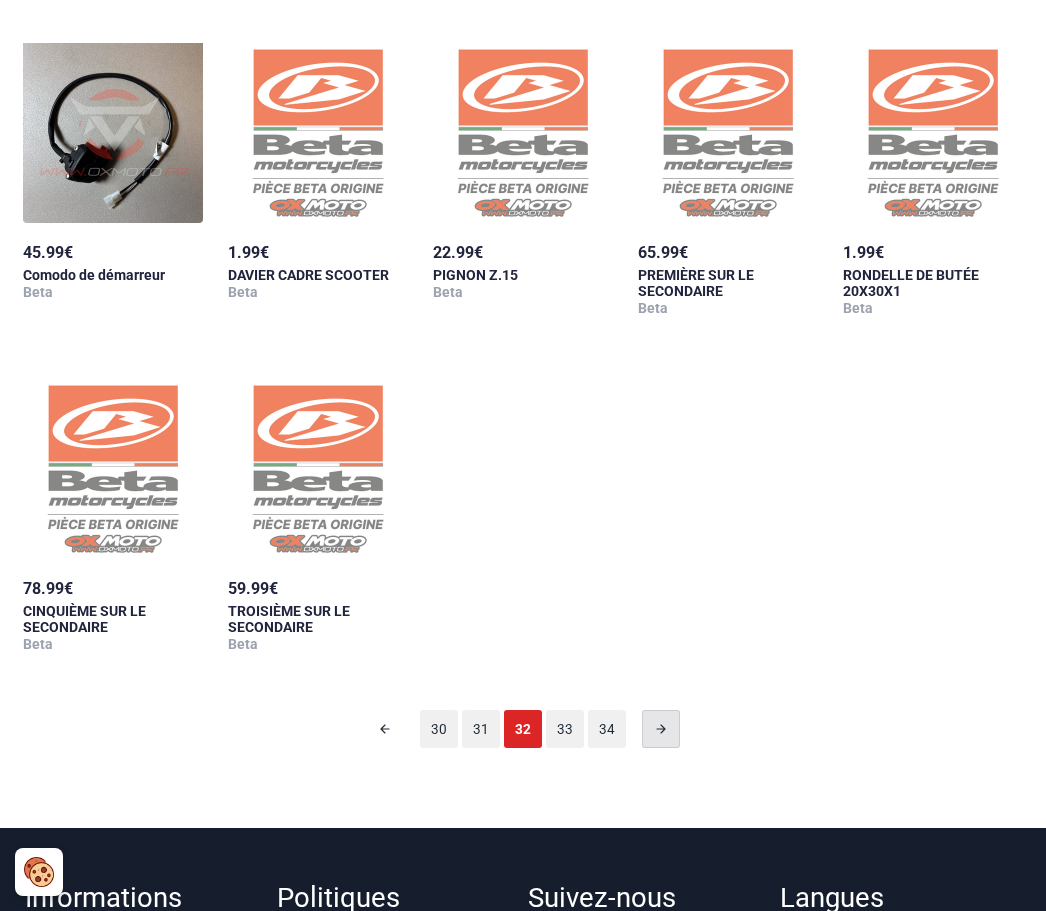 click at bounding box center [661, 729] 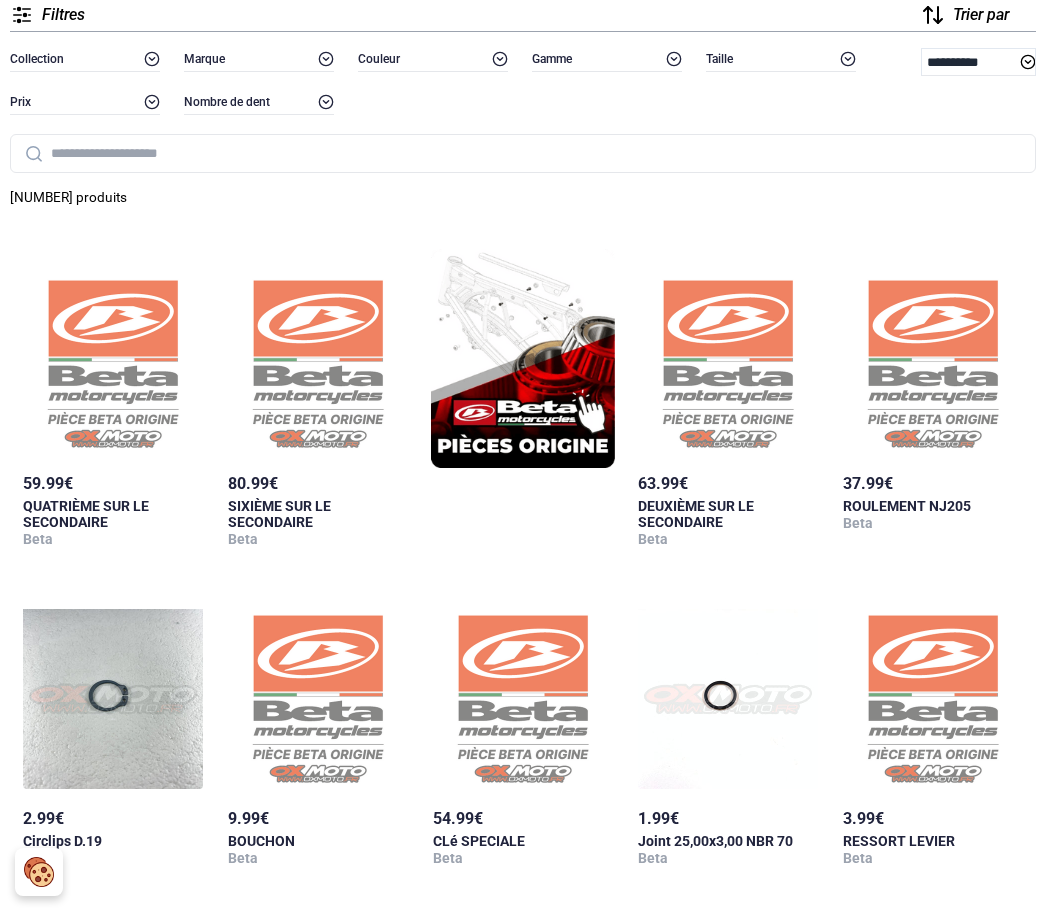scroll, scrollTop: 0, scrollLeft: 0, axis: both 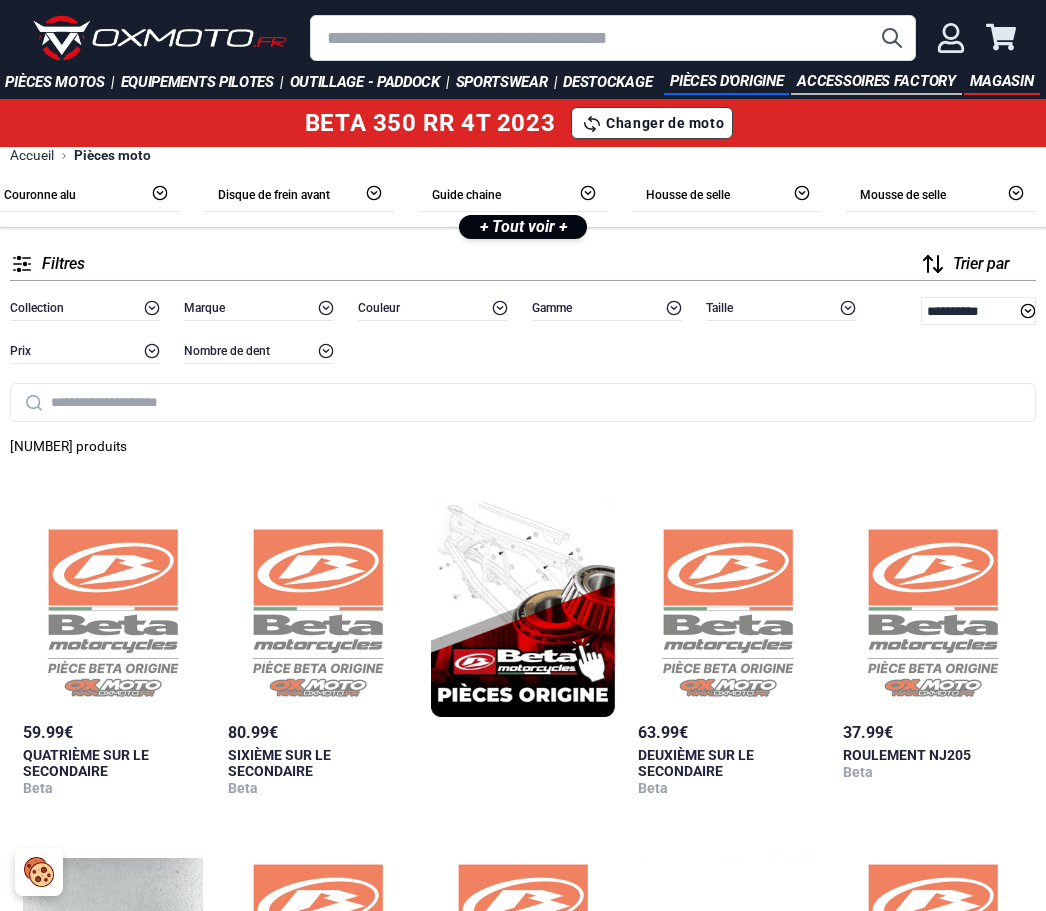 click at bounding box center (613, 38) 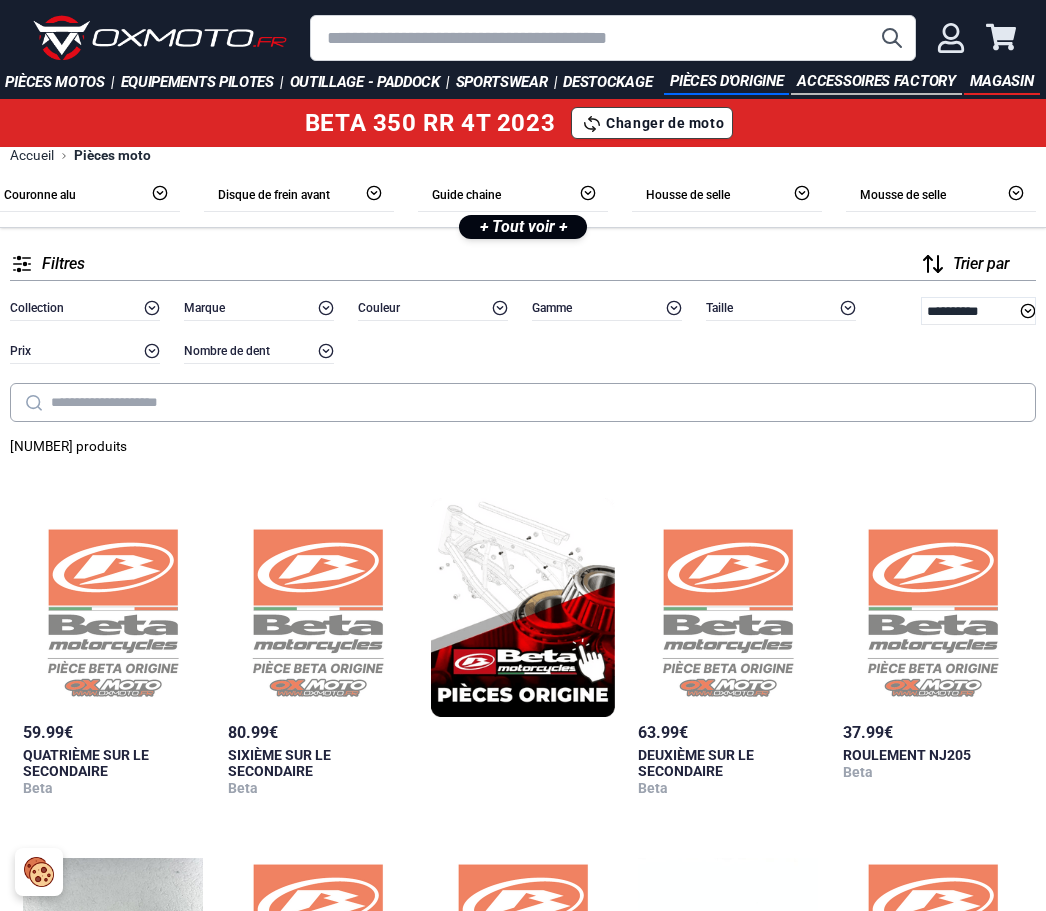 click at bounding box center [523, 402] 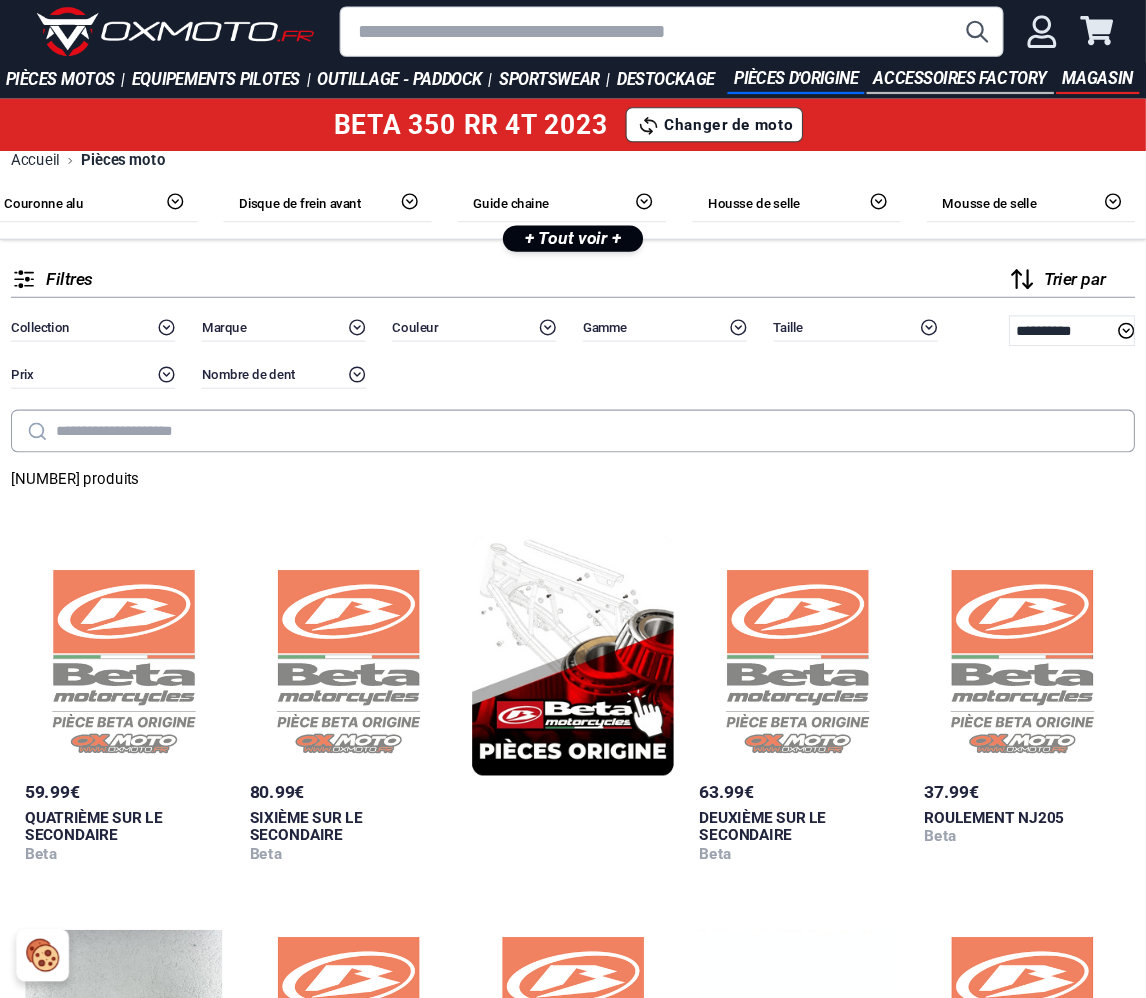 scroll, scrollTop: 0, scrollLeft: 0, axis: both 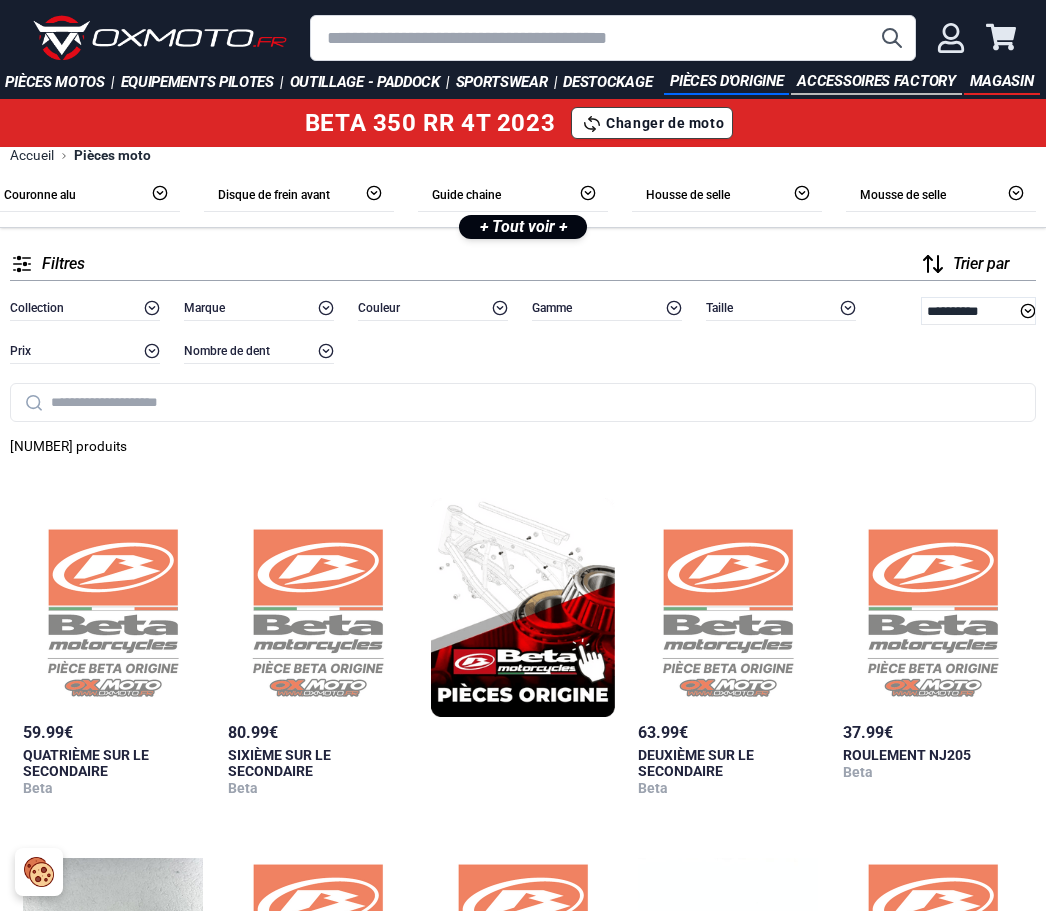 click at bounding box center [613, 38] 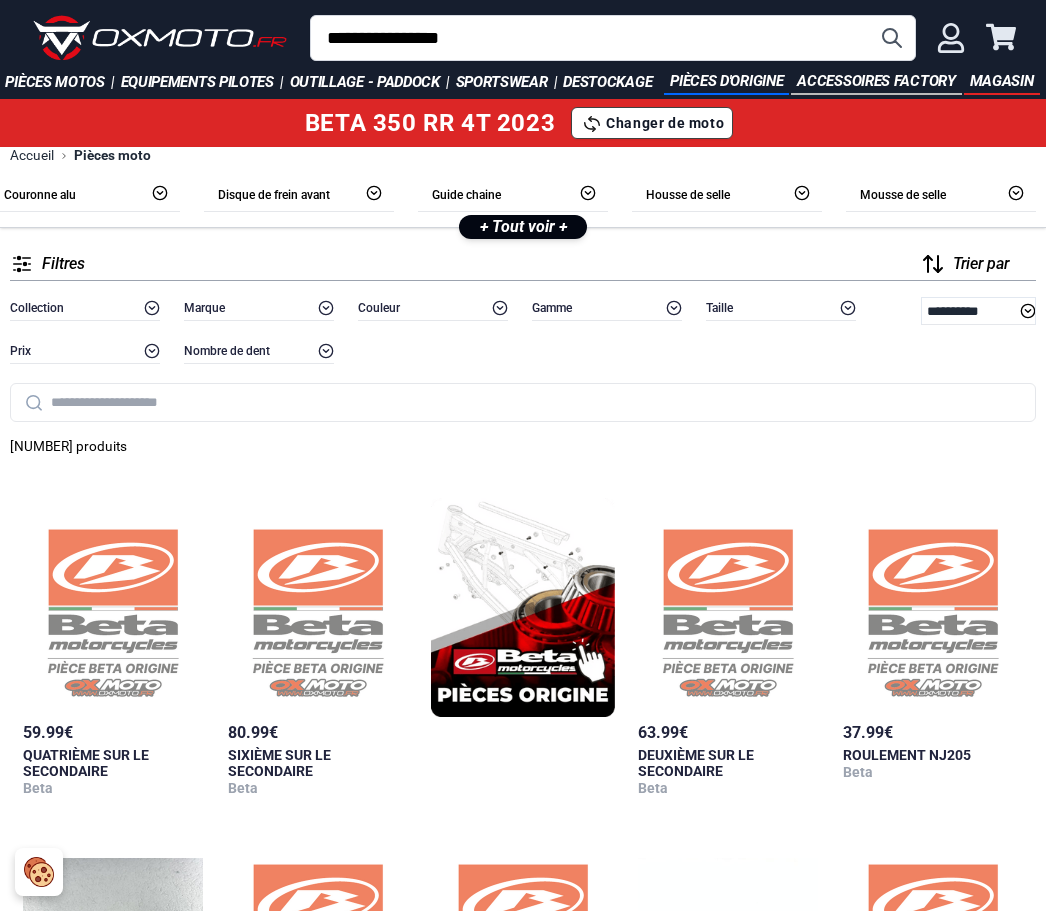 click on "**********" at bounding box center (613, 38) 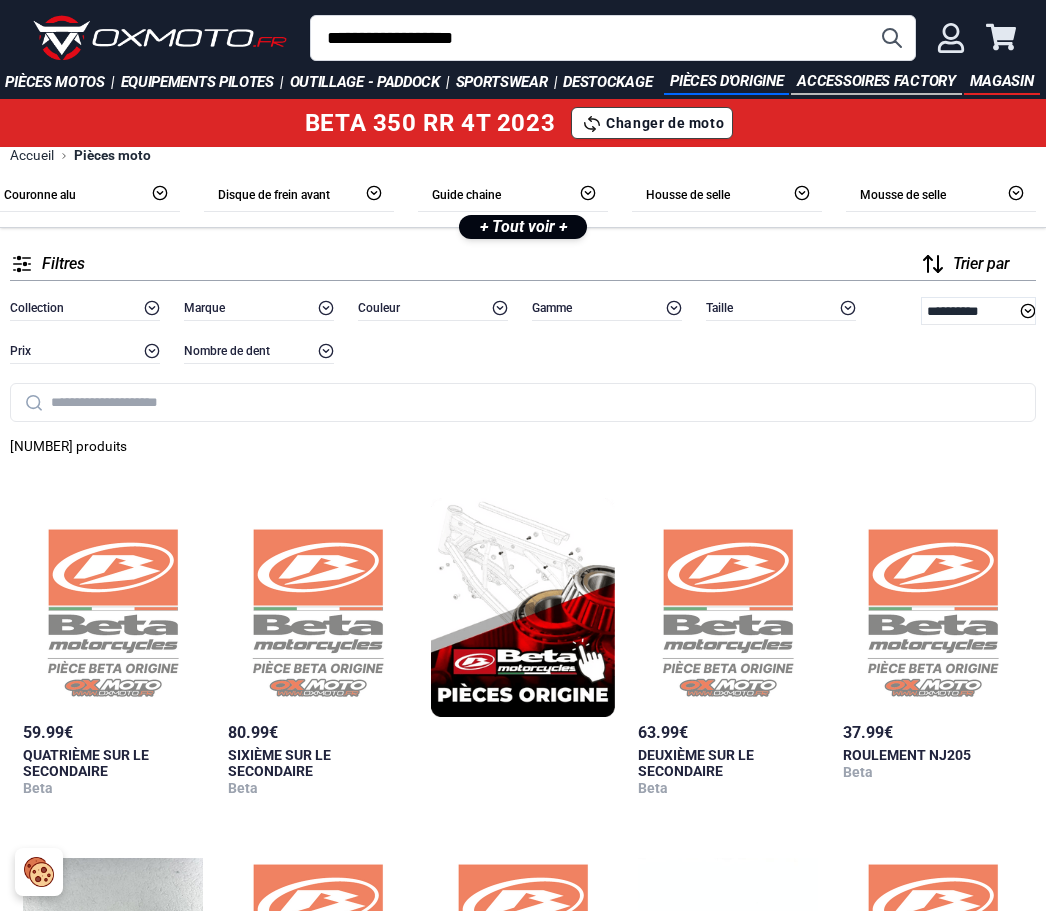 type on "**********" 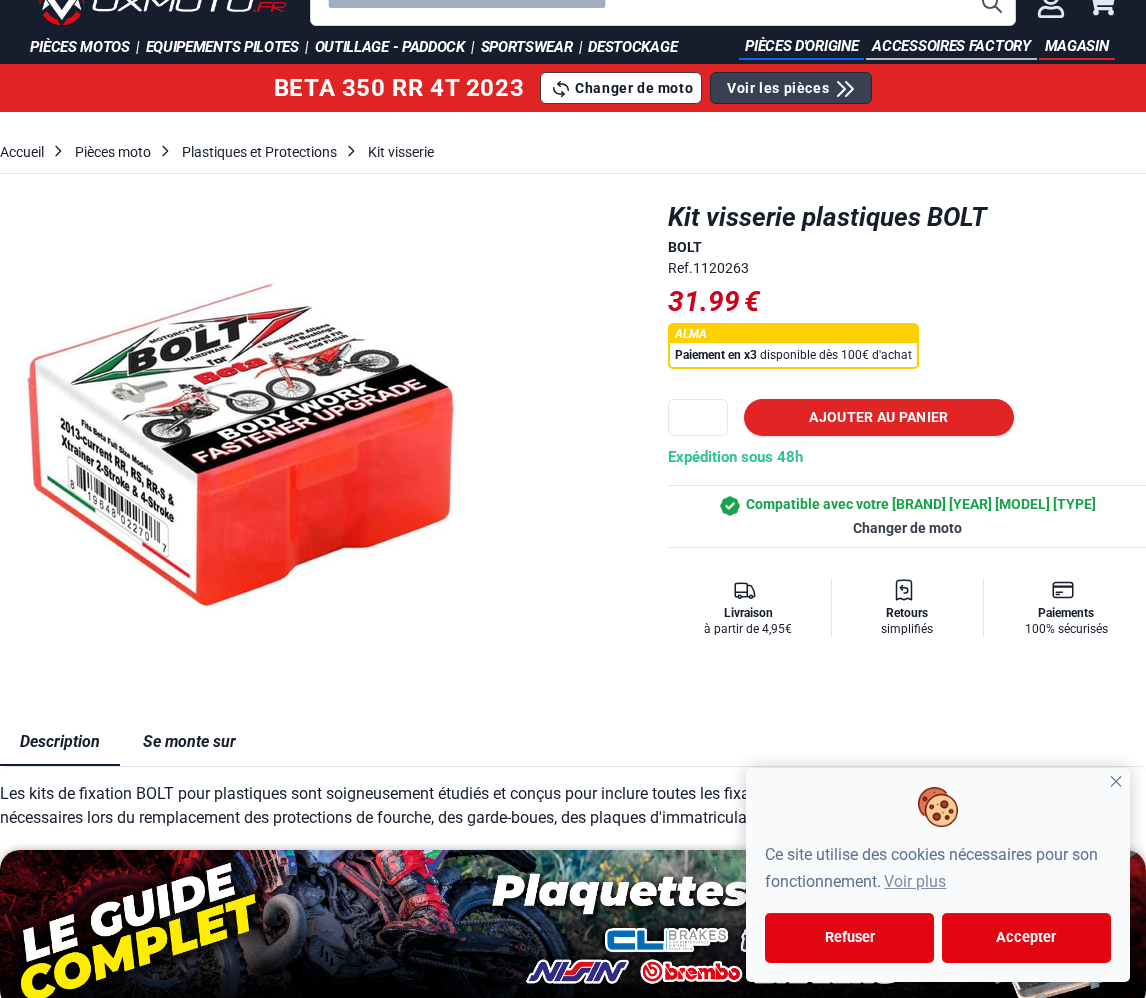 scroll, scrollTop: 0, scrollLeft: 0, axis: both 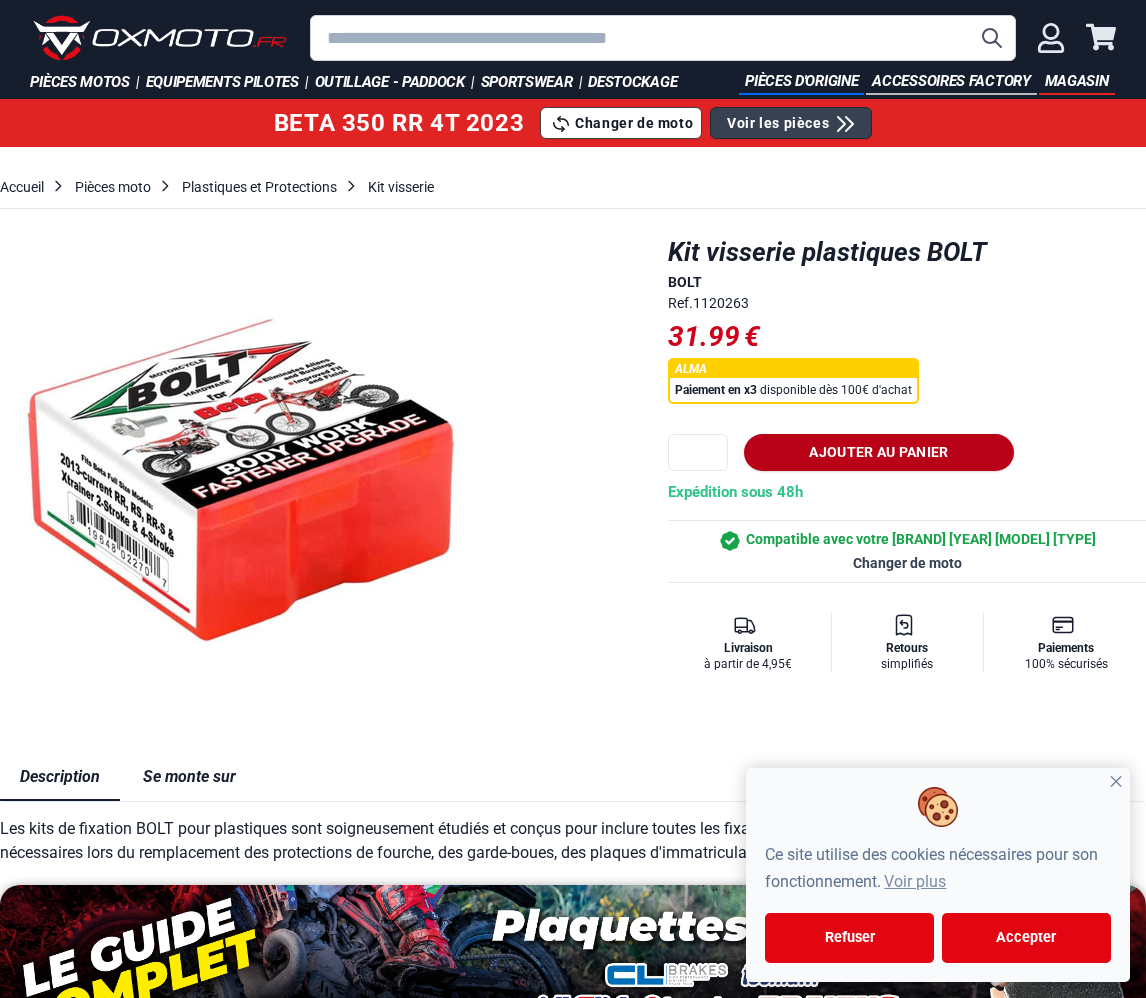 click on "Ajouter au panier" at bounding box center (878, 452) 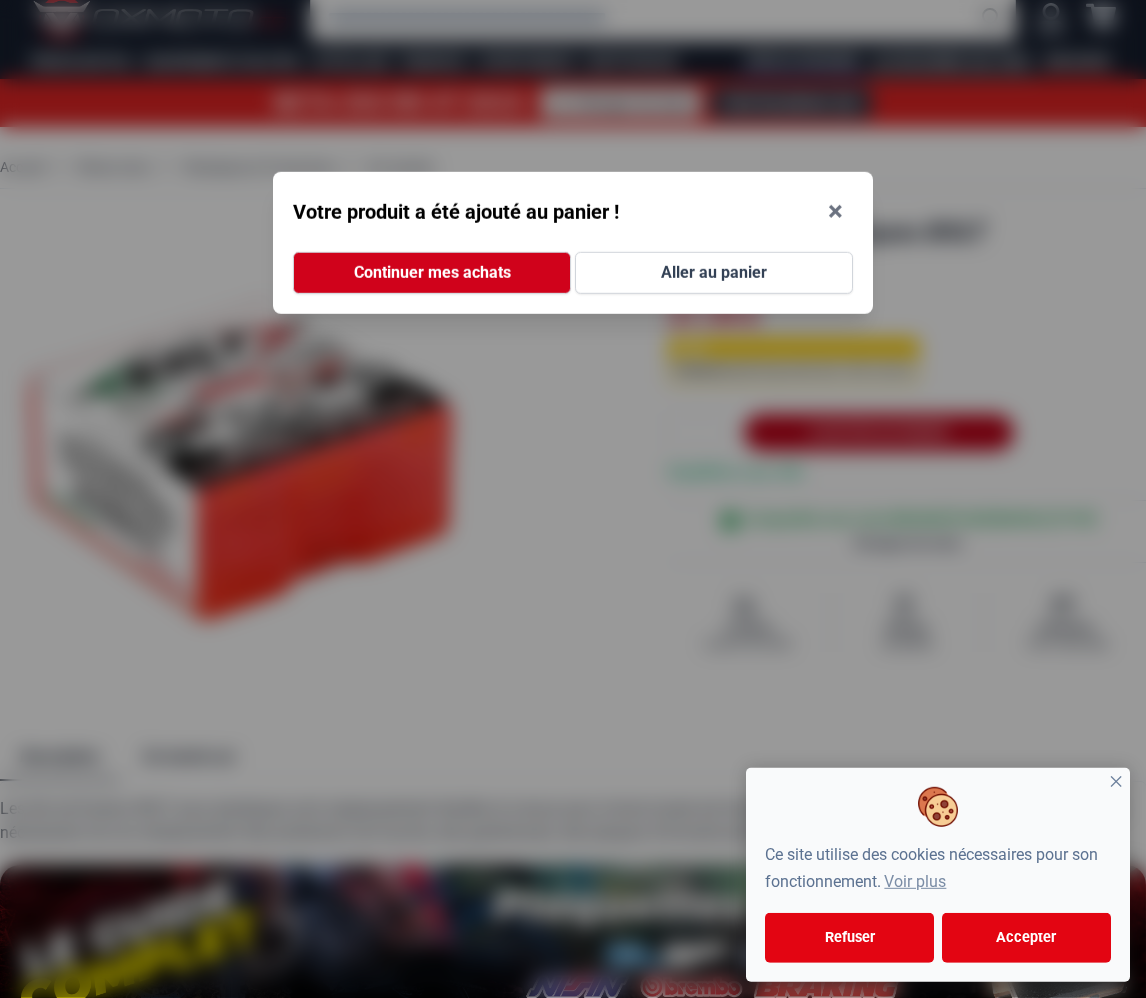 scroll, scrollTop: 24, scrollLeft: 0, axis: vertical 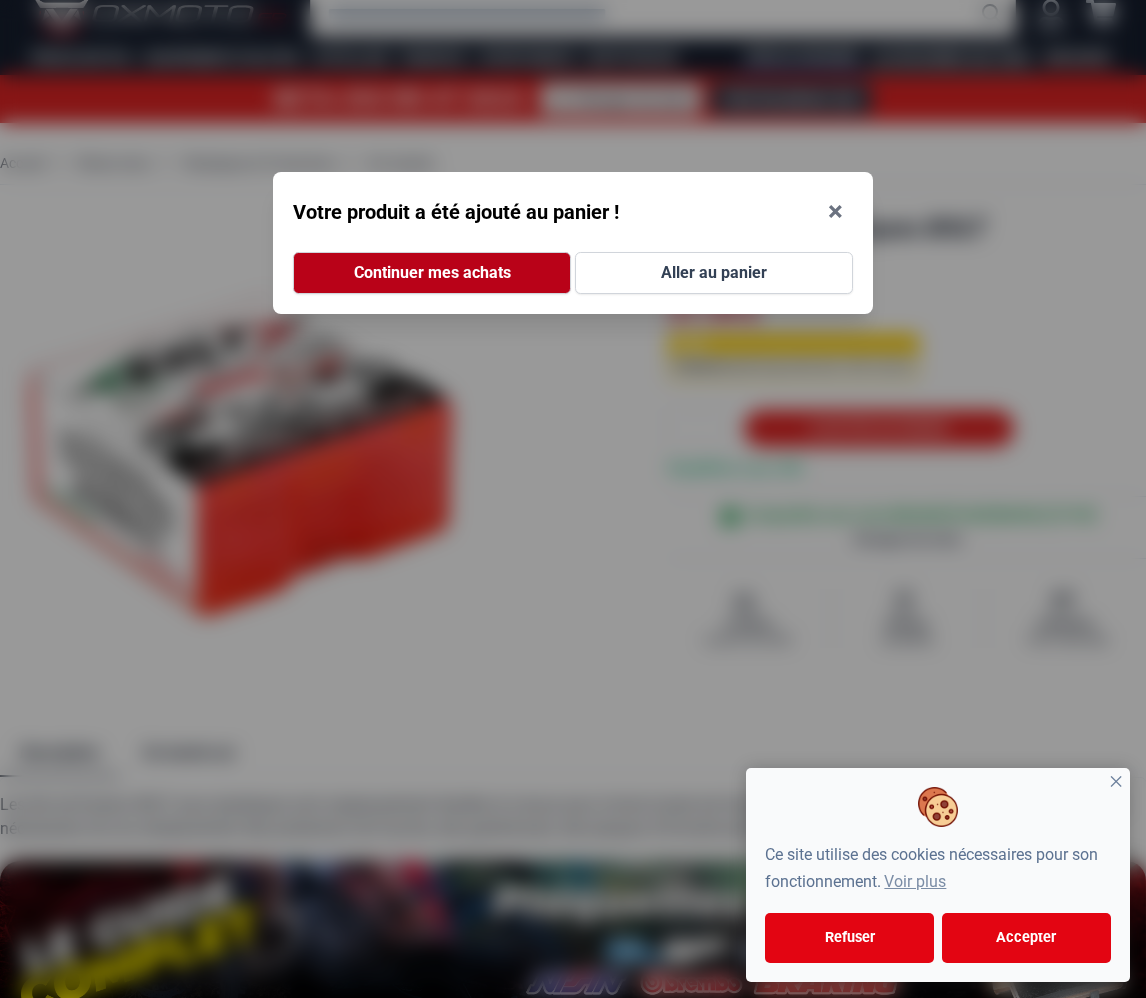 click on "Continuer mes achats" at bounding box center (432, 273) 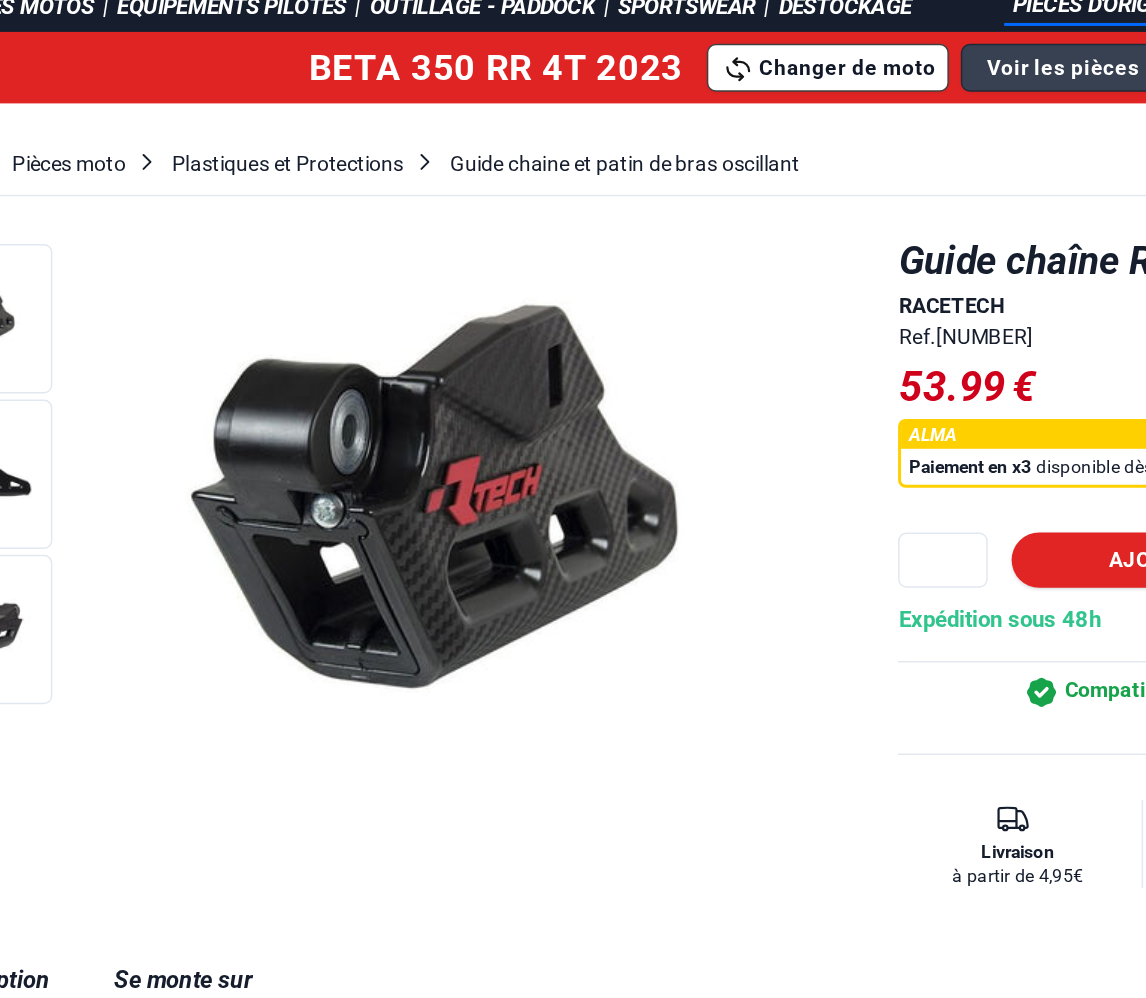 scroll, scrollTop: 0, scrollLeft: 0, axis: both 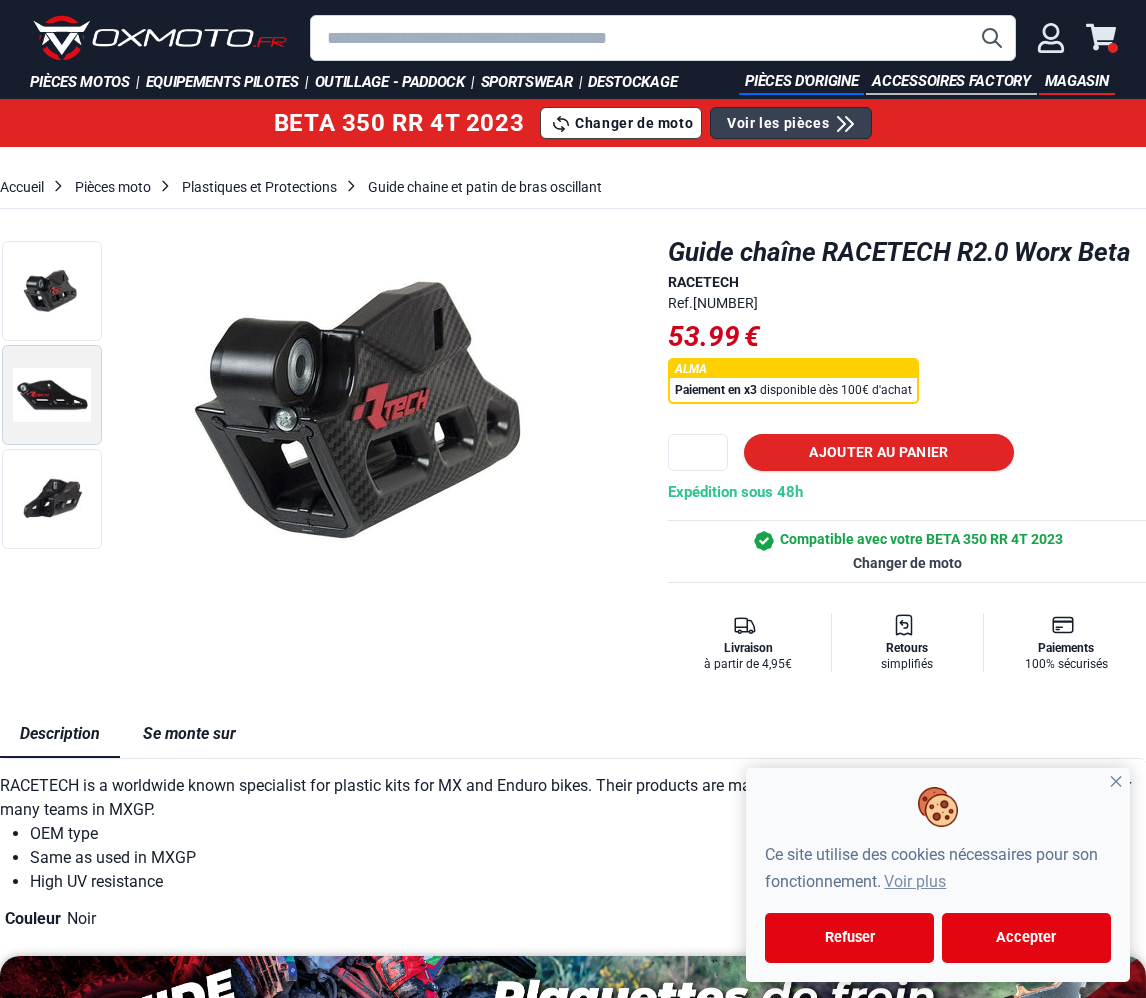 click at bounding box center (52, 395) 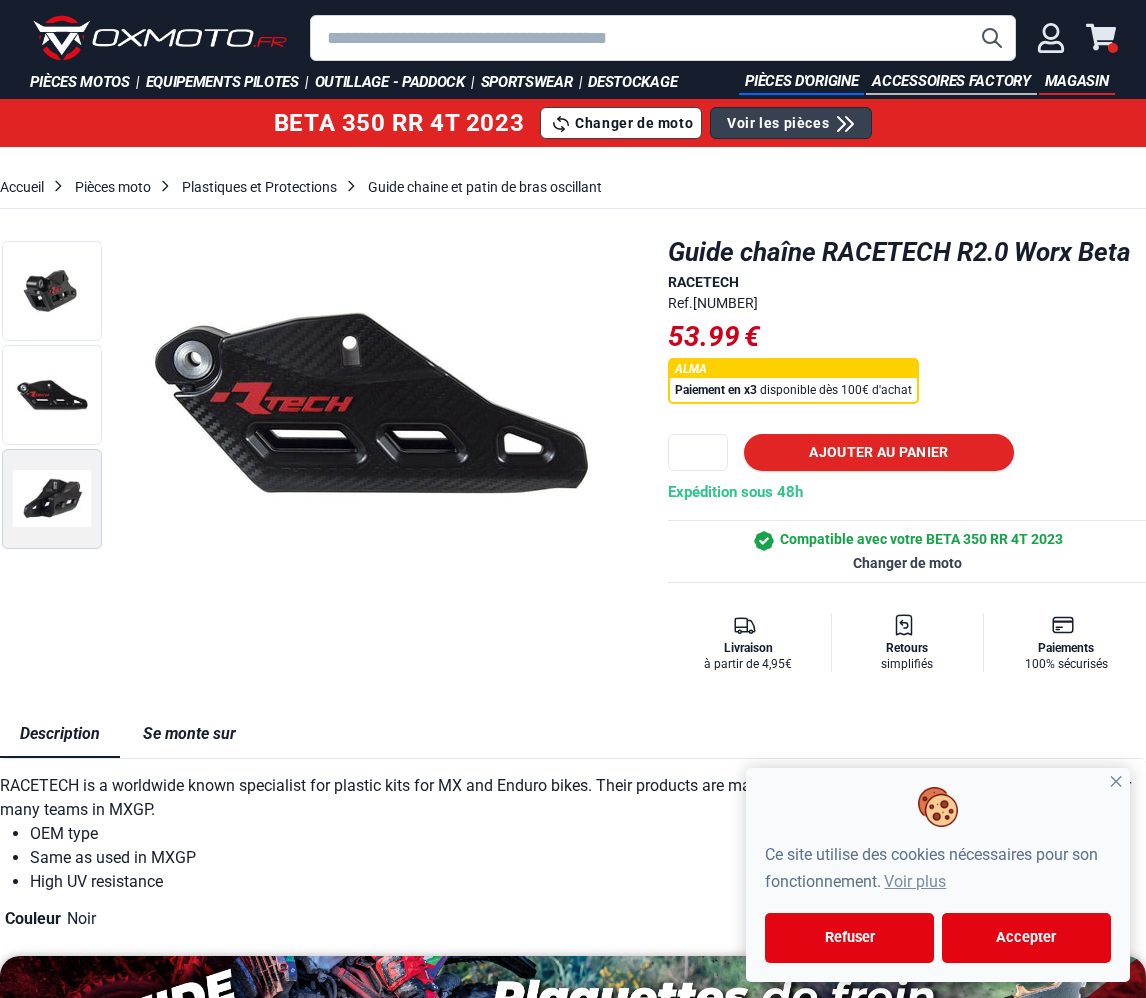 click at bounding box center [52, 499] 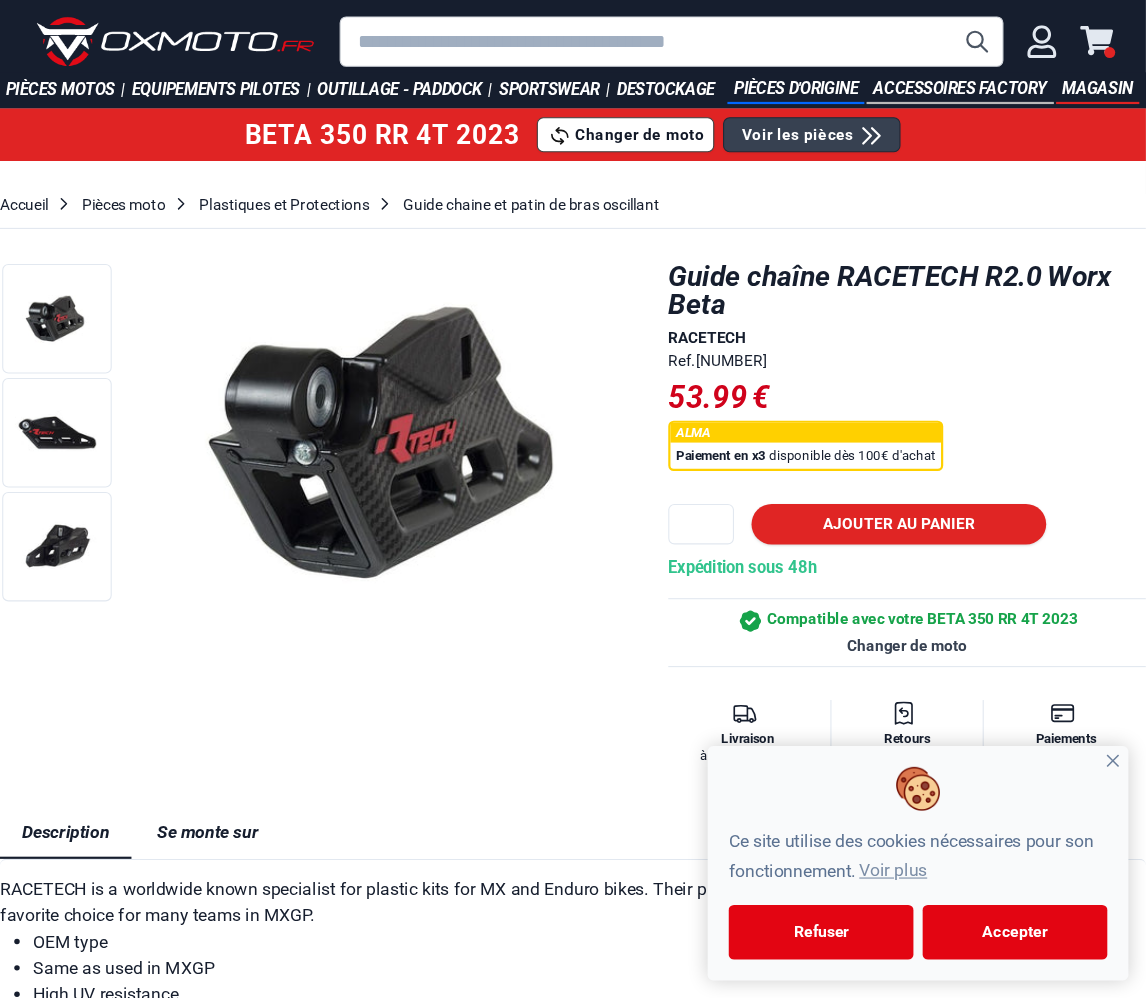 scroll, scrollTop: 11, scrollLeft: 0, axis: vertical 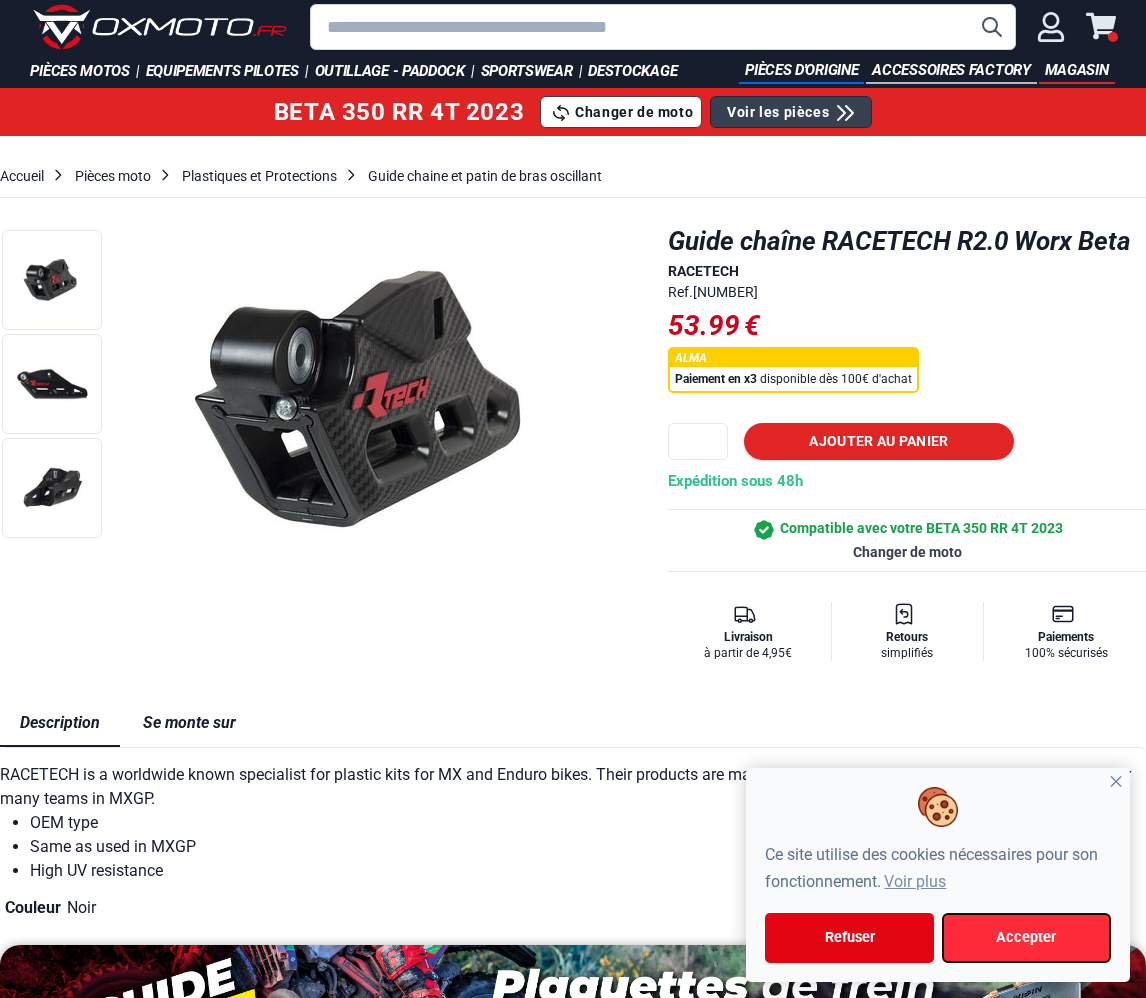 click on "Accepter" at bounding box center [1026, 938] 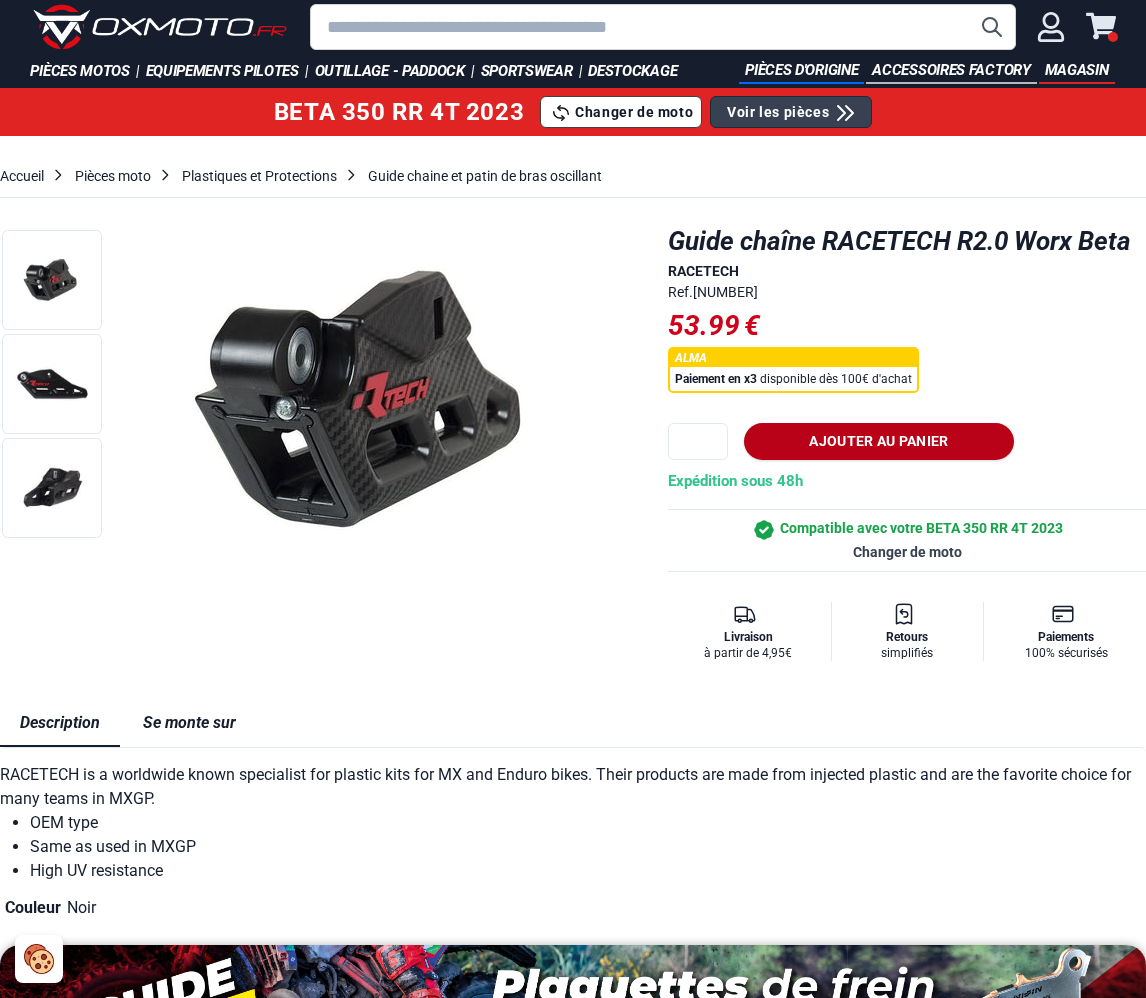 click on "Ajouter au panier" at bounding box center (878, 441) 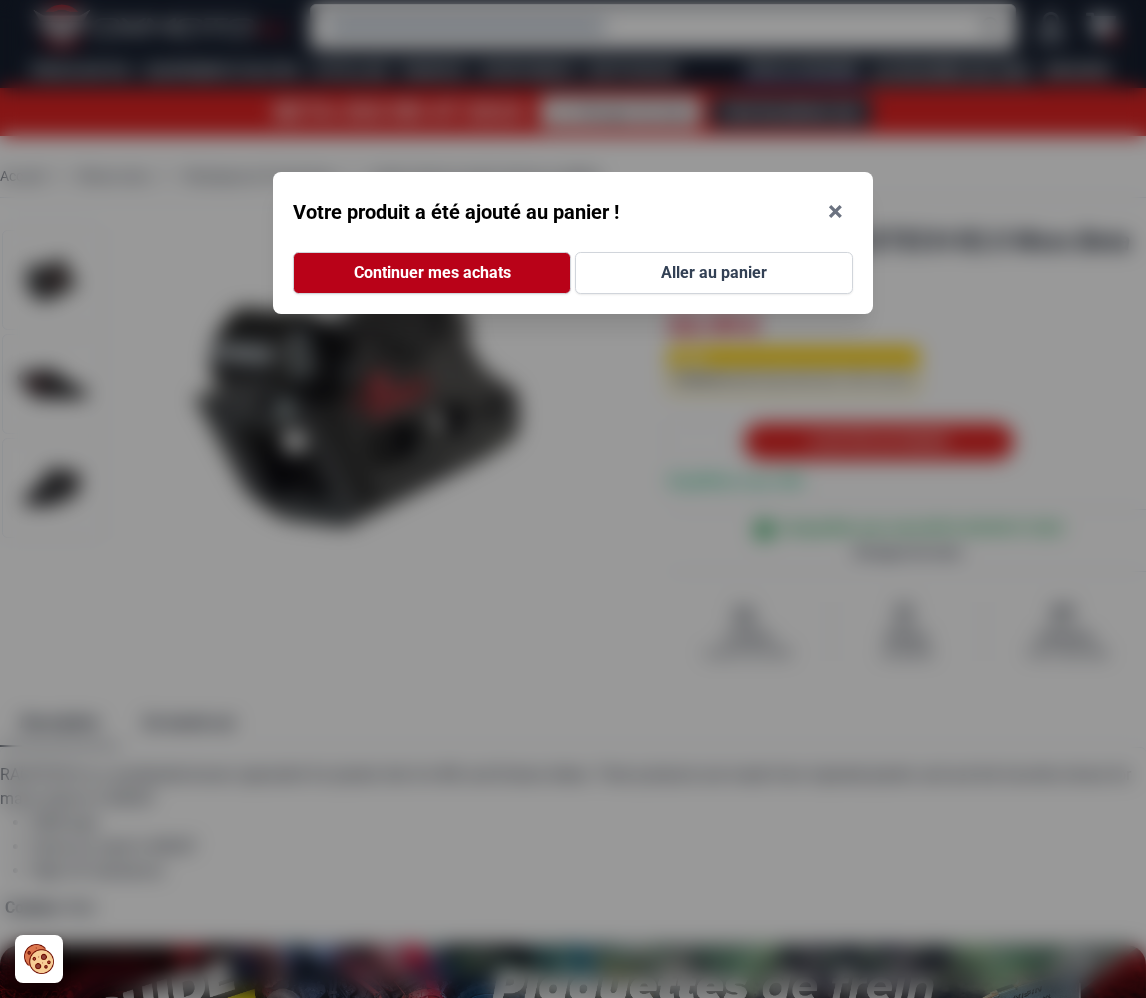 click on "Continuer mes achats" at bounding box center (432, 273) 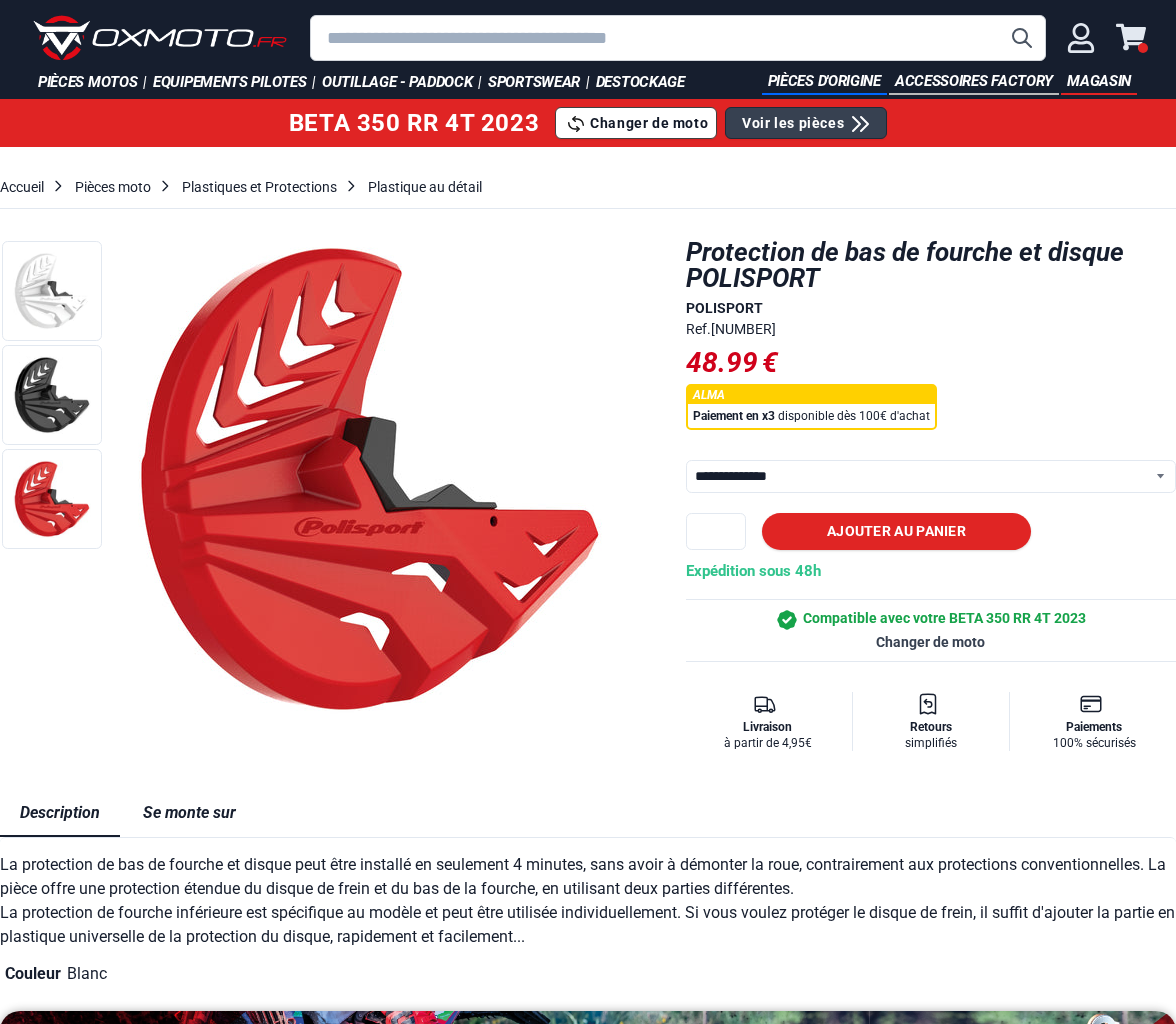 select on "**********" 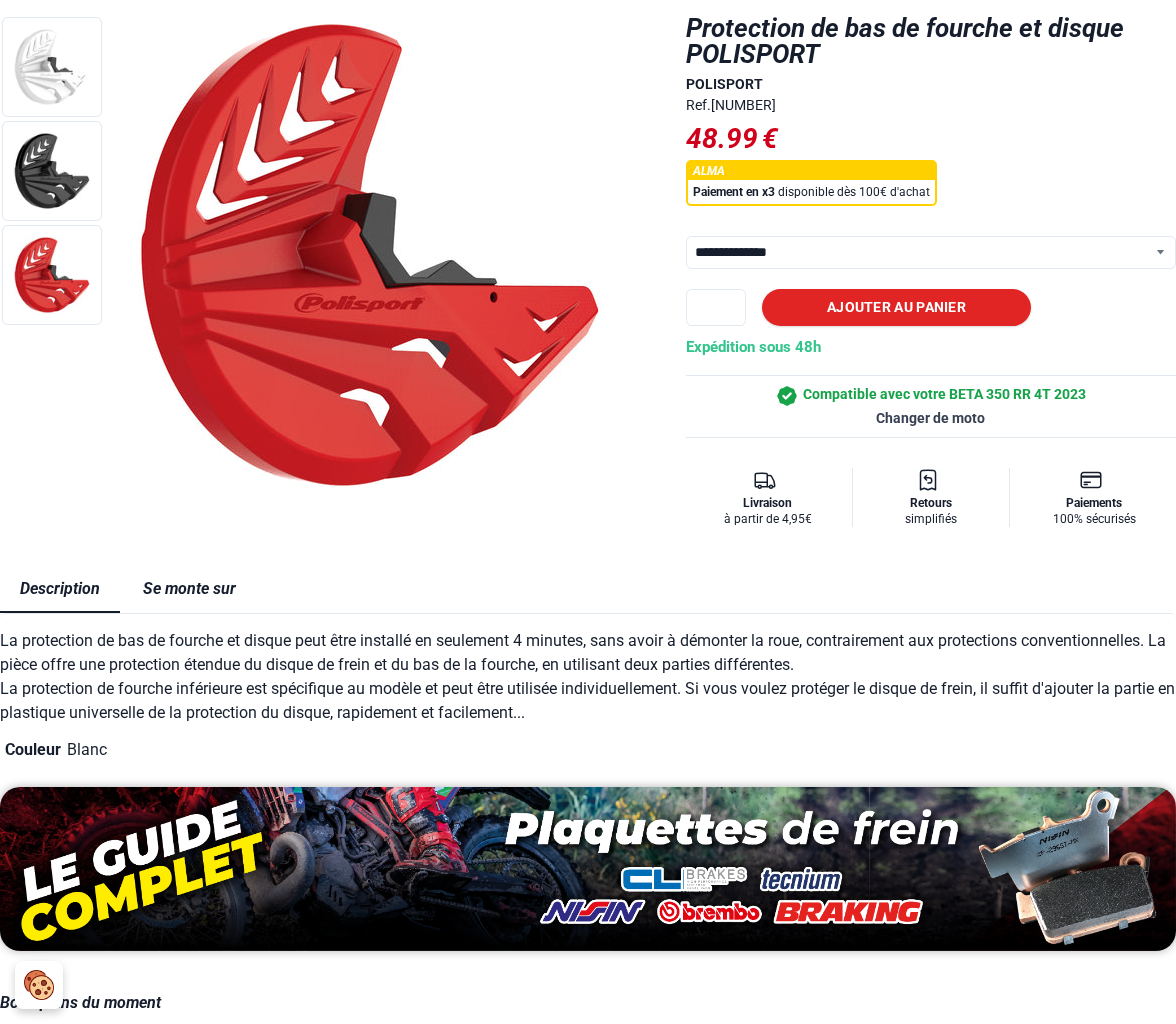 scroll, scrollTop: 0, scrollLeft: 0, axis: both 